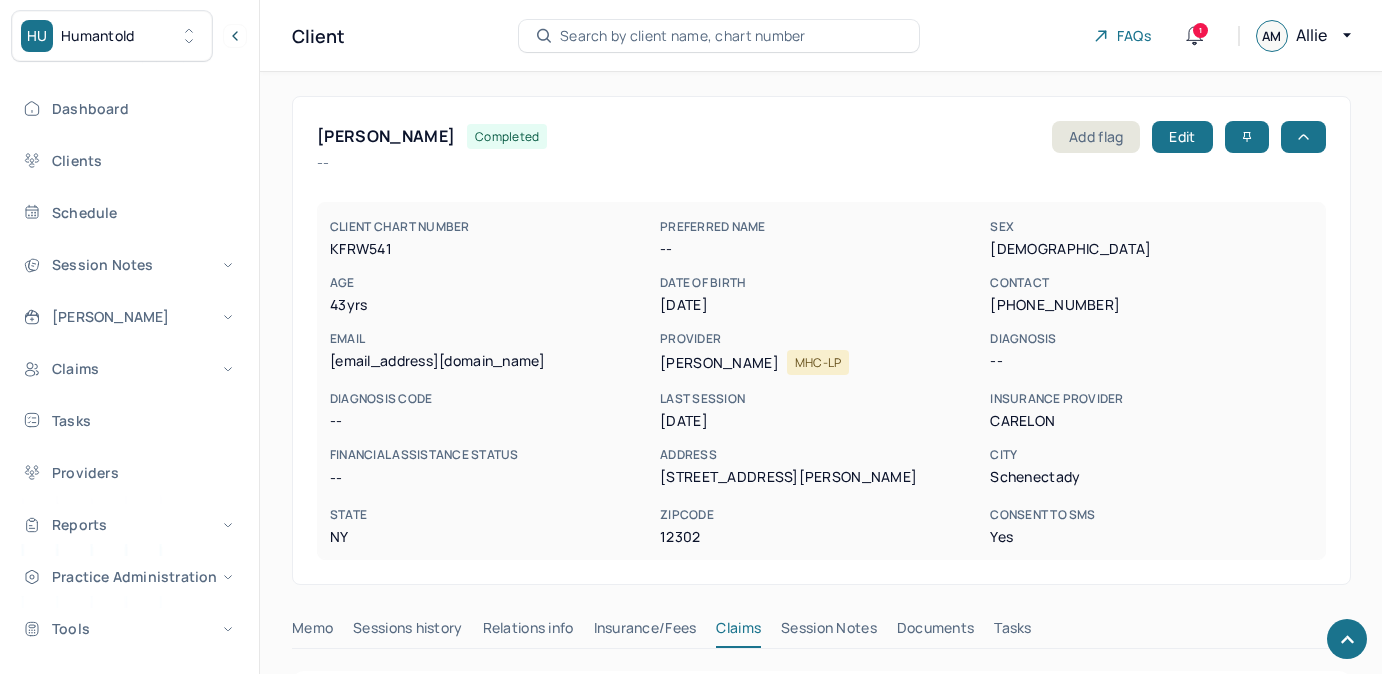 scroll, scrollTop: 909, scrollLeft: 0, axis: vertical 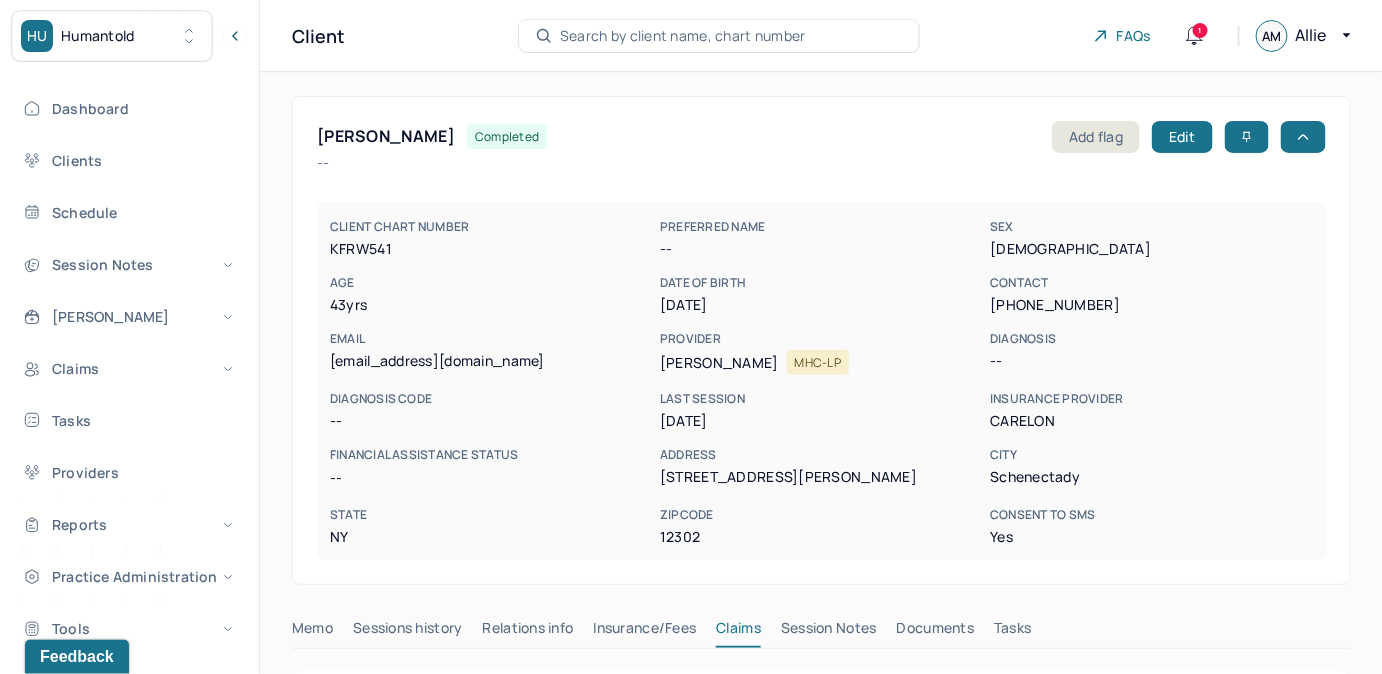 click on "Search by client name, chart number" at bounding box center [719, 36] 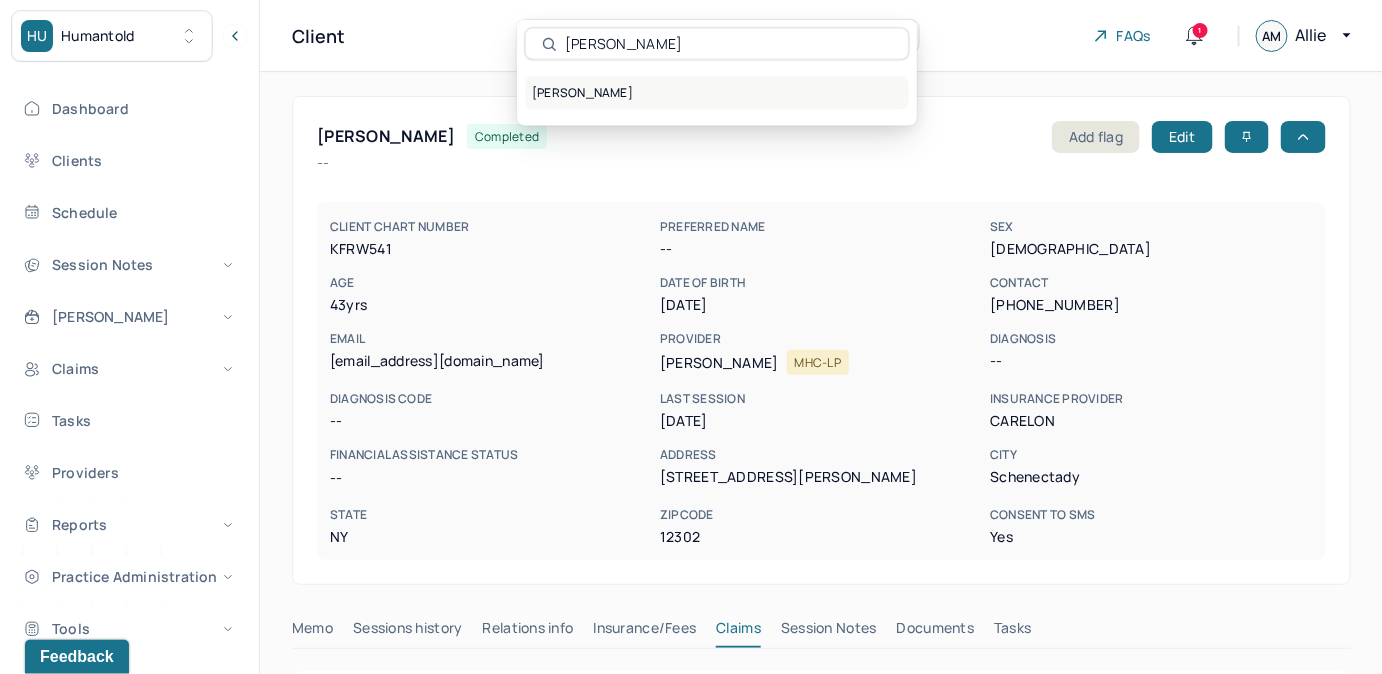 type on "Rachel Kersten" 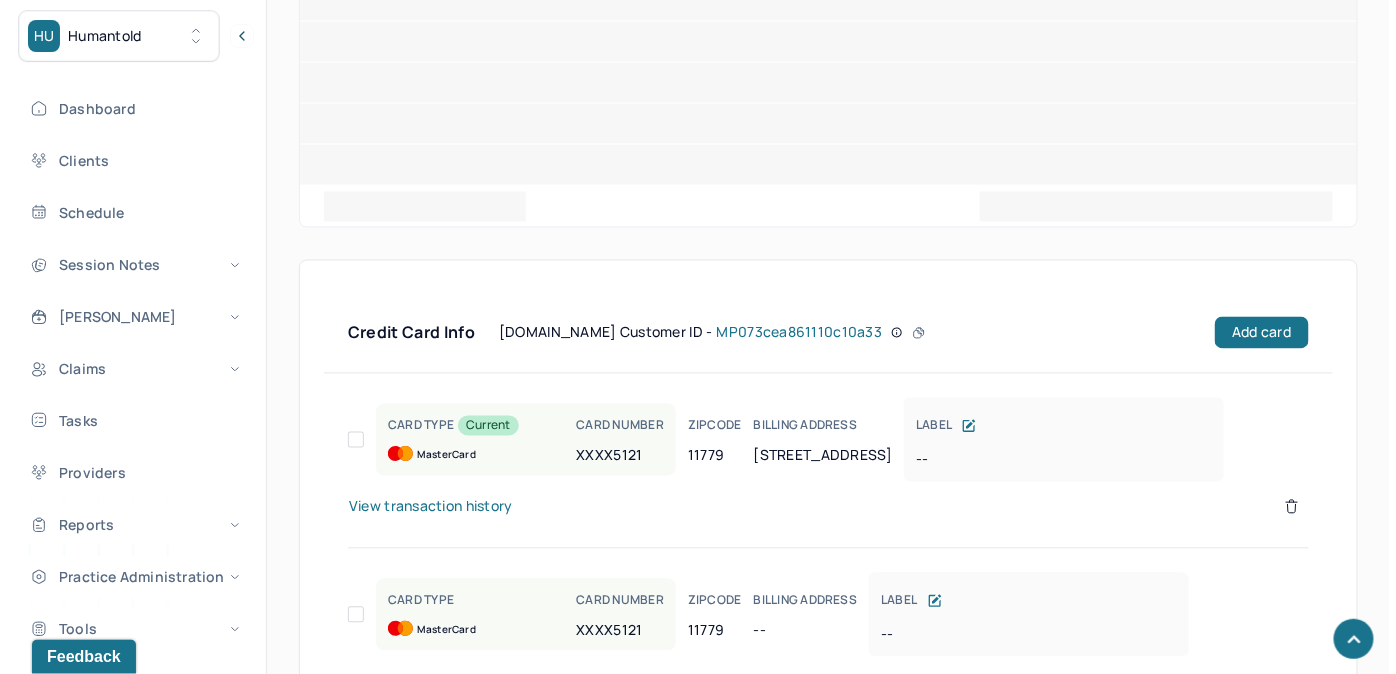 scroll, scrollTop: 1108, scrollLeft: 0, axis: vertical 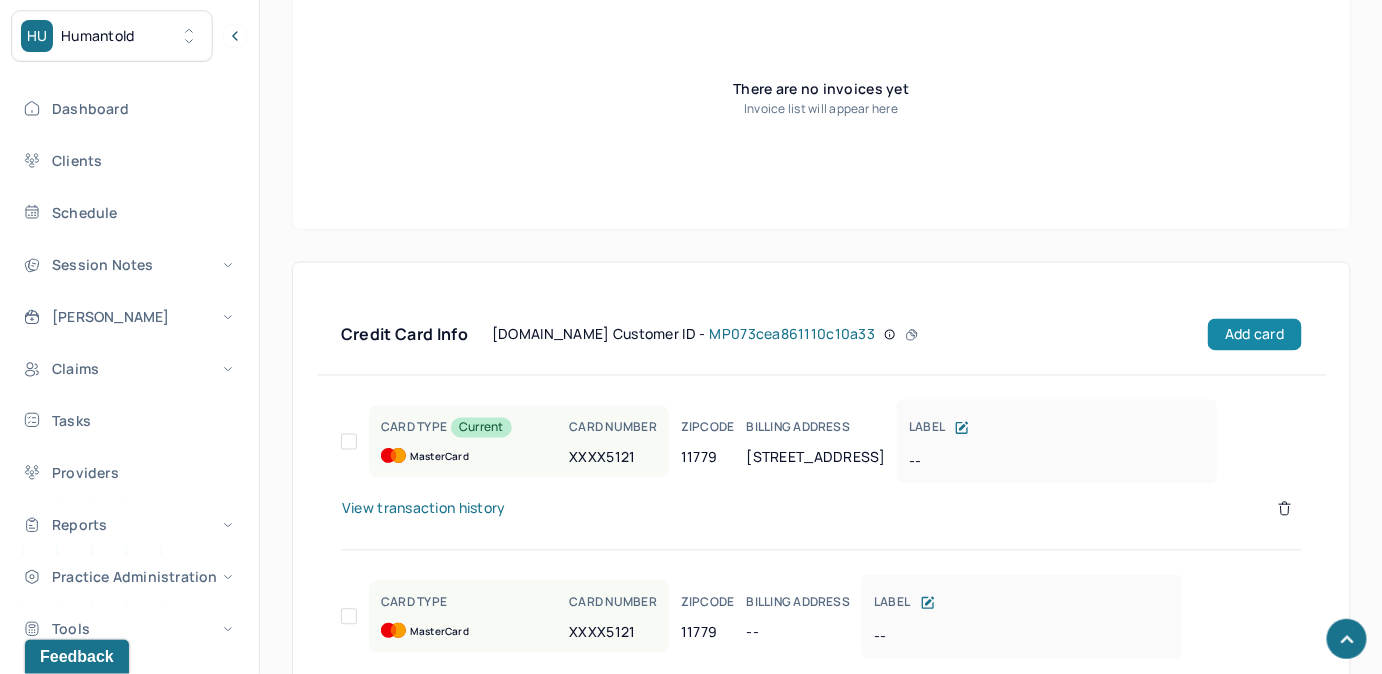 click on "Add card" at bounding box center (1254, 335) 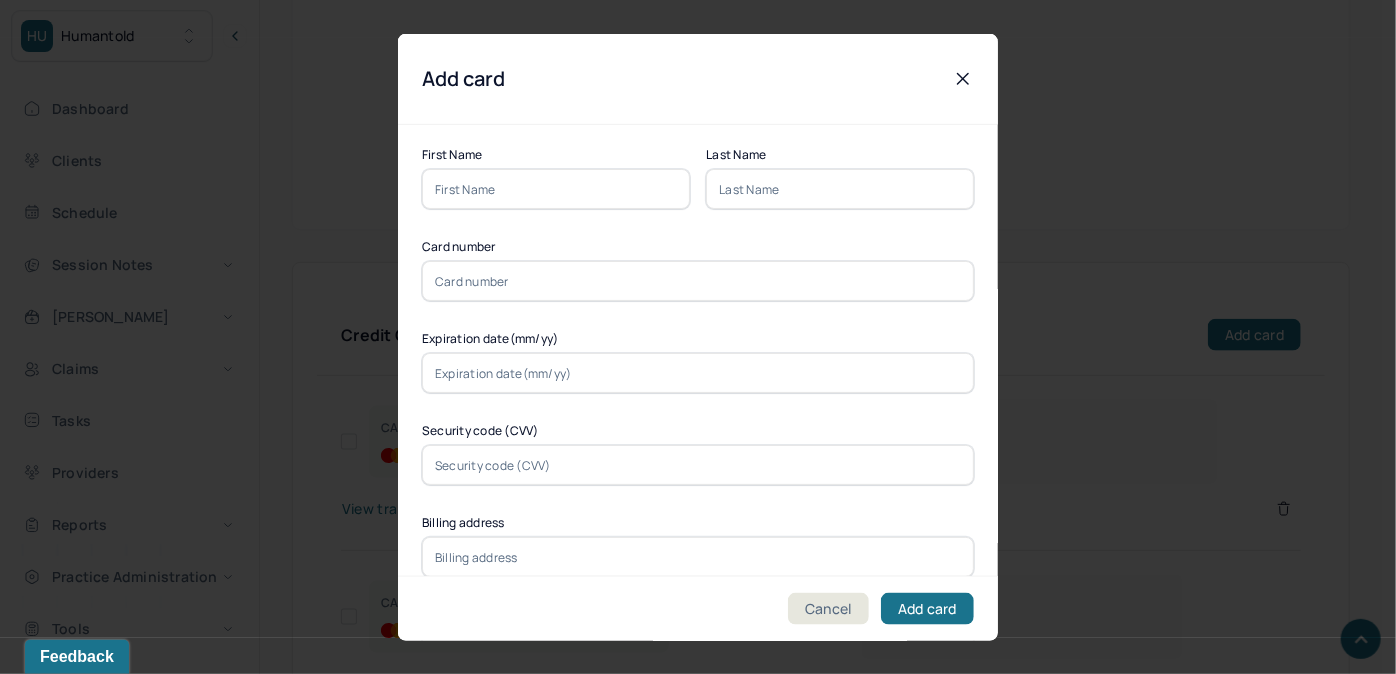 click at bounding box center (556, 189) 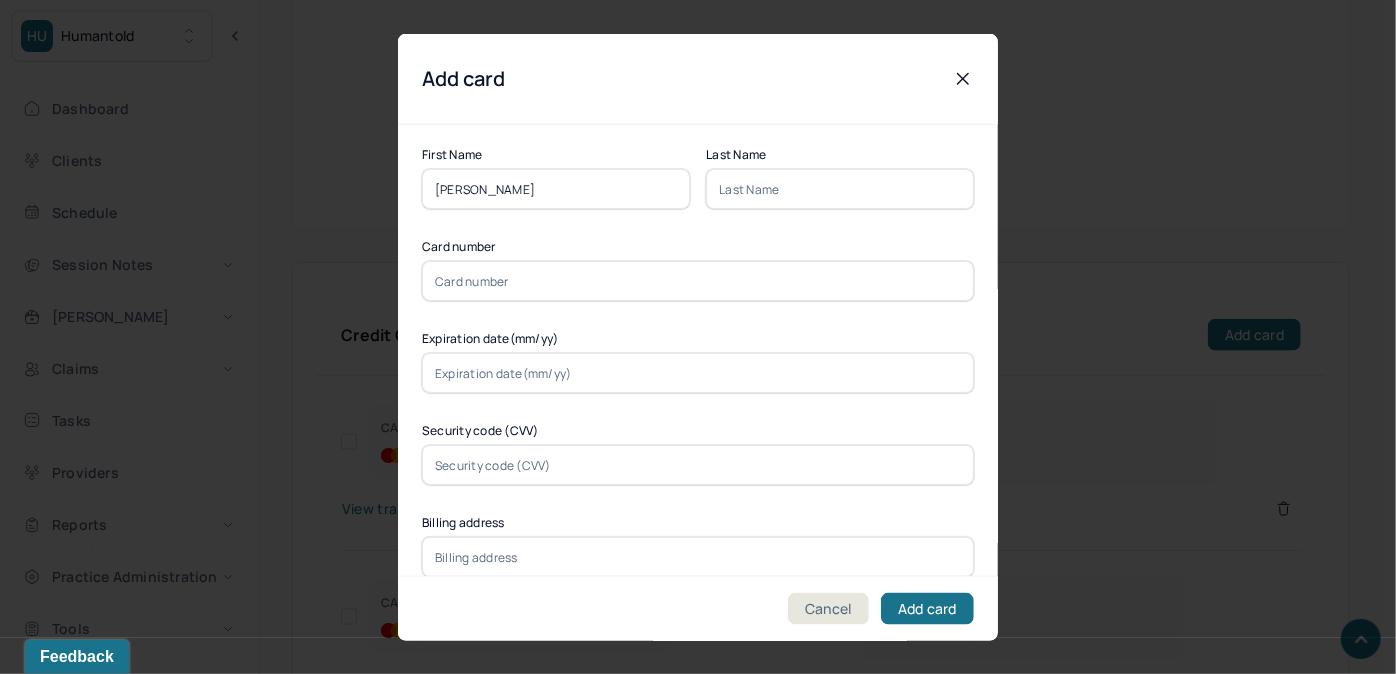 drag, startPoint x: 539, startPoint y: 174, endPoint x: 479, endPoint y: 197, distance: 64.25729 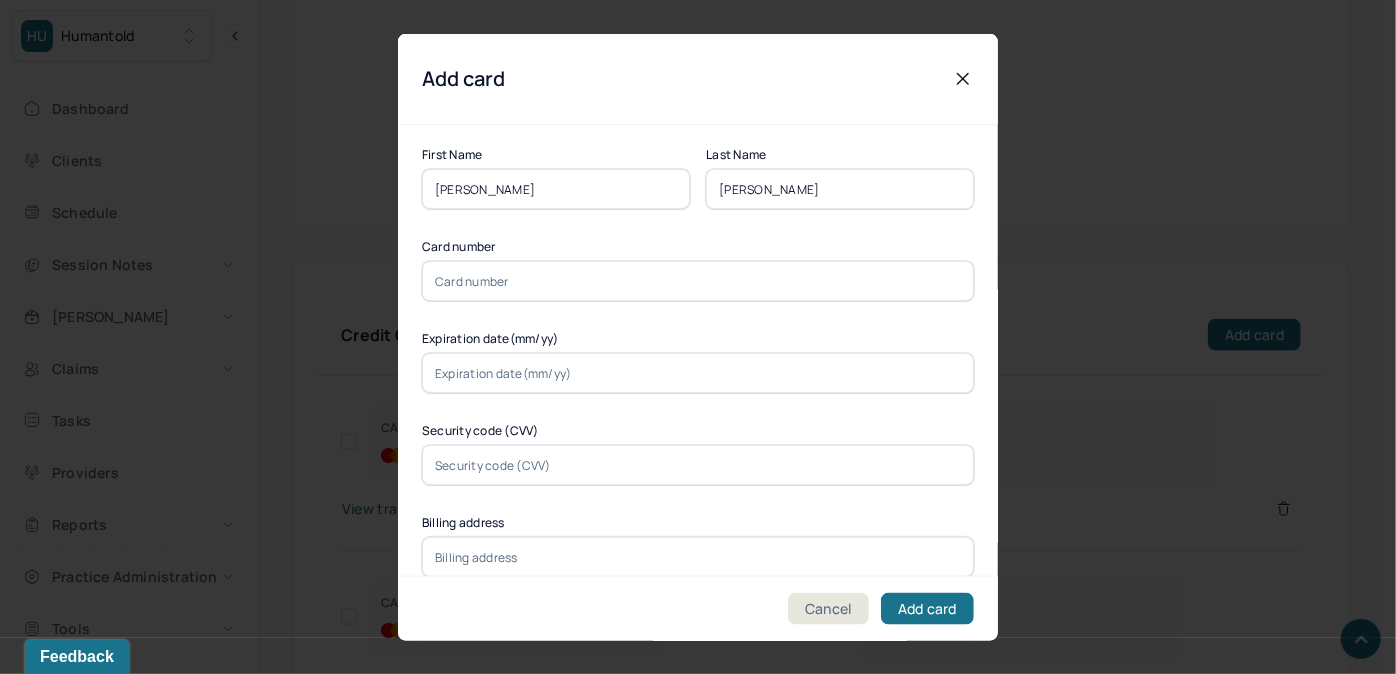 type on "Kersten" 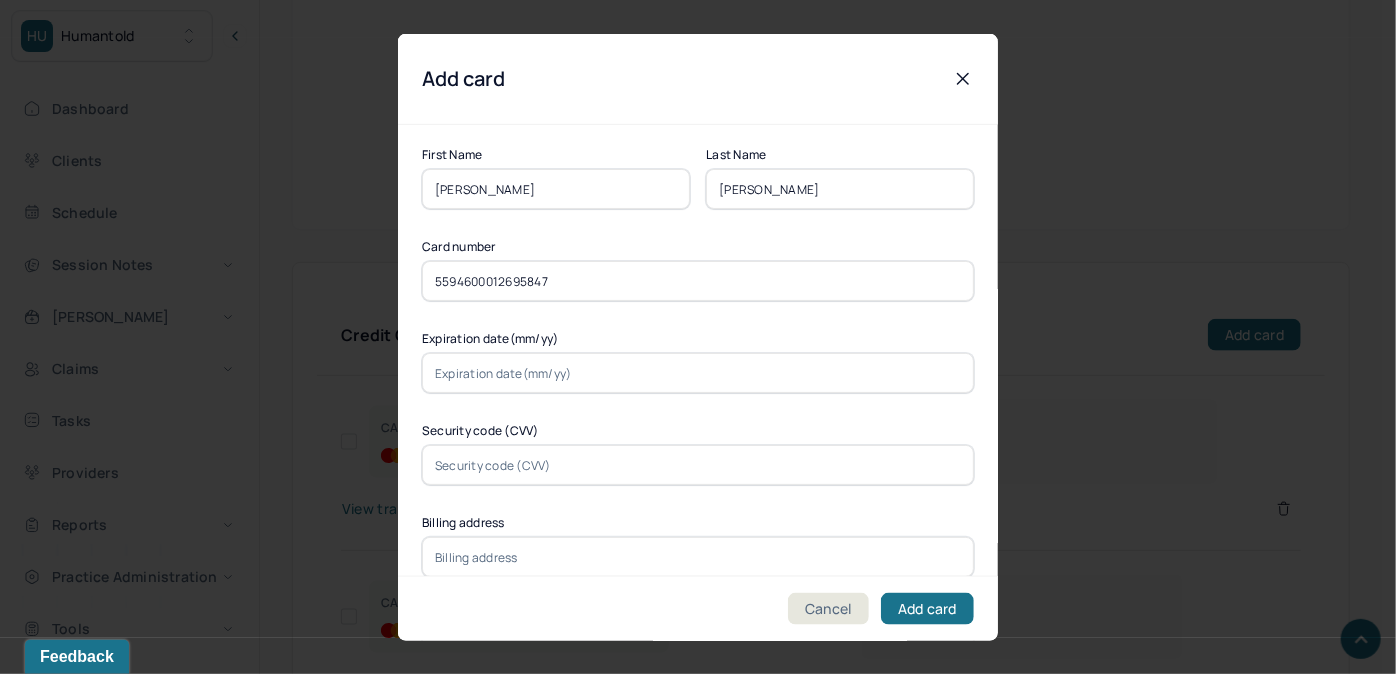 type on "5594600012695847" 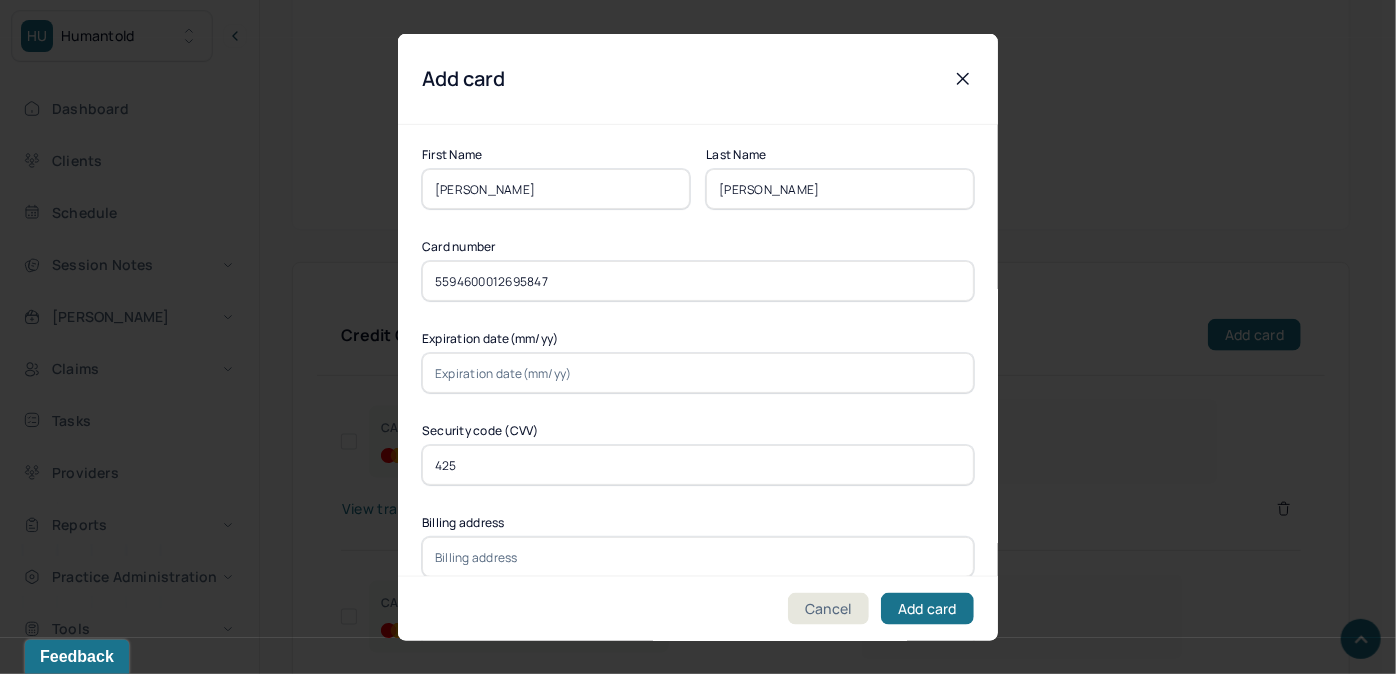 type on "425" 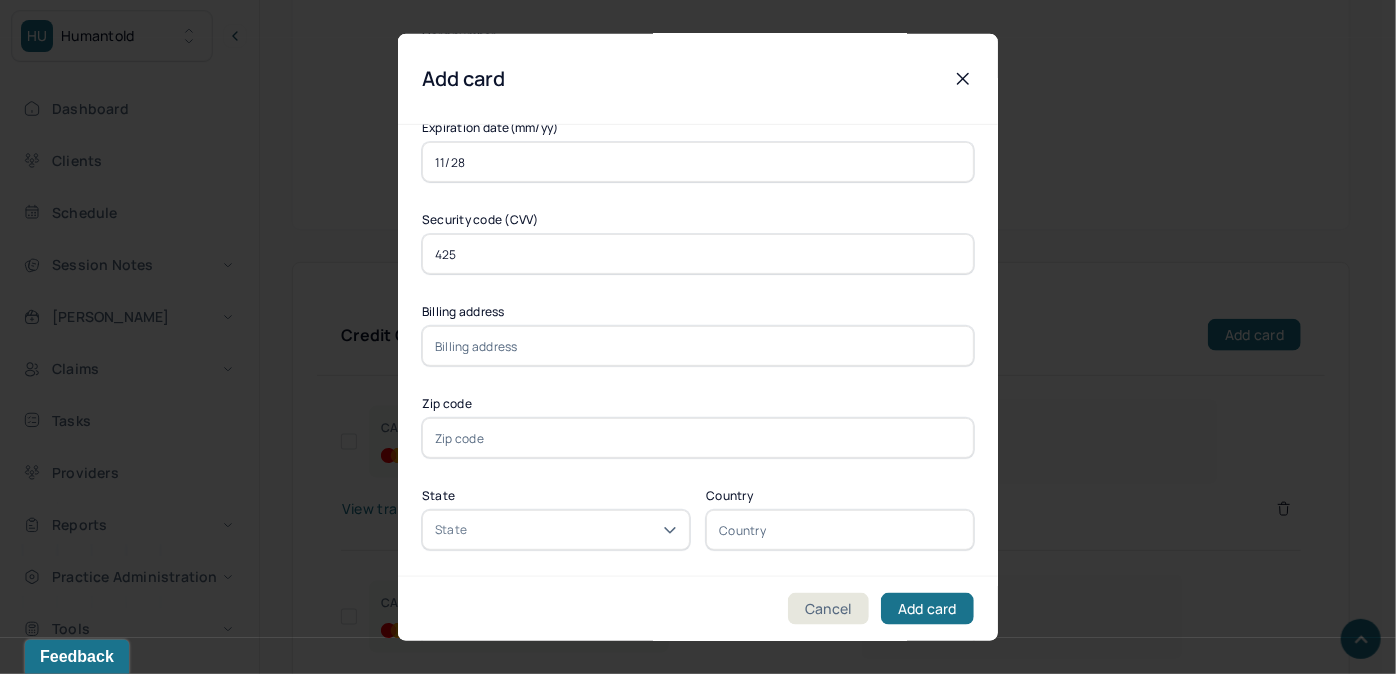 scroll, scrollTop: 272, scrollLeft: 0, axis: vertical 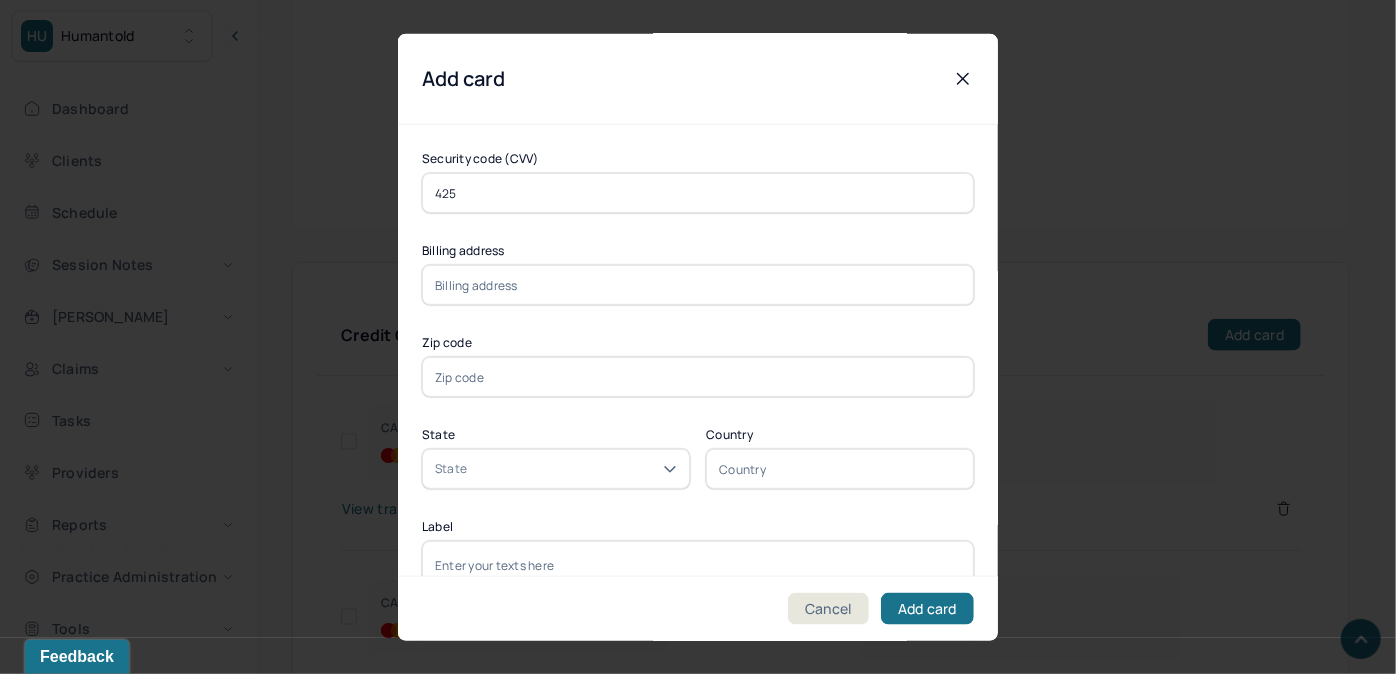 type on "11/28" 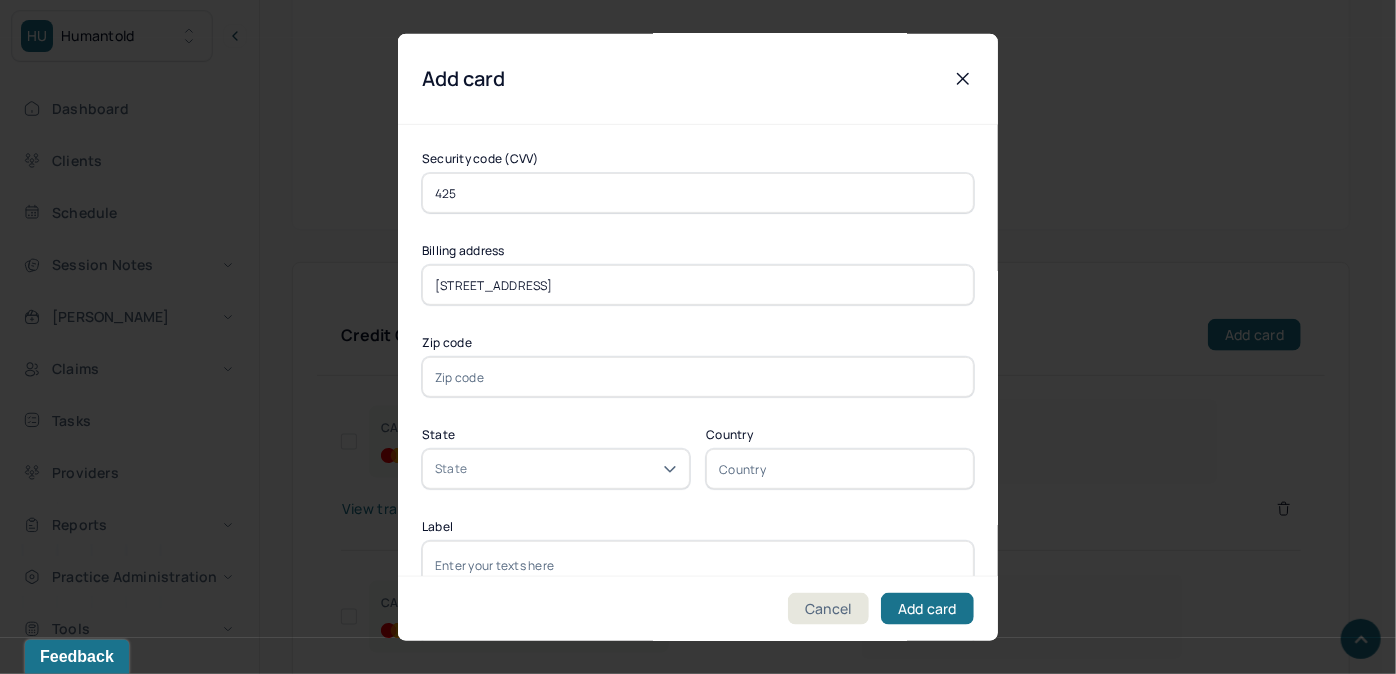 type on "31 Richmond Blvd Apt 3A" 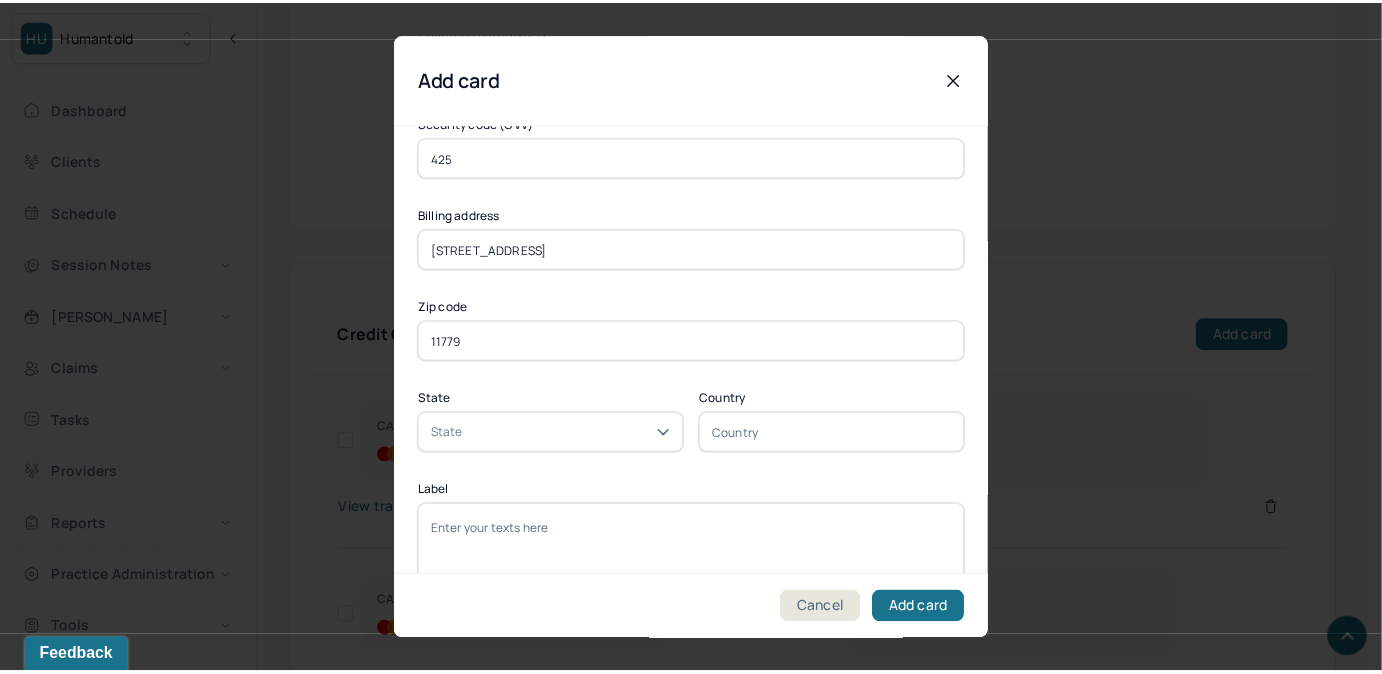 scroll, scrollTop: 365, scrollLeft: 0, axis: vertical 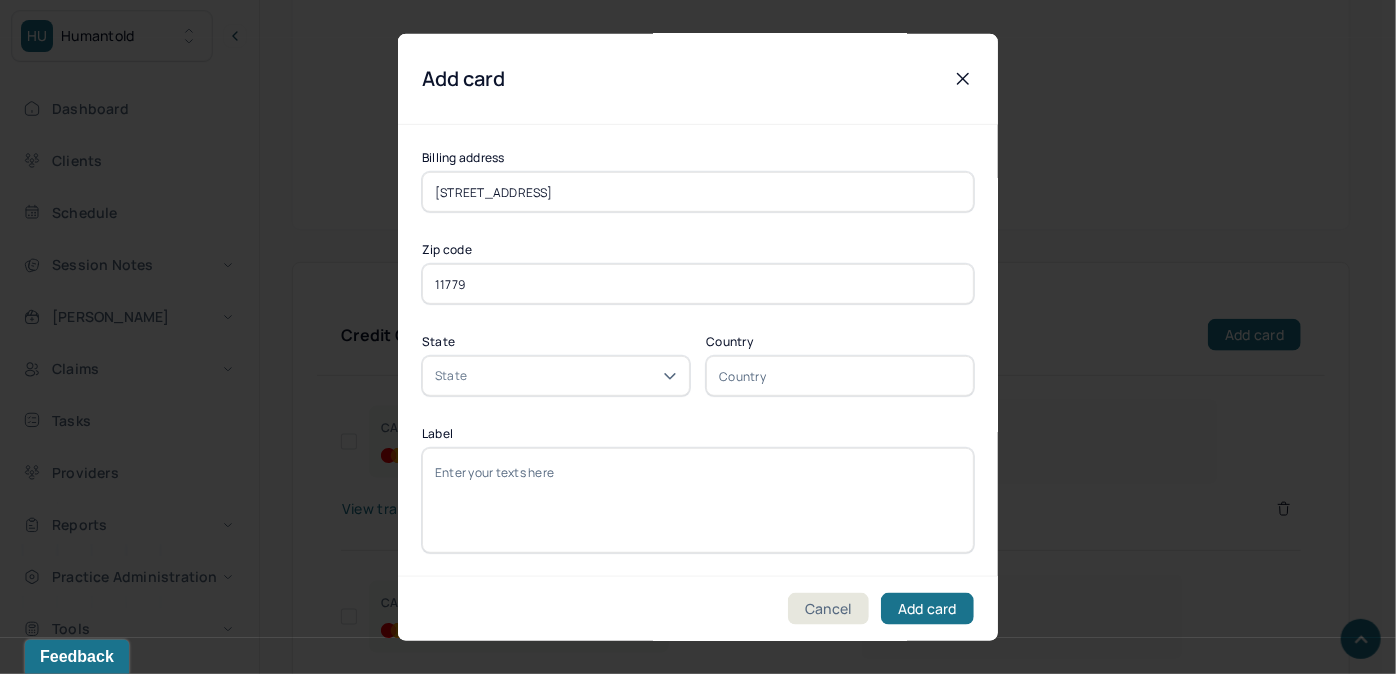 type on "11779" 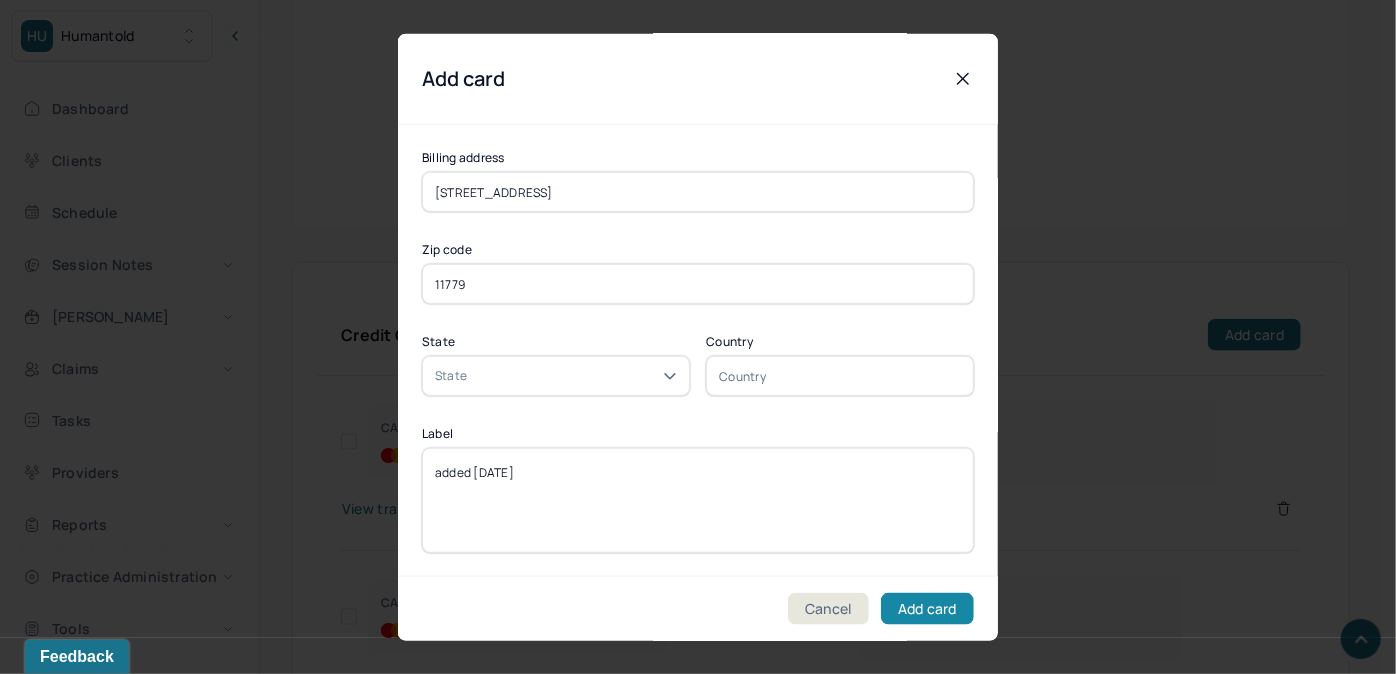 type on "added 7/8/25" 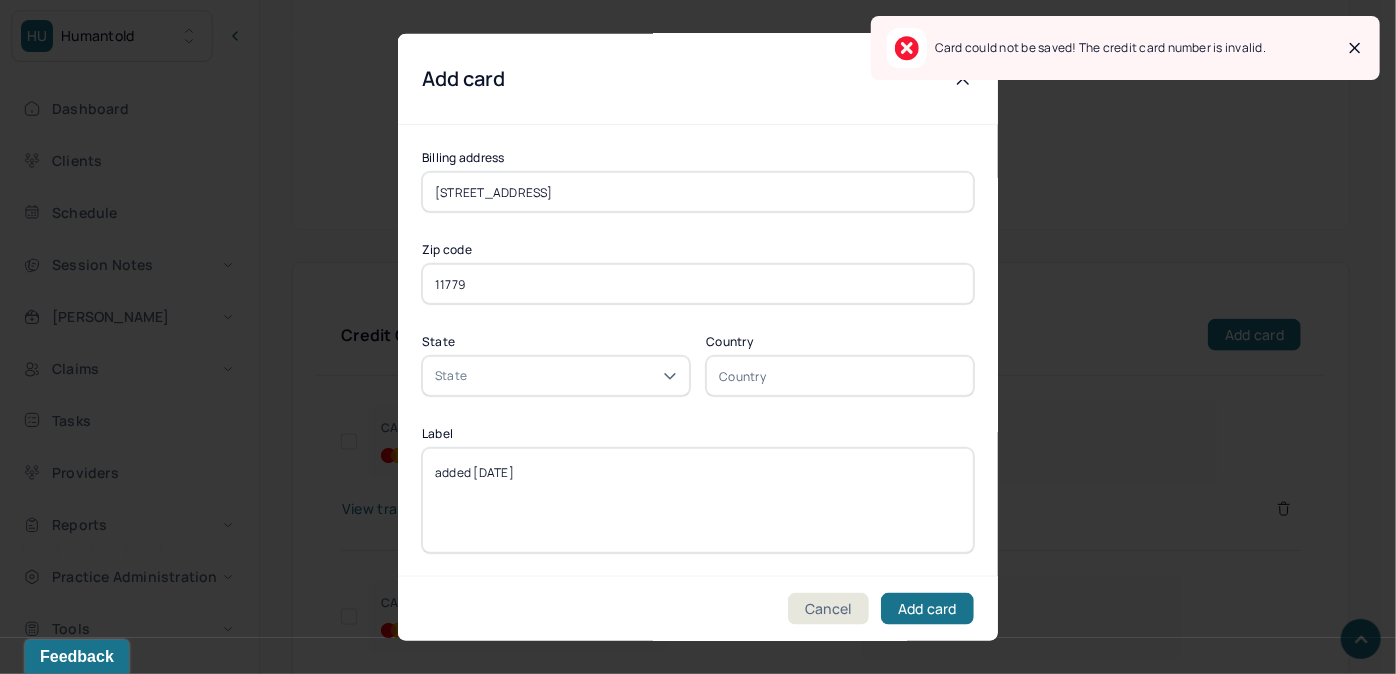 click 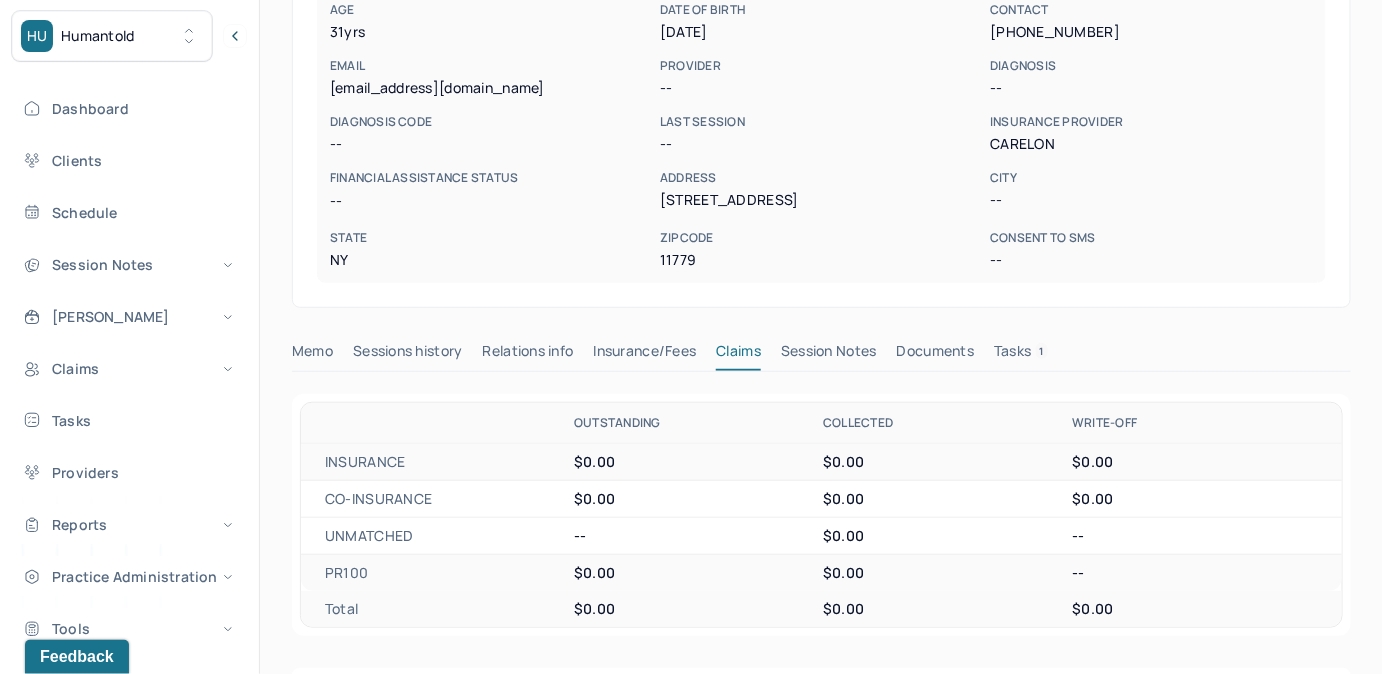 scroll, scrollTop: 0, scrollLeft: 0, axis: both 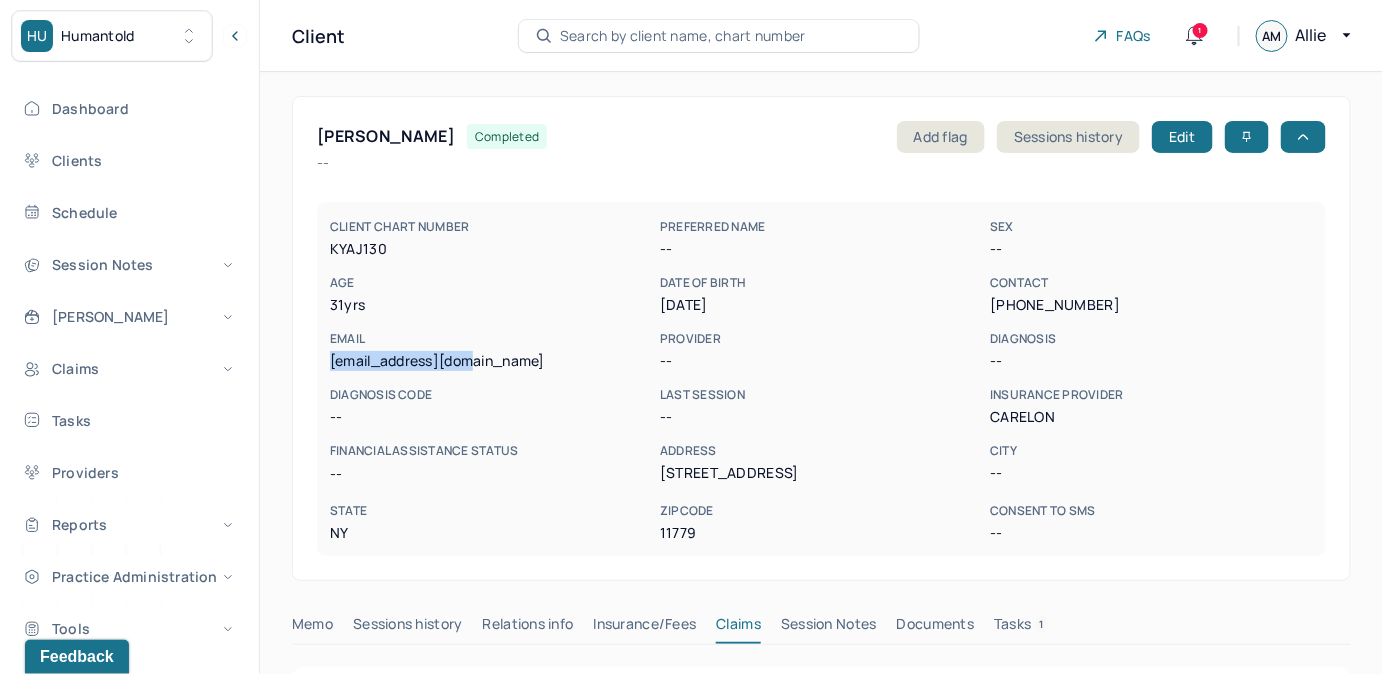 drag, startPoint x: 323, startPoint y: 362, endPoint x: 474, endPoint y: 356, distance: 151.11916 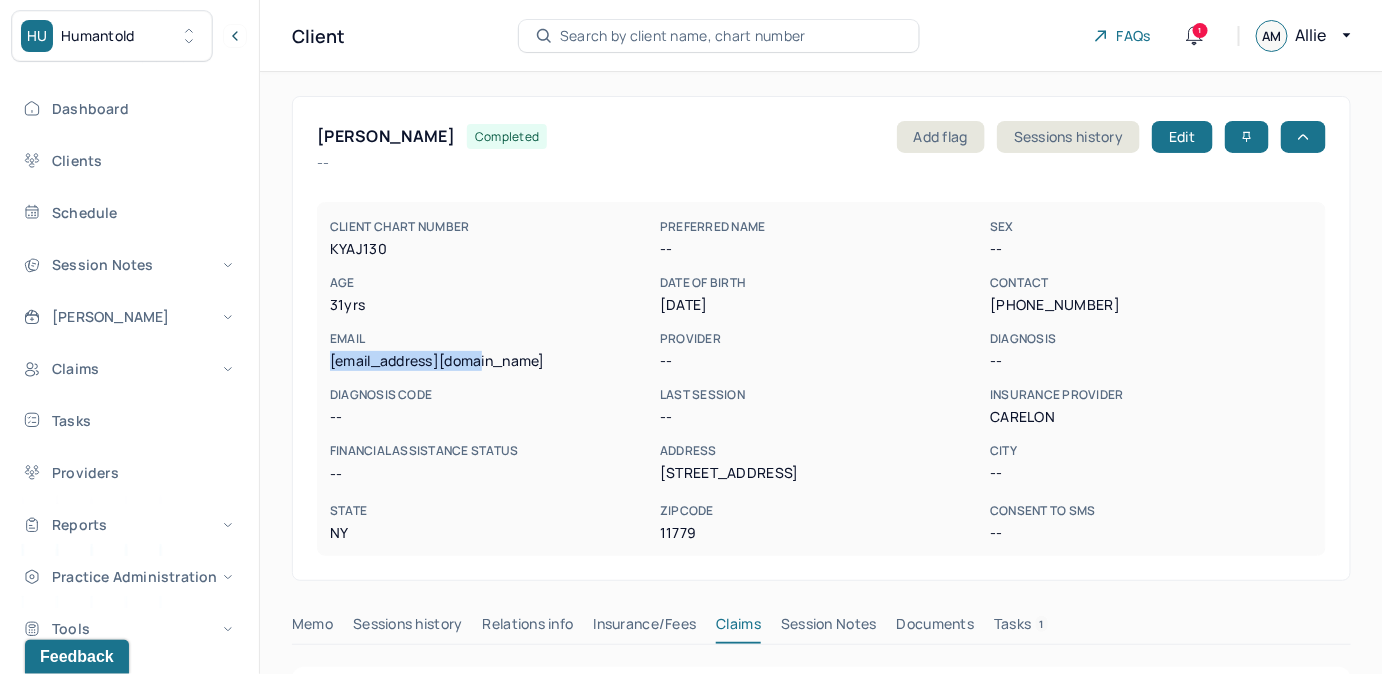 drag, startPoint x: 488, startPoint y: 359, endPoint x: 314, endPoint y: 369, distance: 174.28712 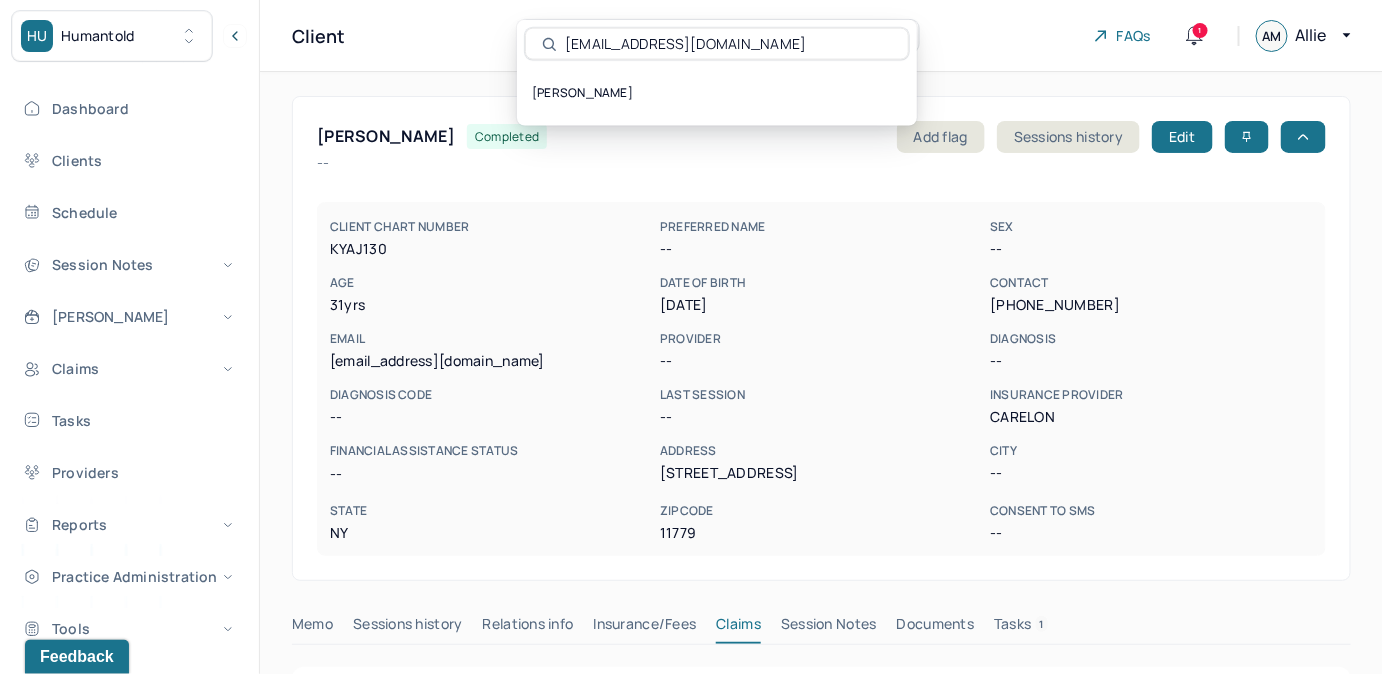 type on "ravenbuckler1@gmail.com" 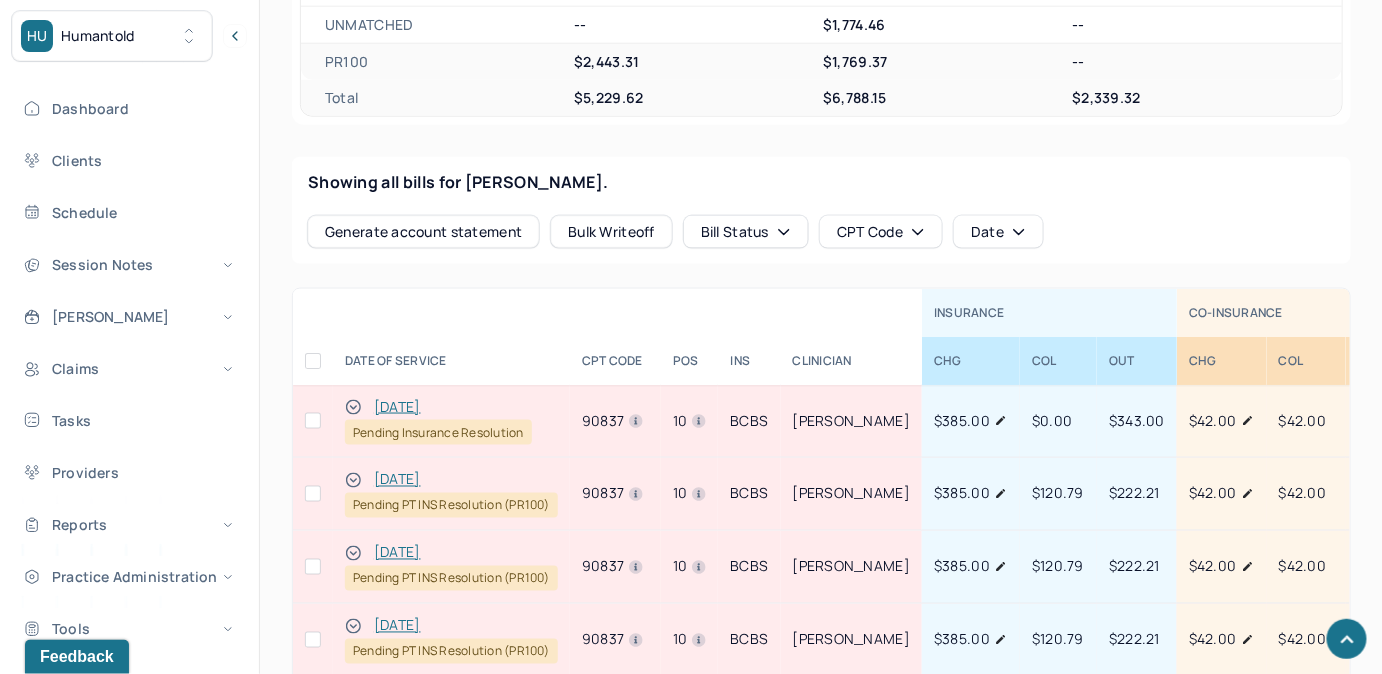 scroll, scrollTop: 818, scrollLeft: 0, axis: vertical 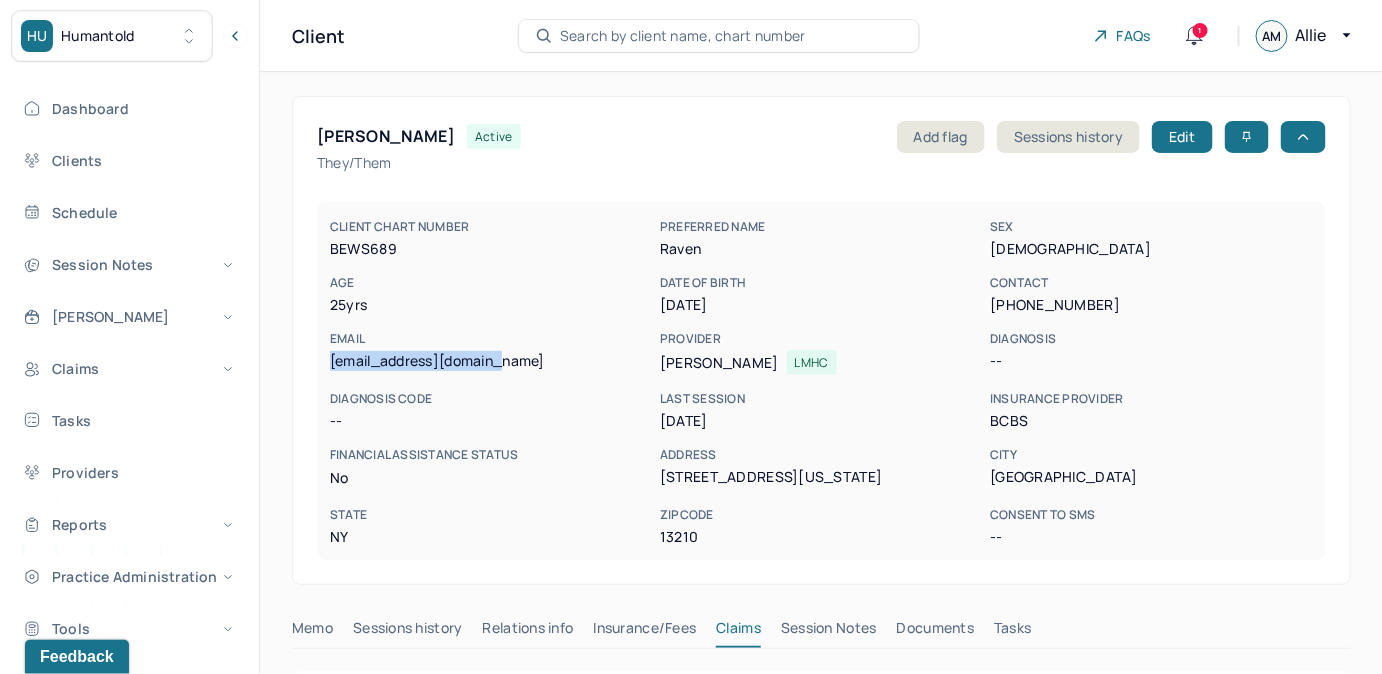 drag, startPoint x: 330, startPoint y: 353, endPoint x: 530, endPoint y: 354, distance: 200.0025 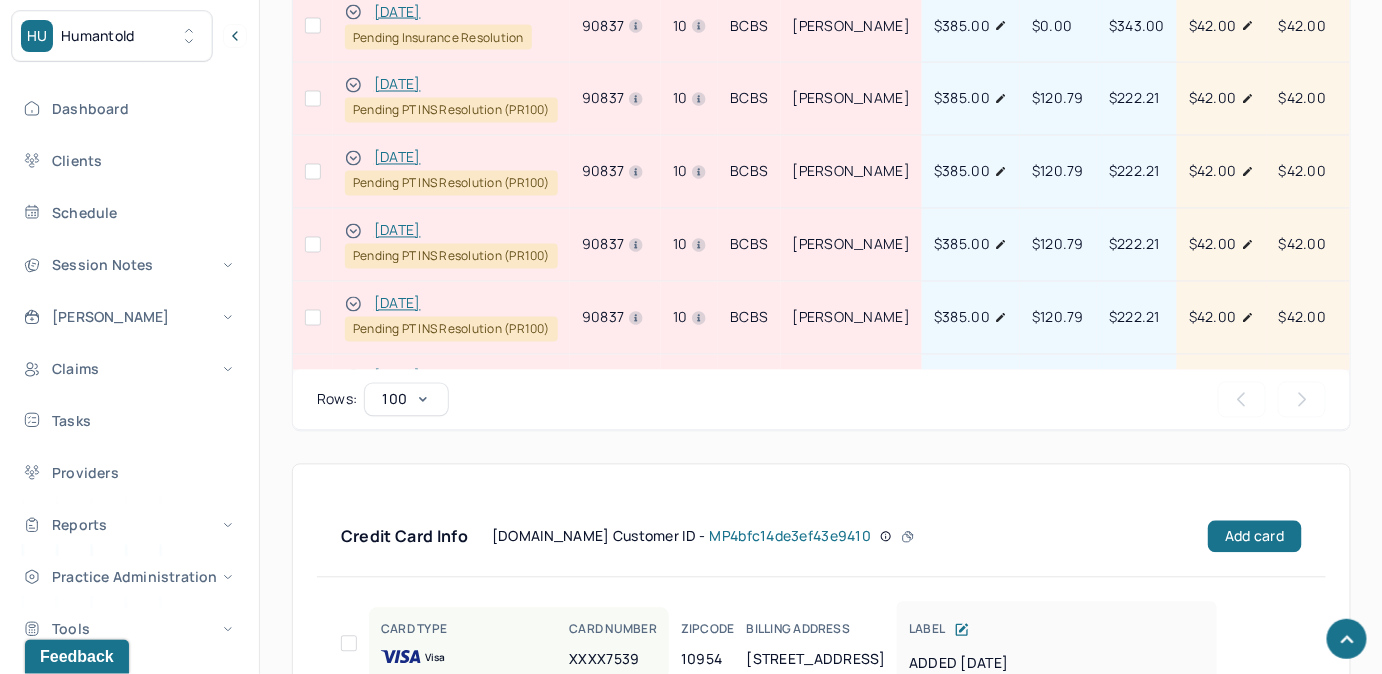 scroll, scrollTop: 1181, scrollLeft: 0, axis: vertical 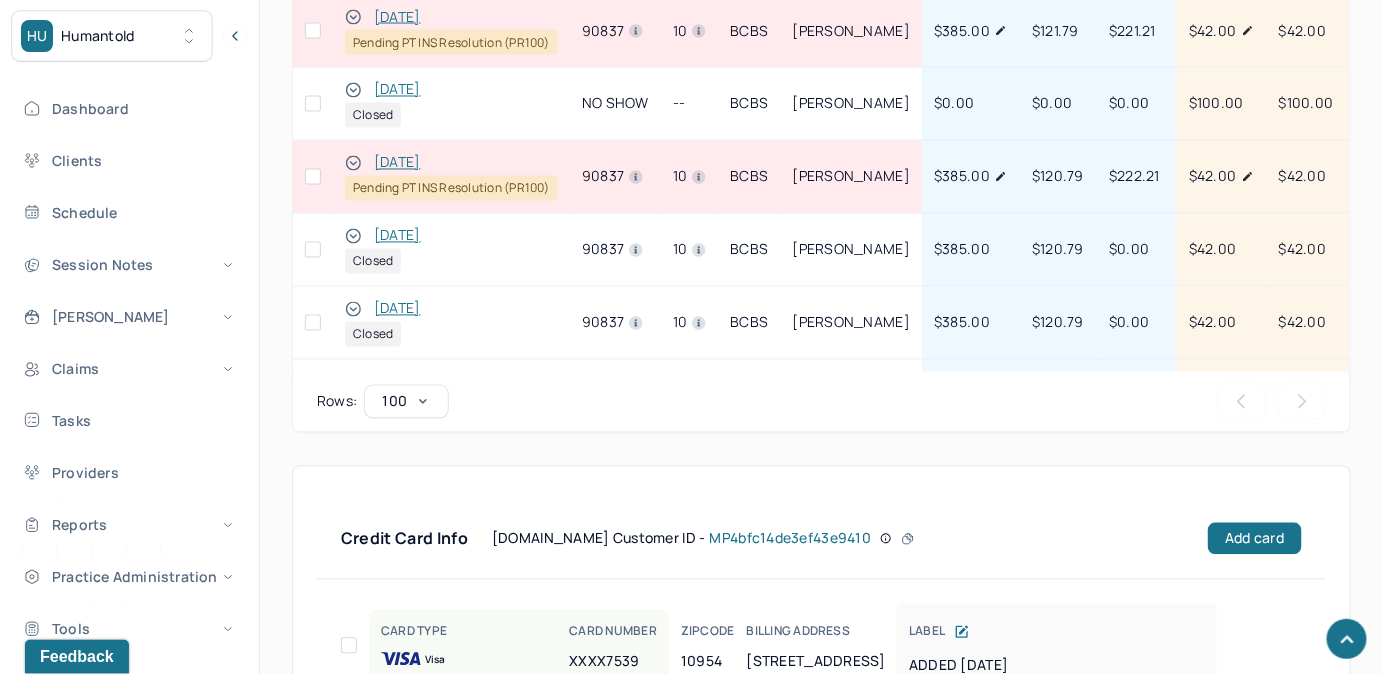 click at bounding box center [313, 177] 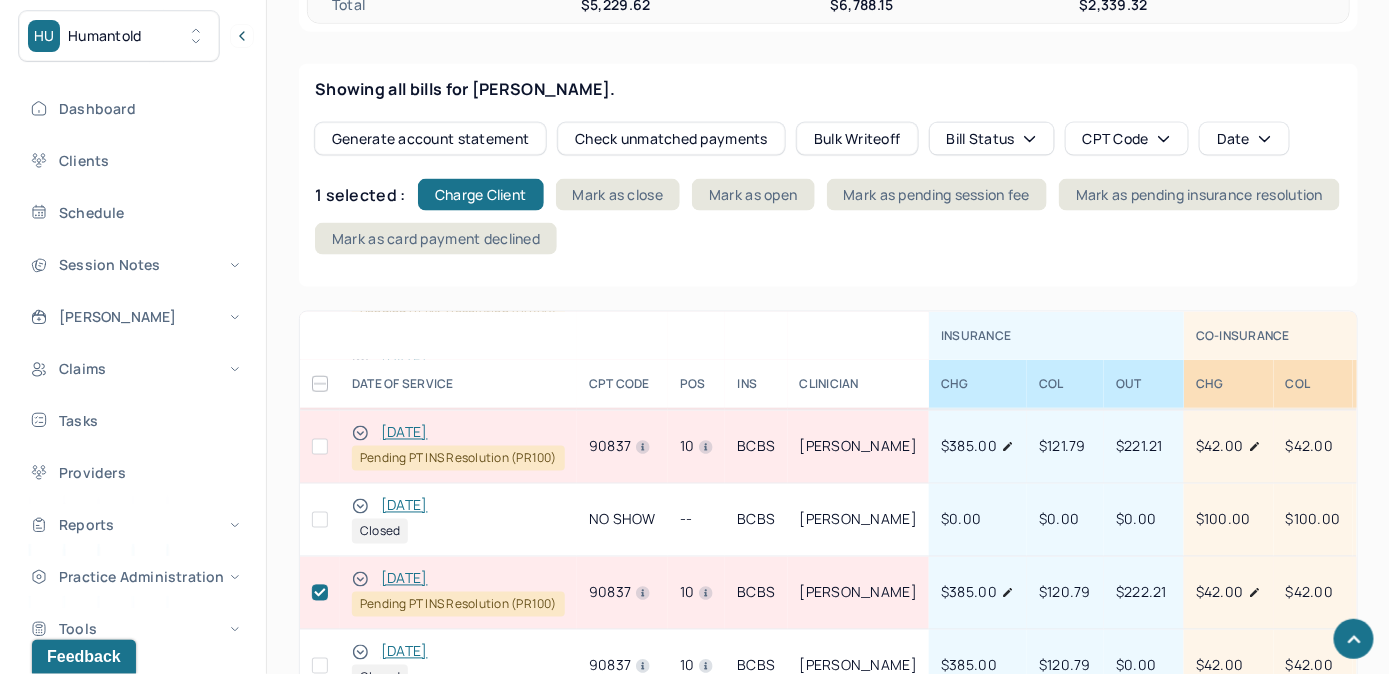 scroll, scrollTop: 843, scrollLeft: 0, axis: vertical 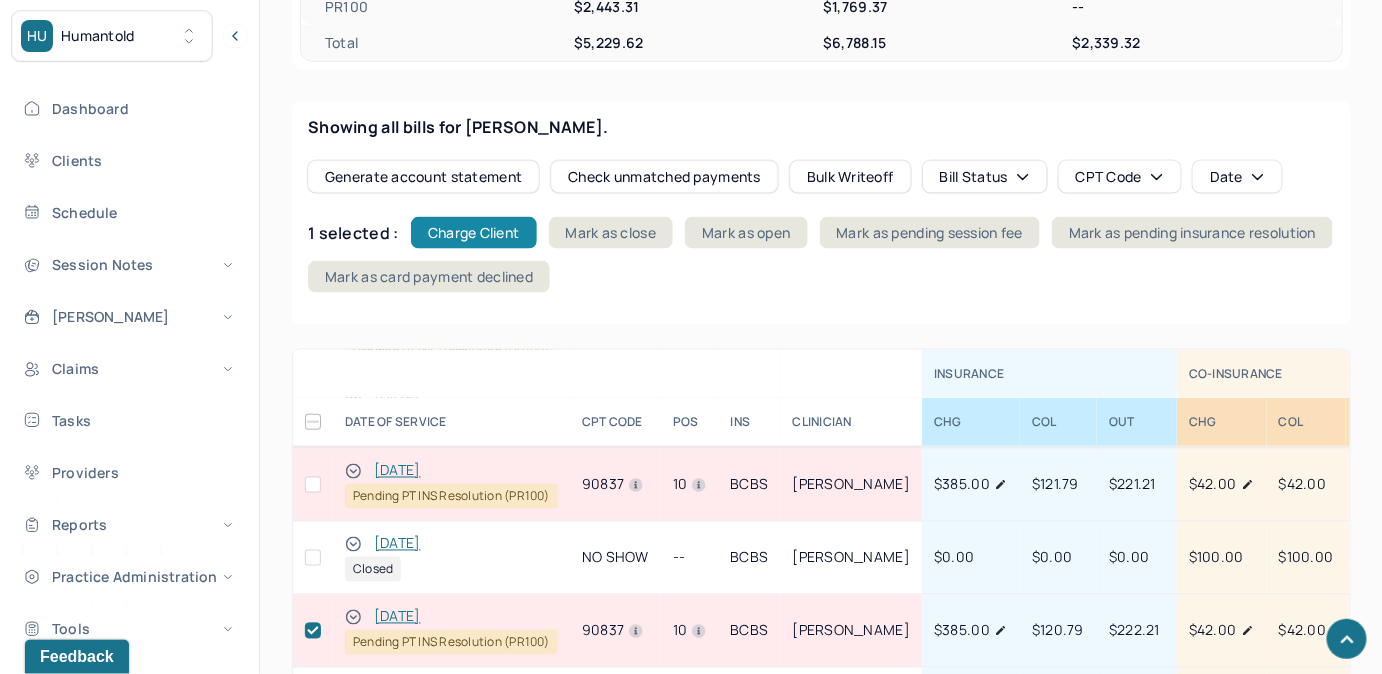 click on "Charge Client" at bounding box center [474, 233] 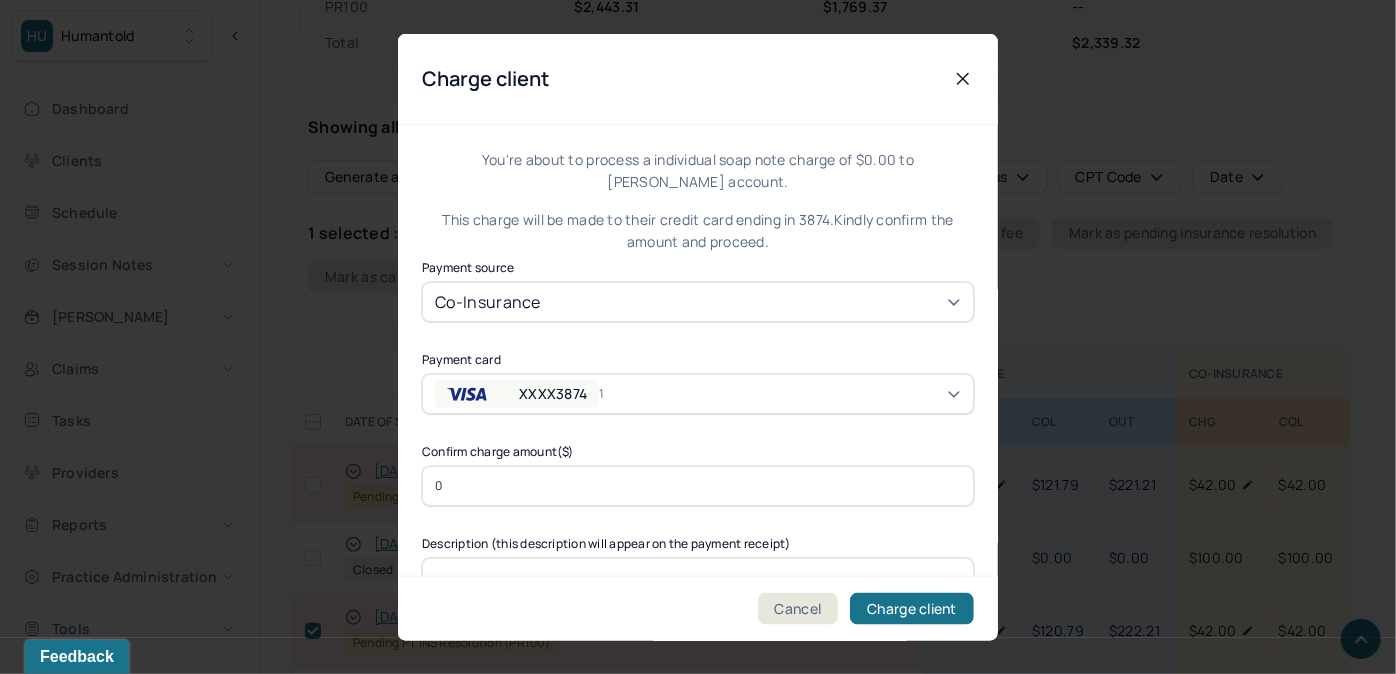 click on "Co-Insurance" at bounding box center (698, 301) 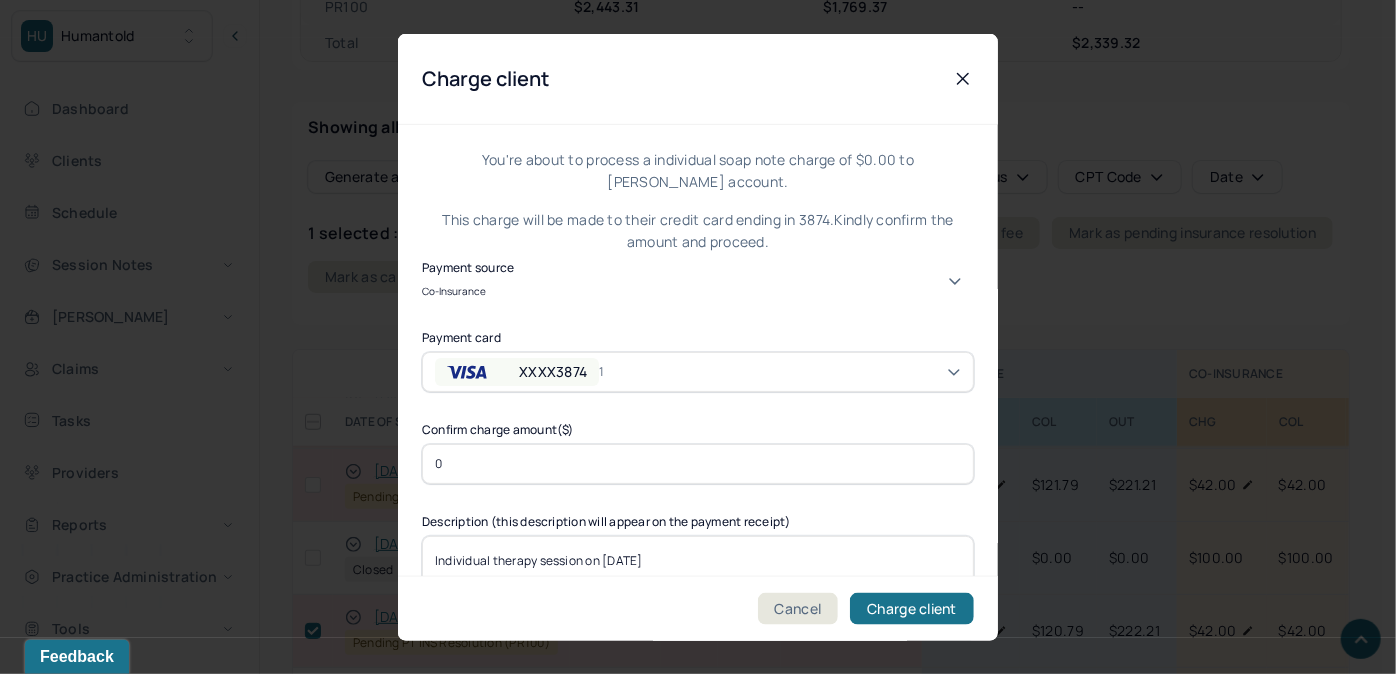 click on "Co-Insurance" at bounding box center (698, 290) 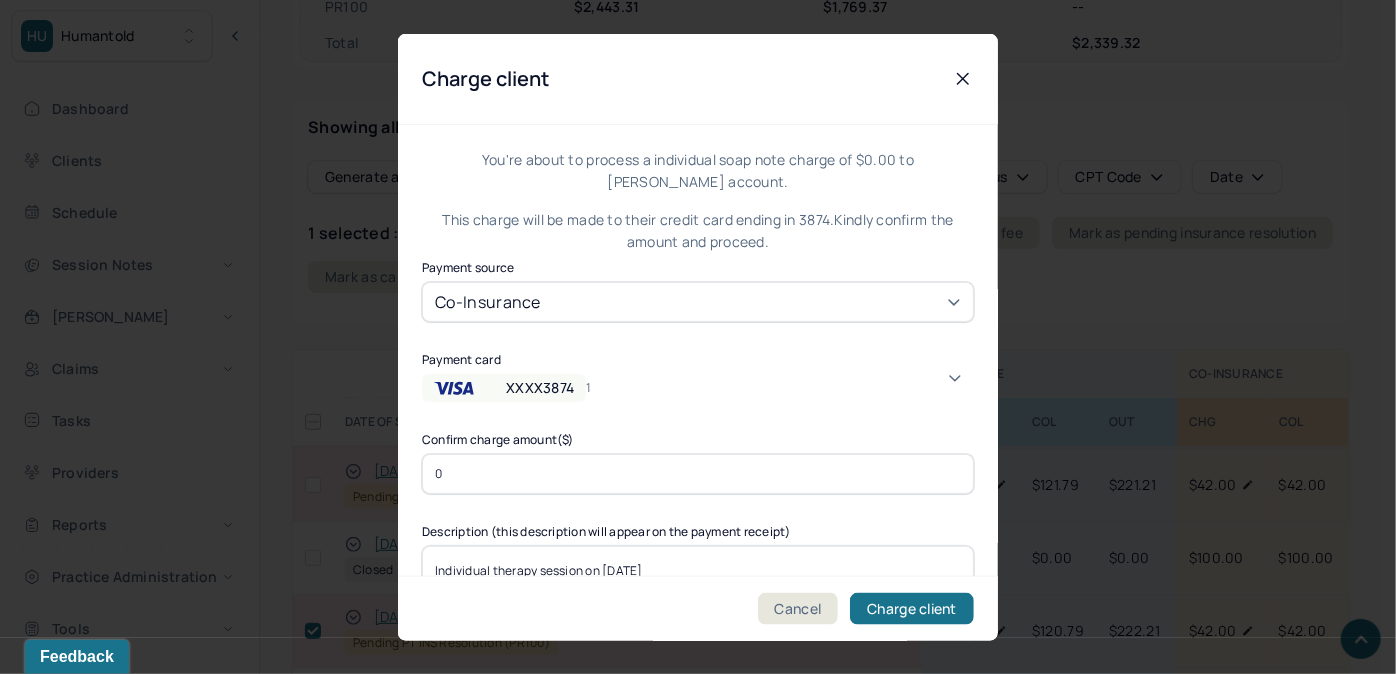 click on "1" at bounding box center [606, 387] 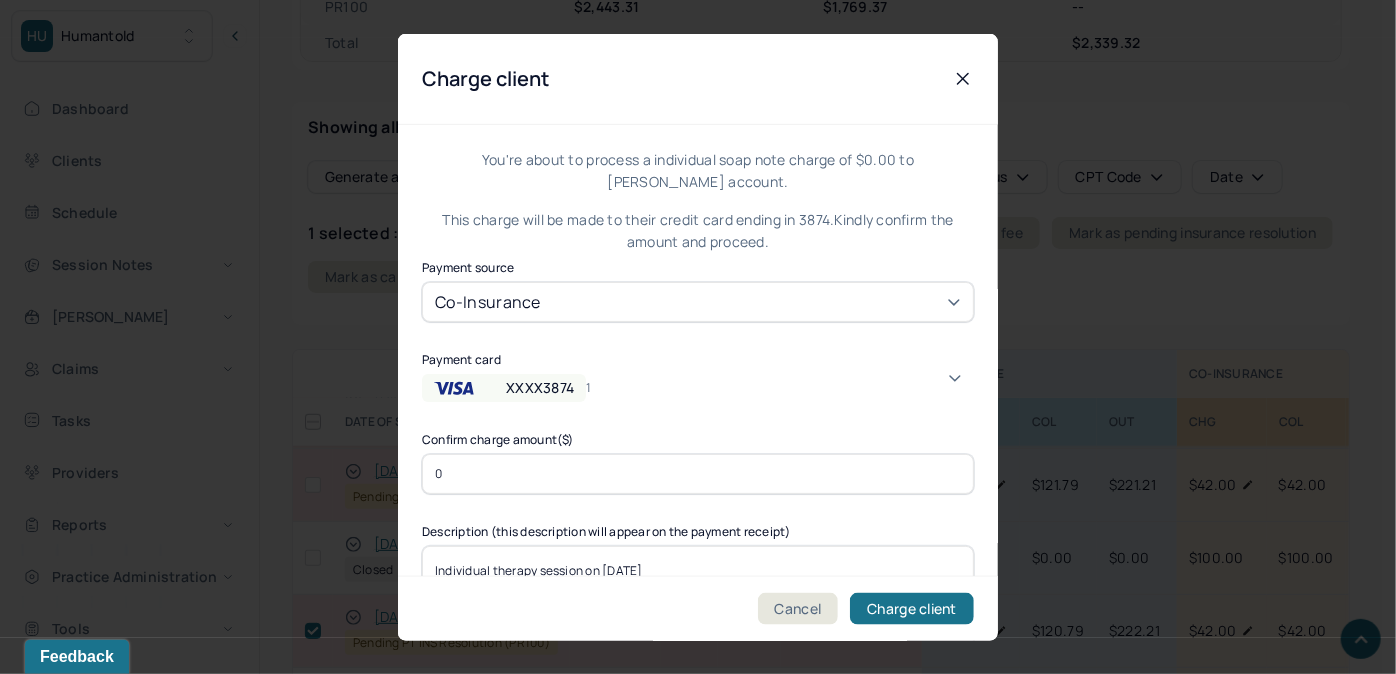 scroll, scrollTop: 90, scrollLeft: 0, axis: vertical 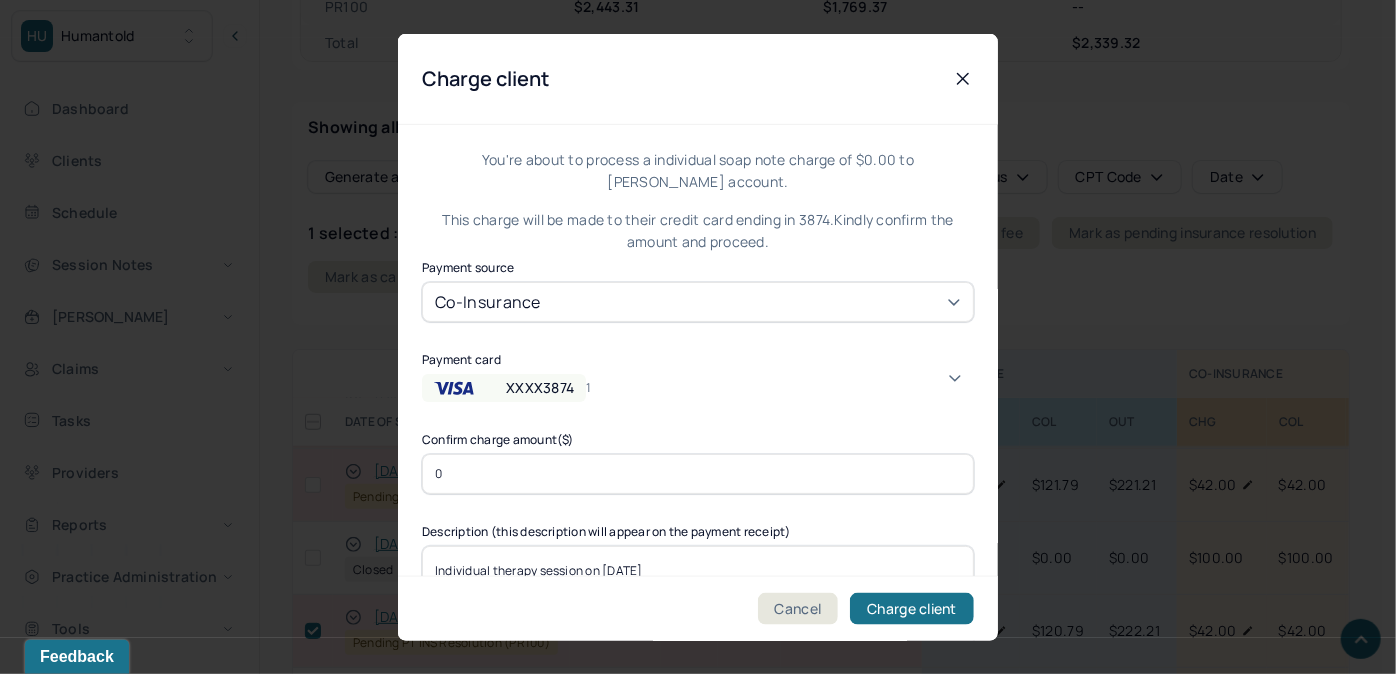 click on "XXXX3207 Added 7/2/25" at bounding box center (691, 7688) 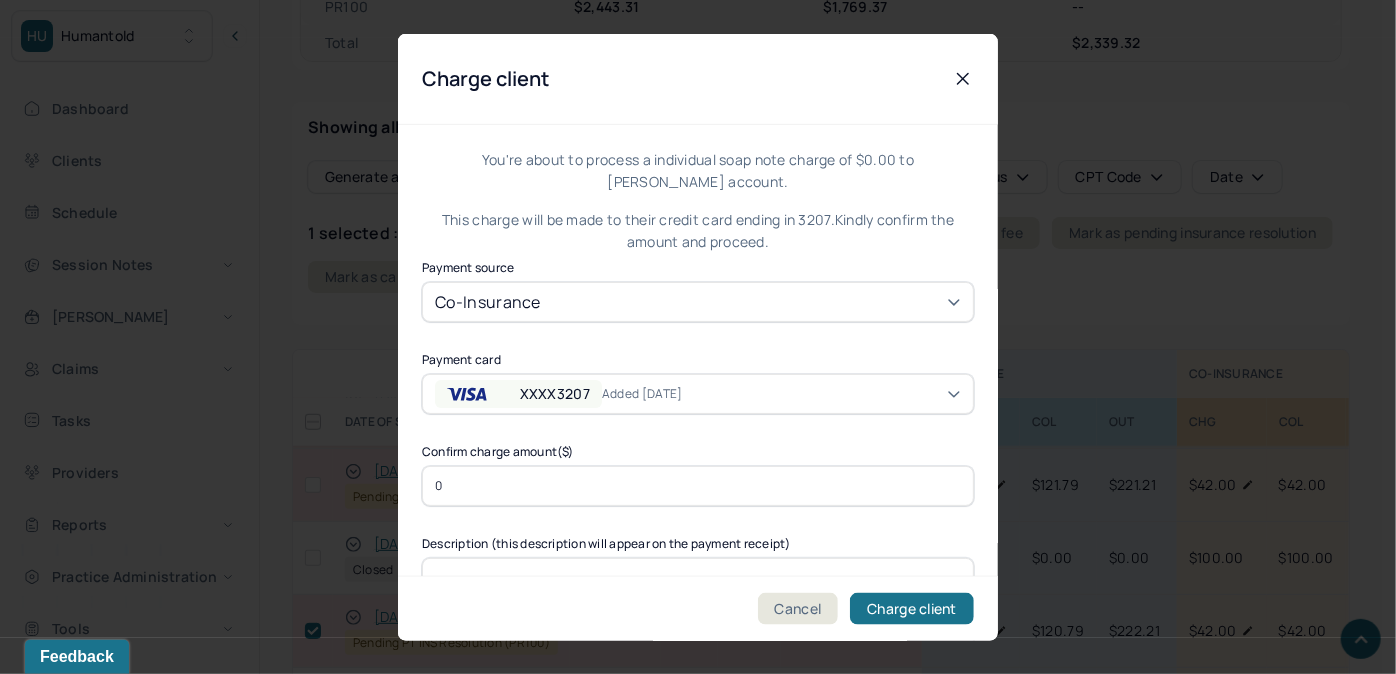 click on "0" at bounding box center [698, 485] 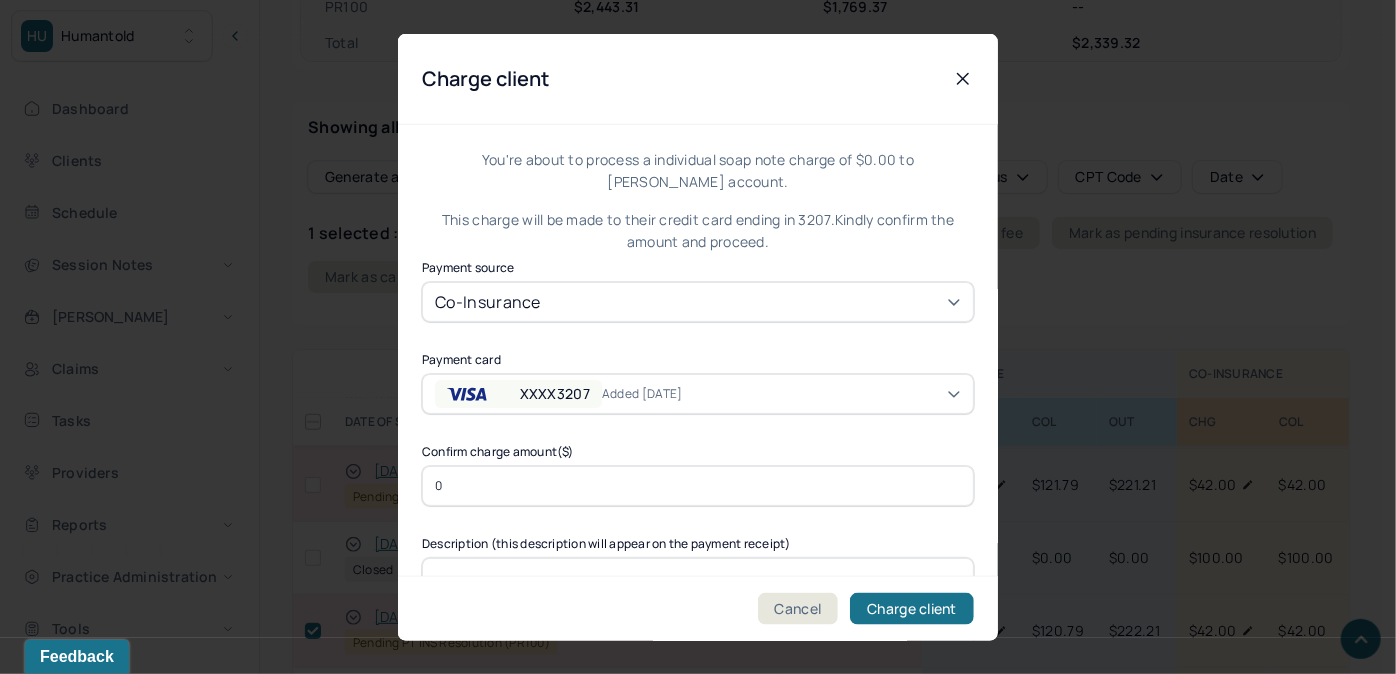 click 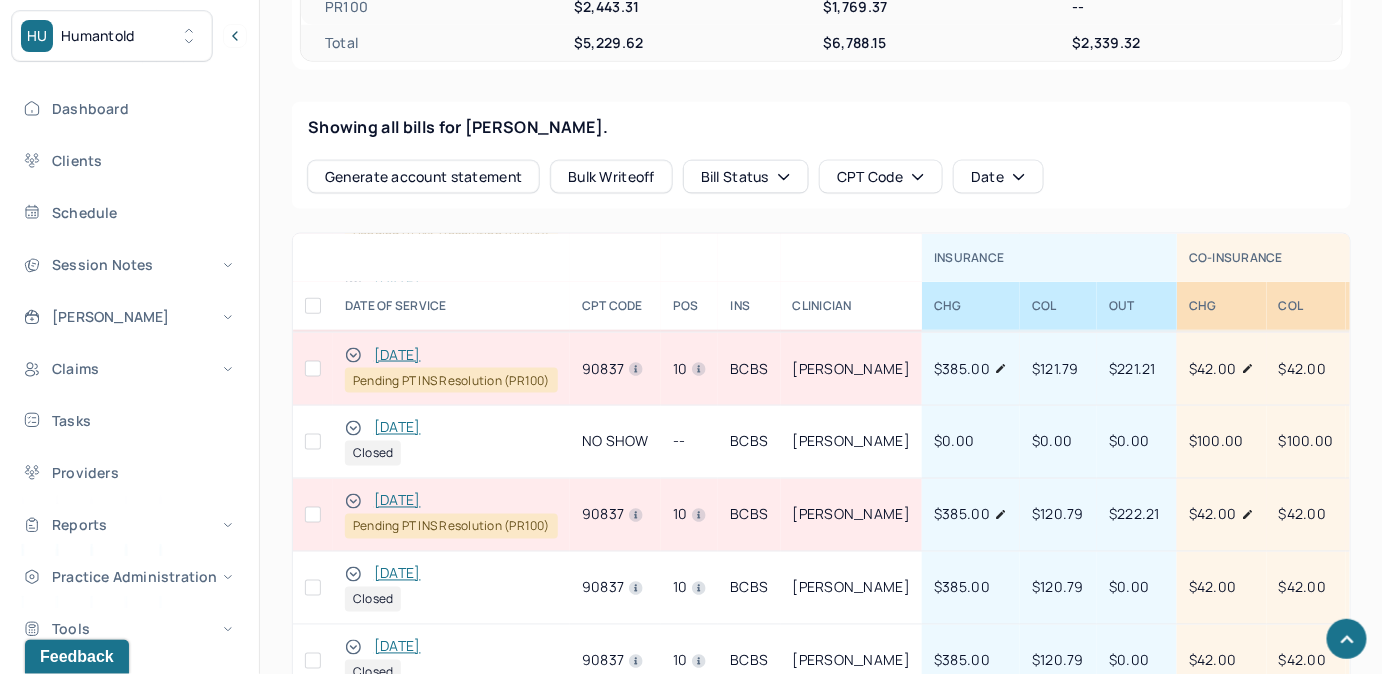 click at bounding box center (313, 515) 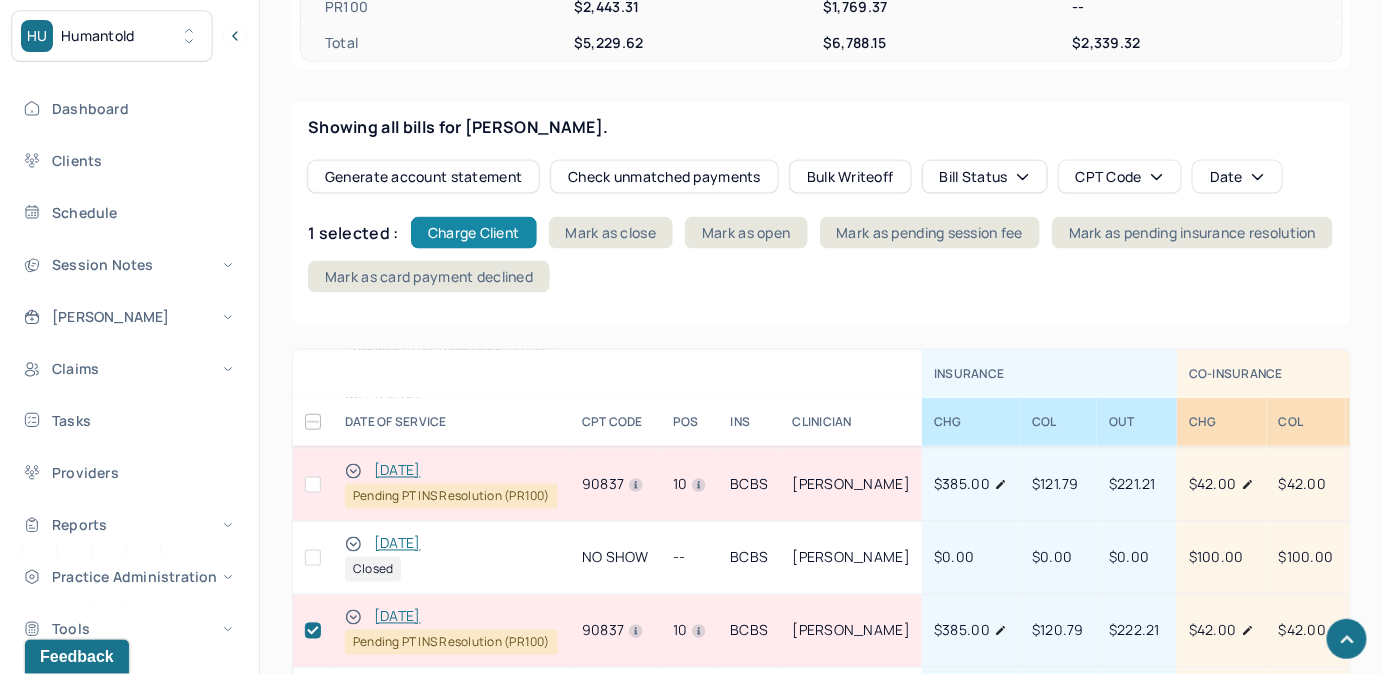 click on "Charge Client" at bounding box center (474, 233) 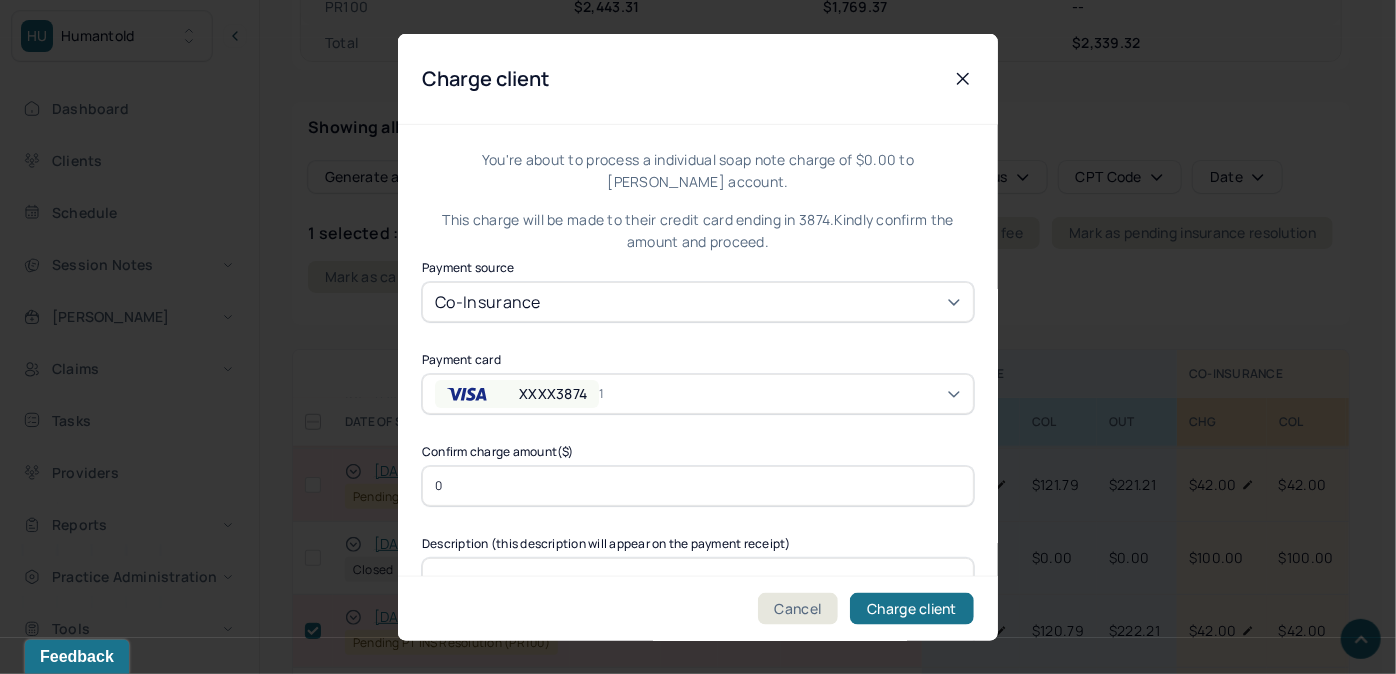 click on "0" at bounding box center [698, 485] 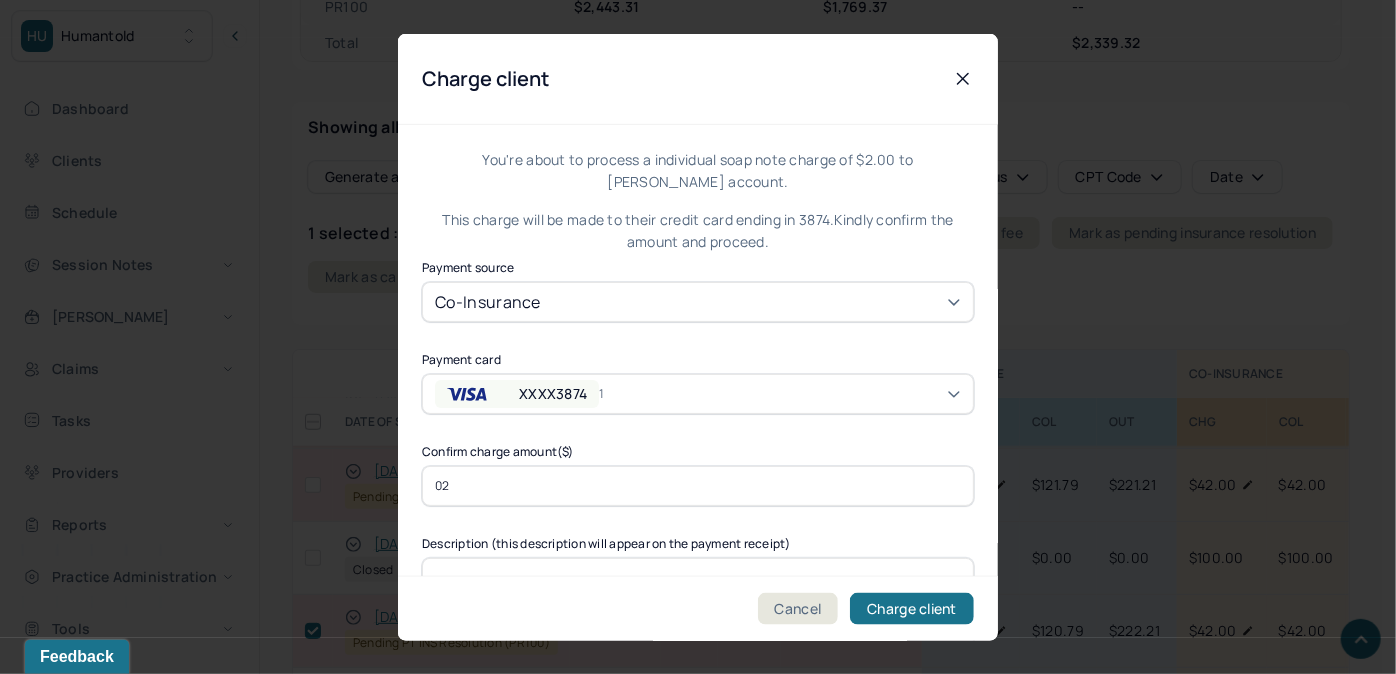 type on "0" 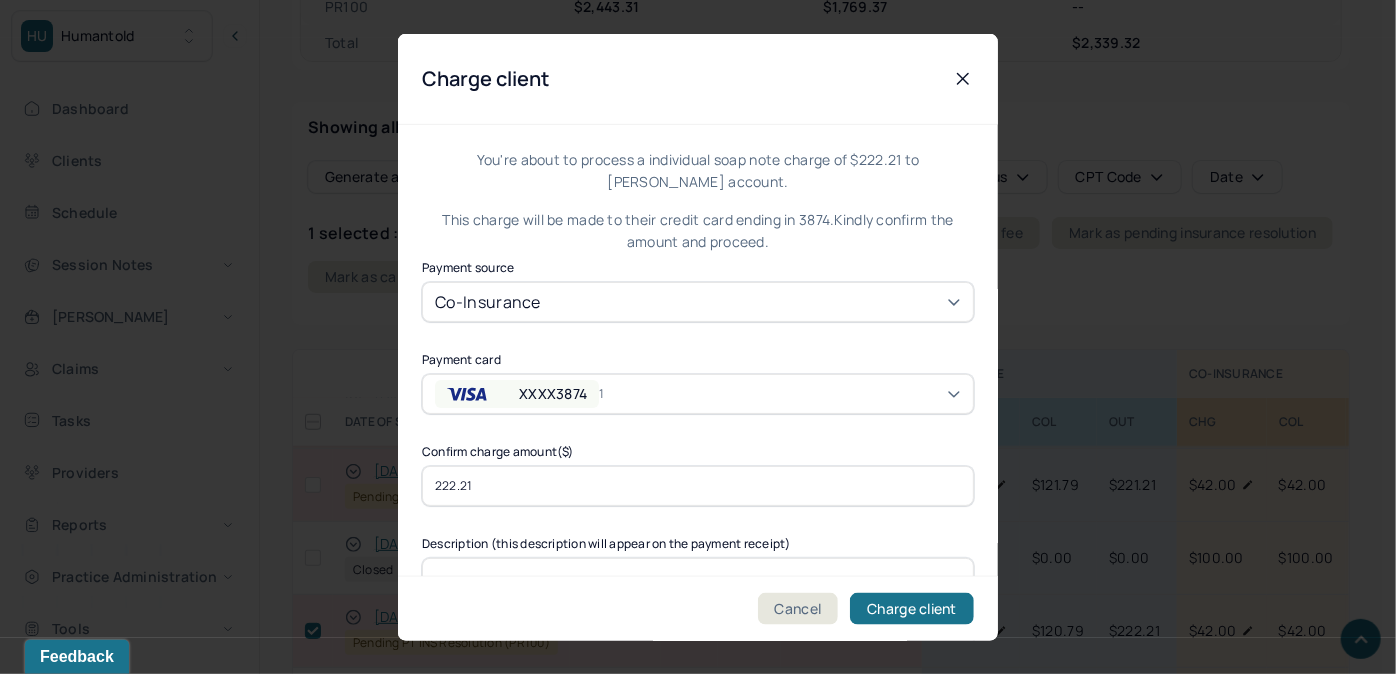 type on "222.21" 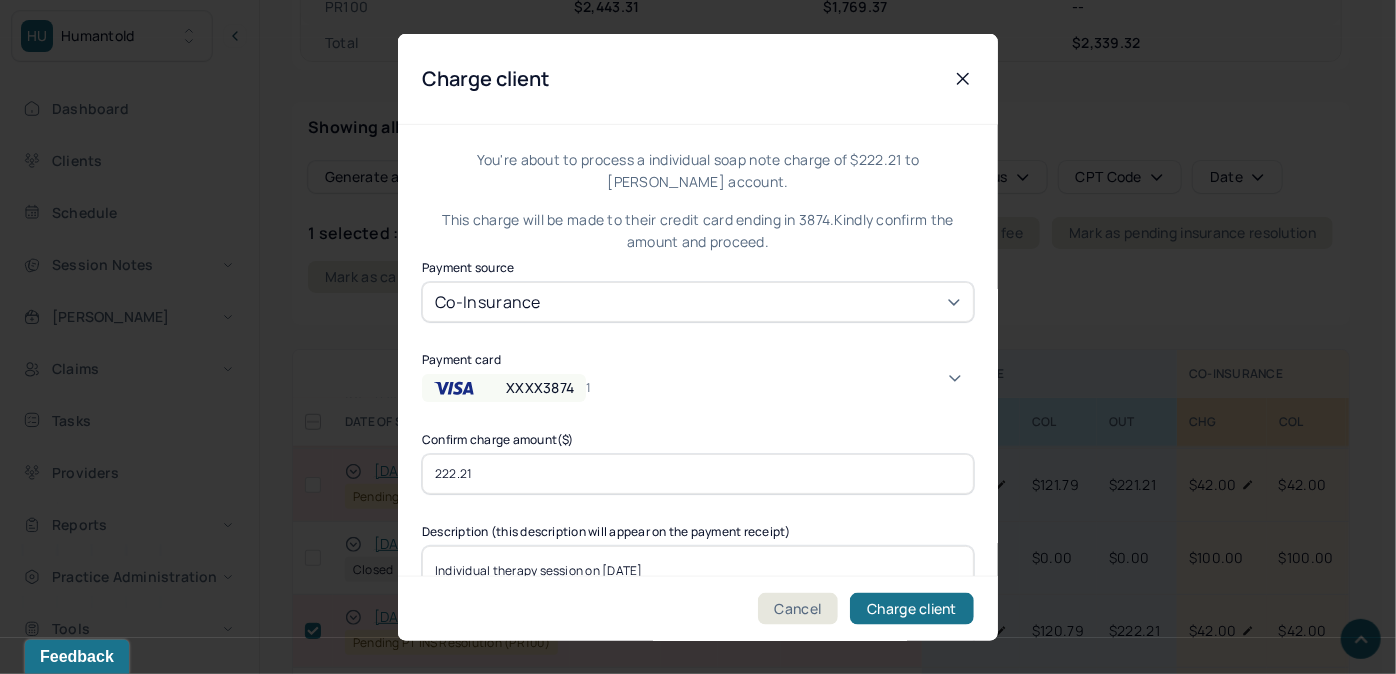 click on "XXXX3874 1" at bounding box center [698, 387] 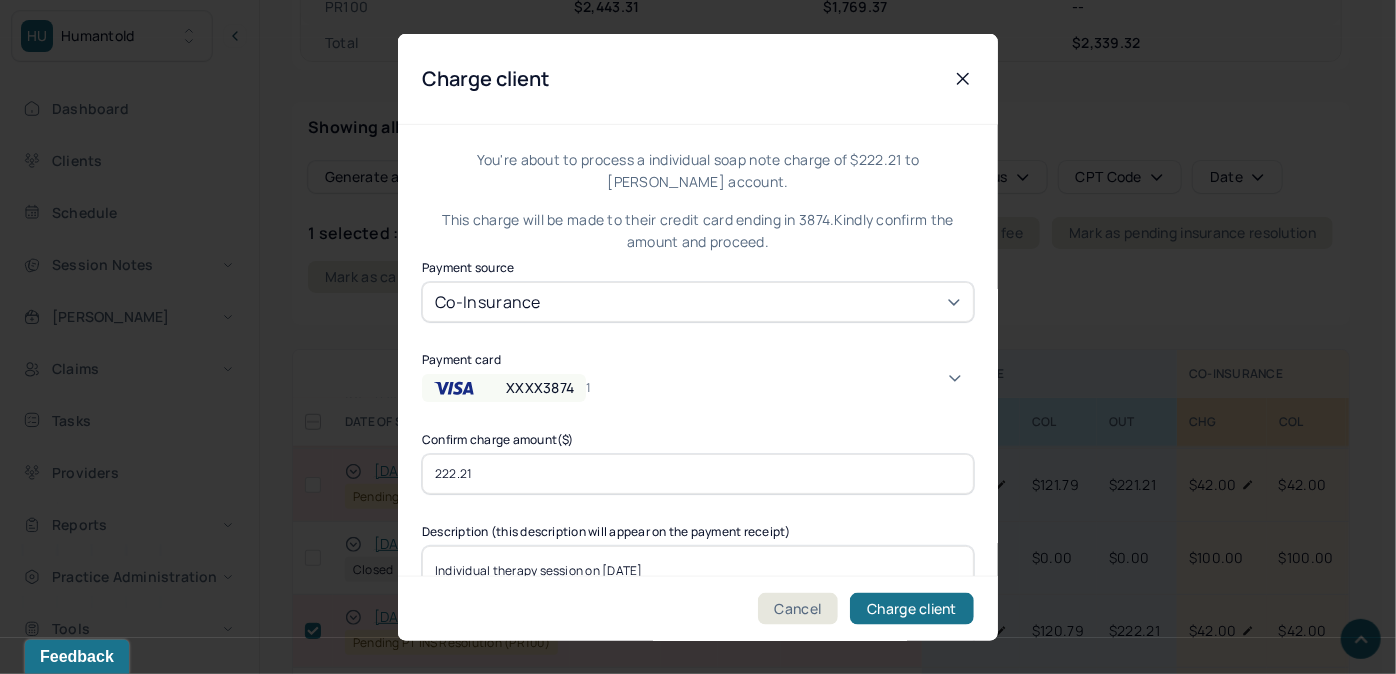 scroll, scrollTop: 0, scrollLeft: 0, axis: both 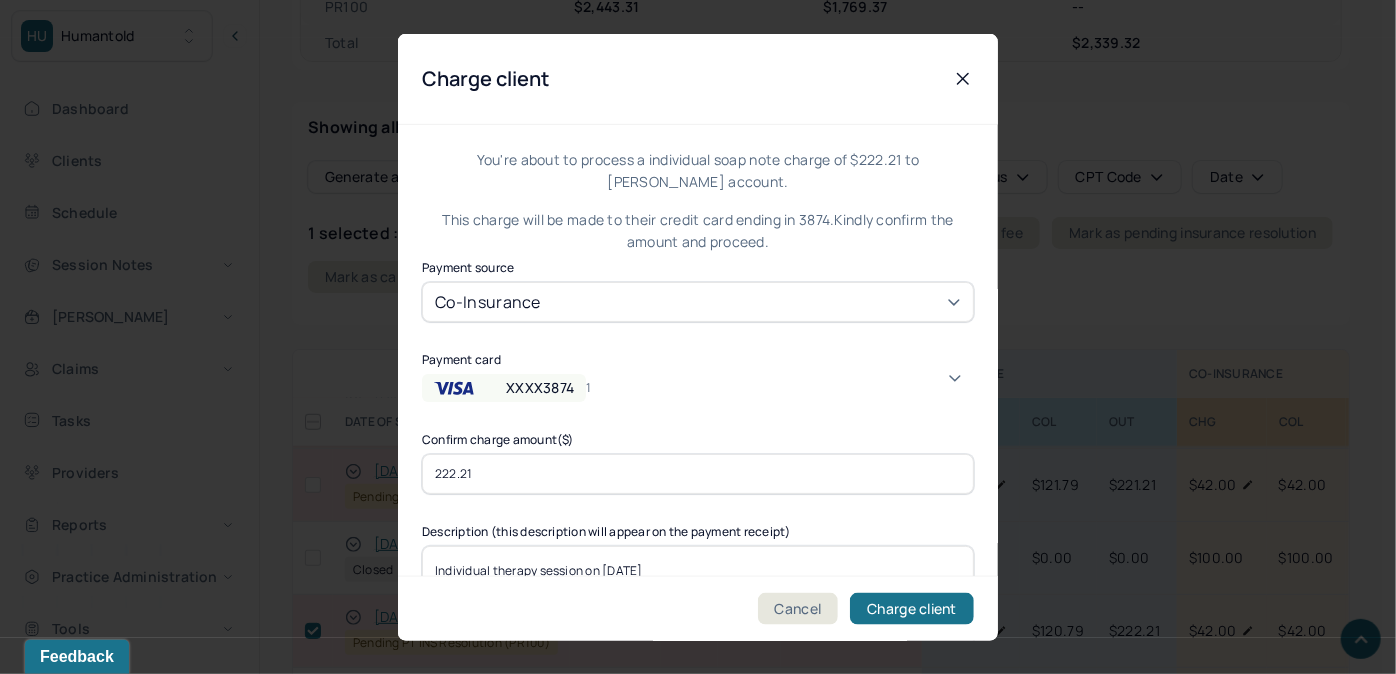 click on "XXXX3207 Added 7/2/25" at bounding box center [691, 7688] 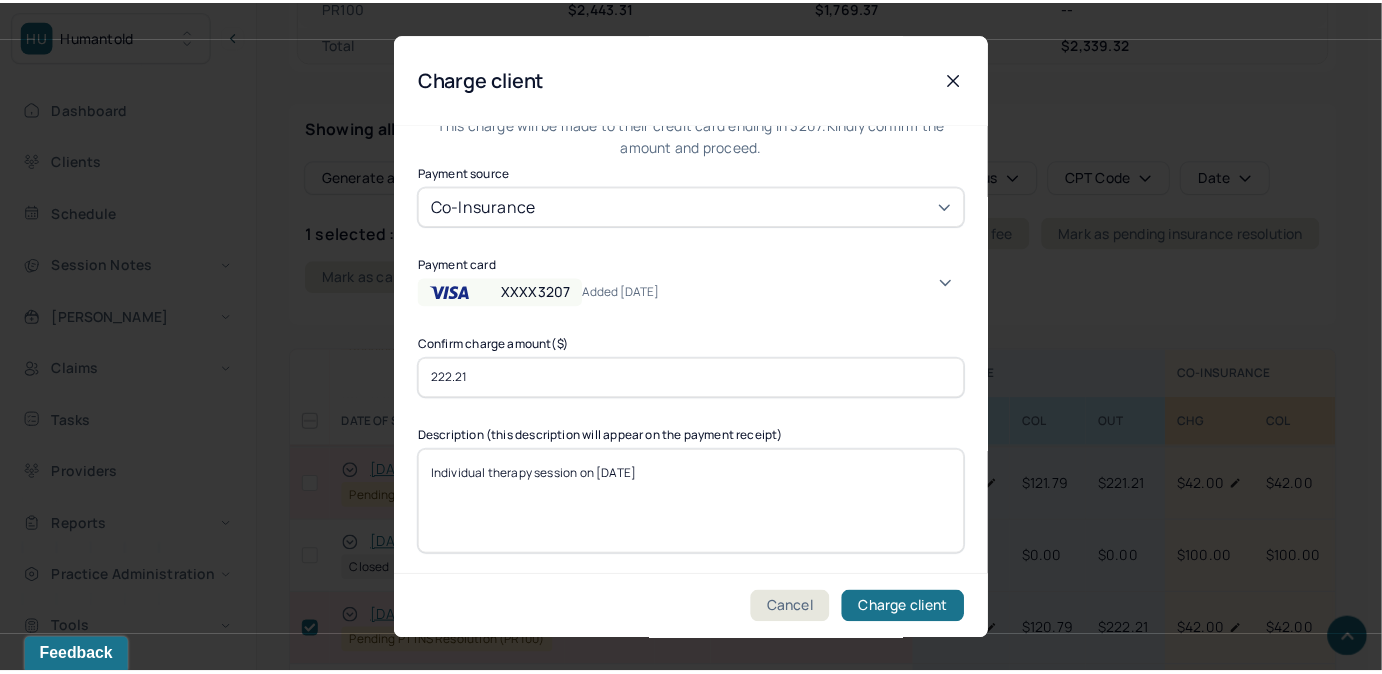 scroll, scrollTop: 109, scrollLeft: 0, axis: vertical 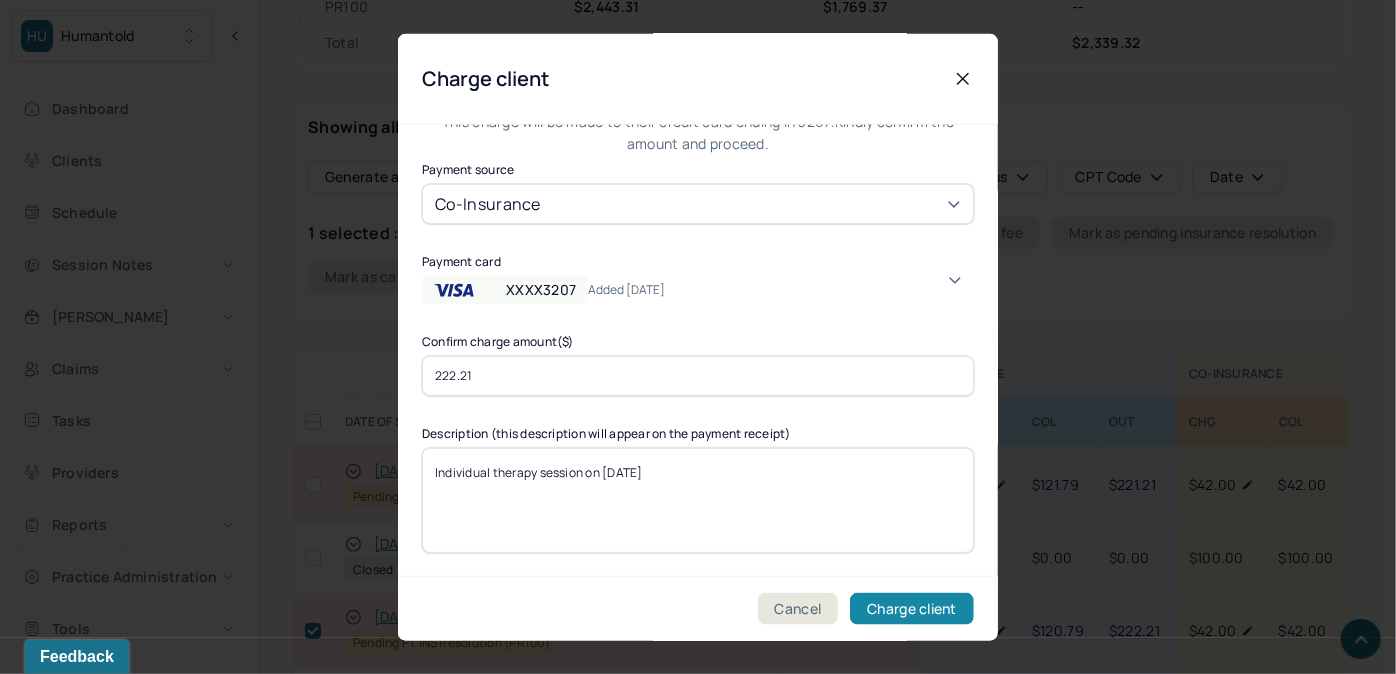 click on "Charge client" at bounding box center [912, 608] 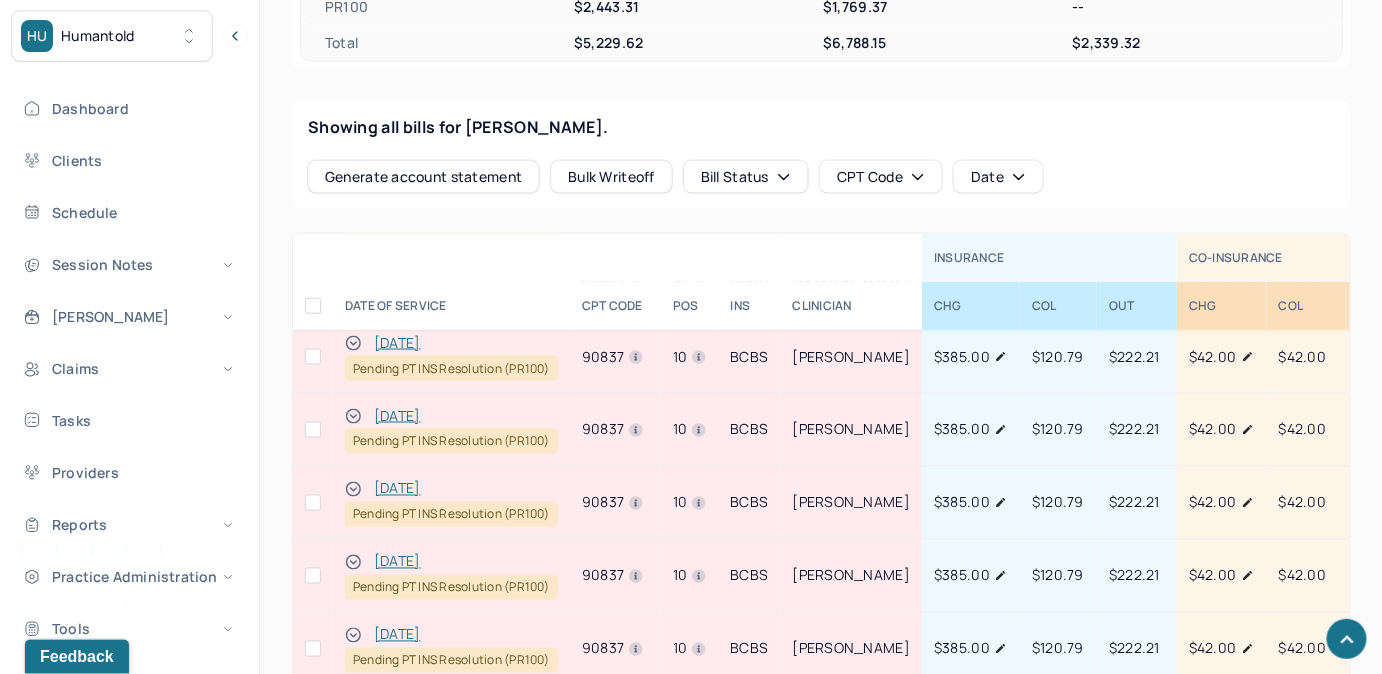 scroll, scrollTop: 363, scrollLeft: 0, axis: vertical 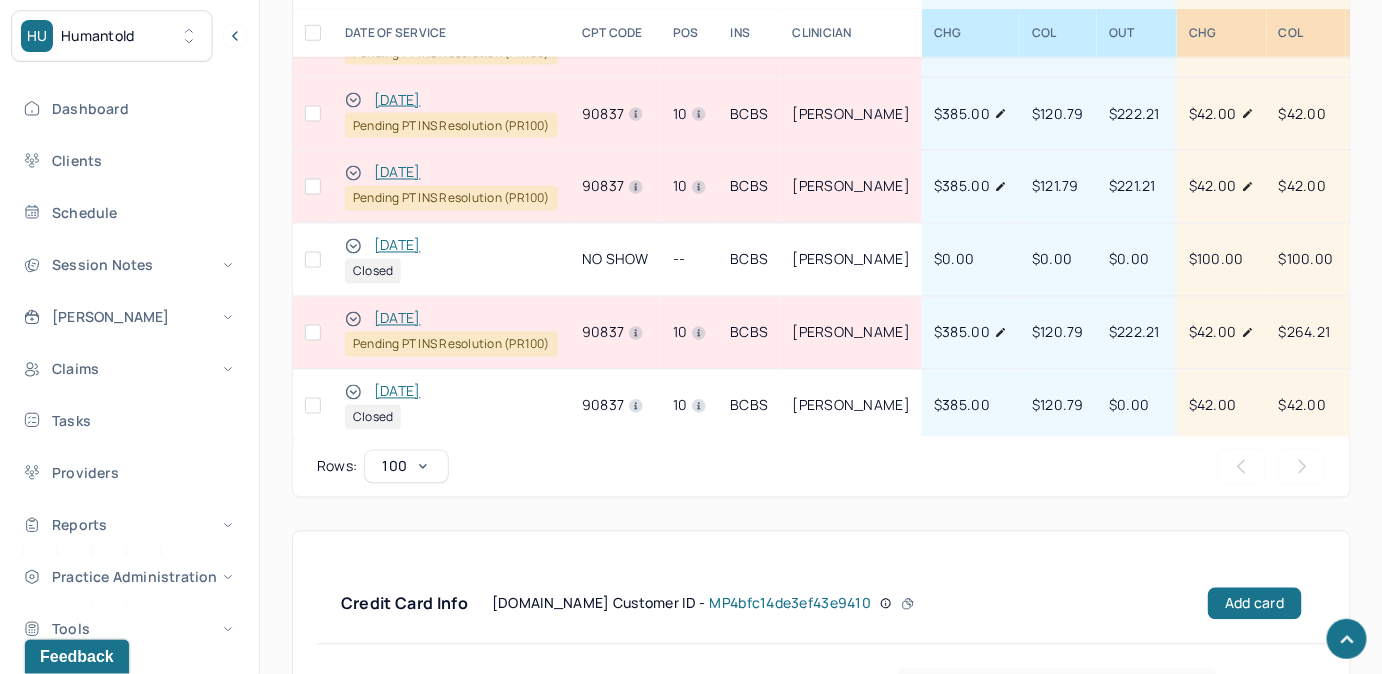 click 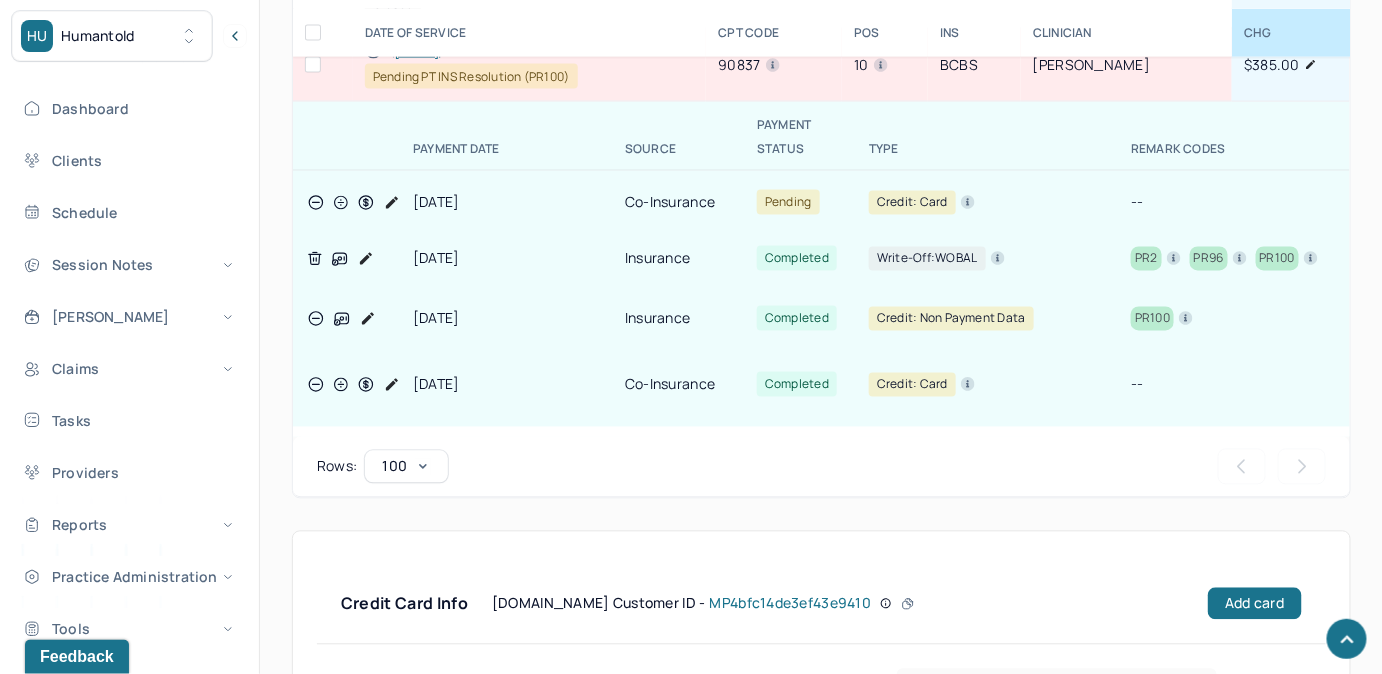 scroll, scrollTop: 909, scrollLeft: 0, axis: vertical 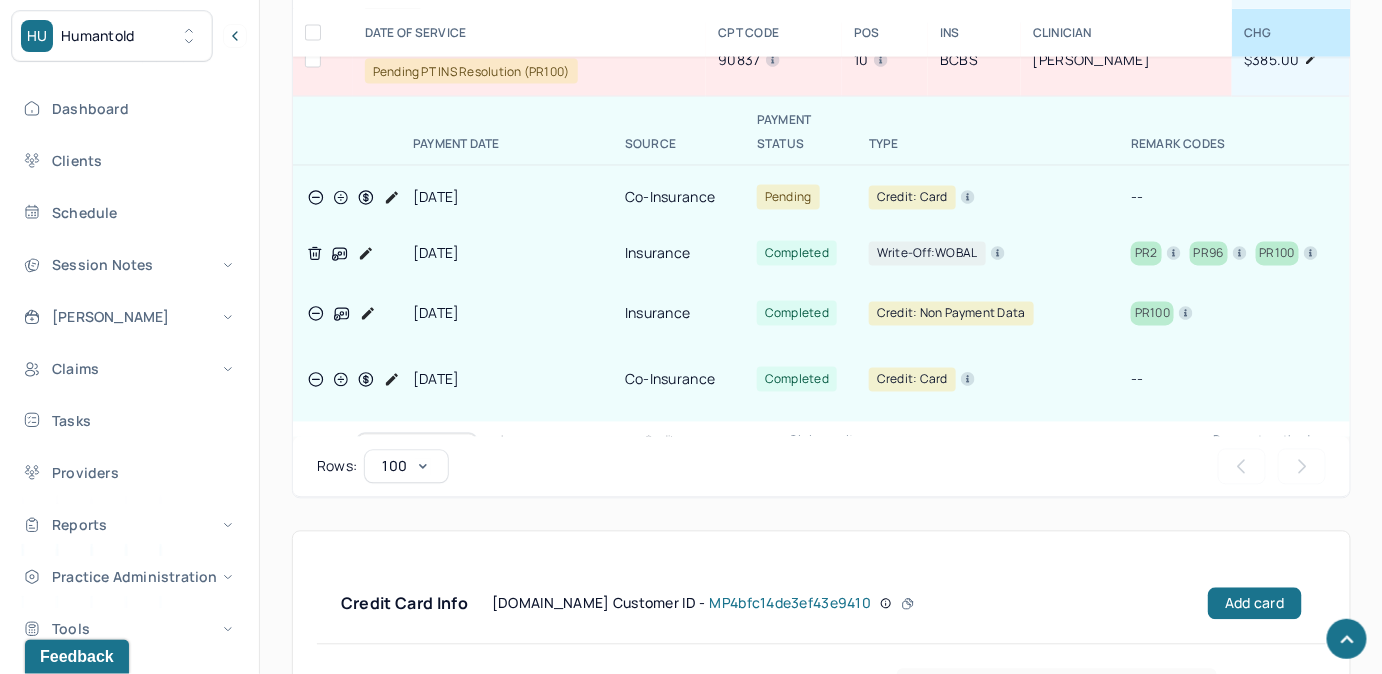 click 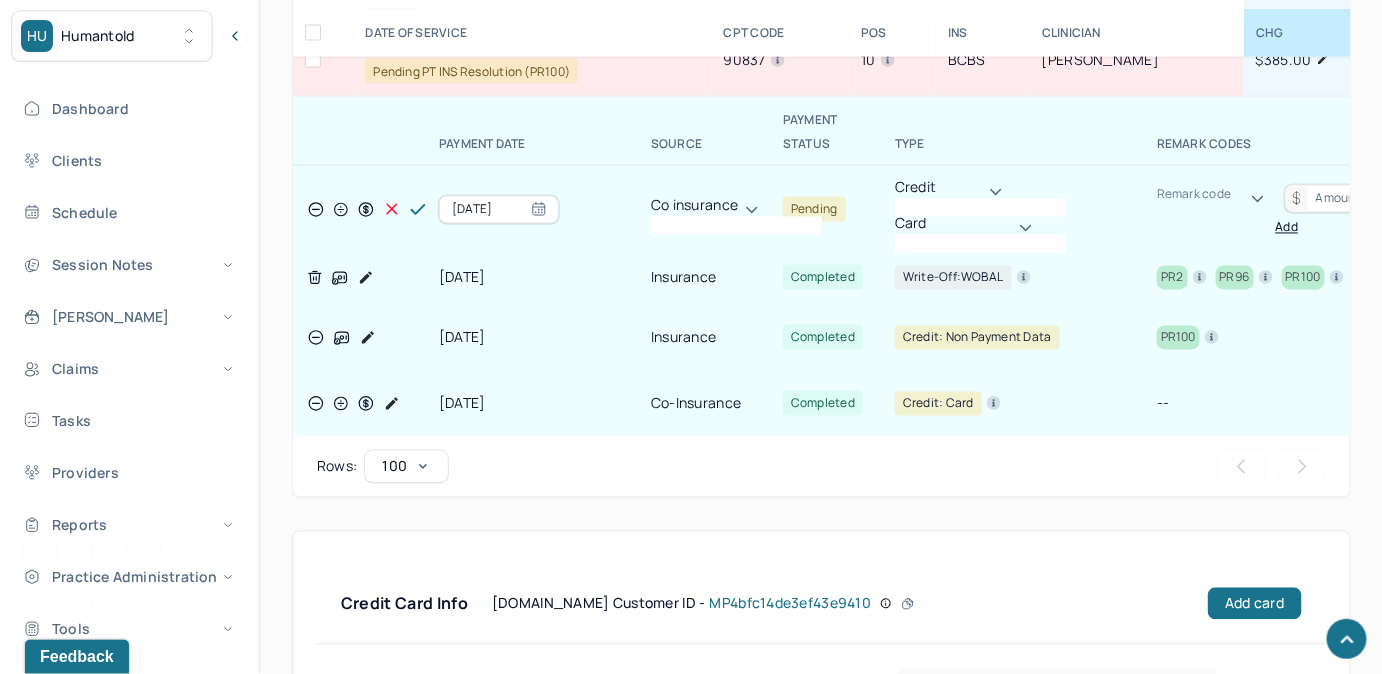 click on "Co insurance" at bounding box center [711, 206] 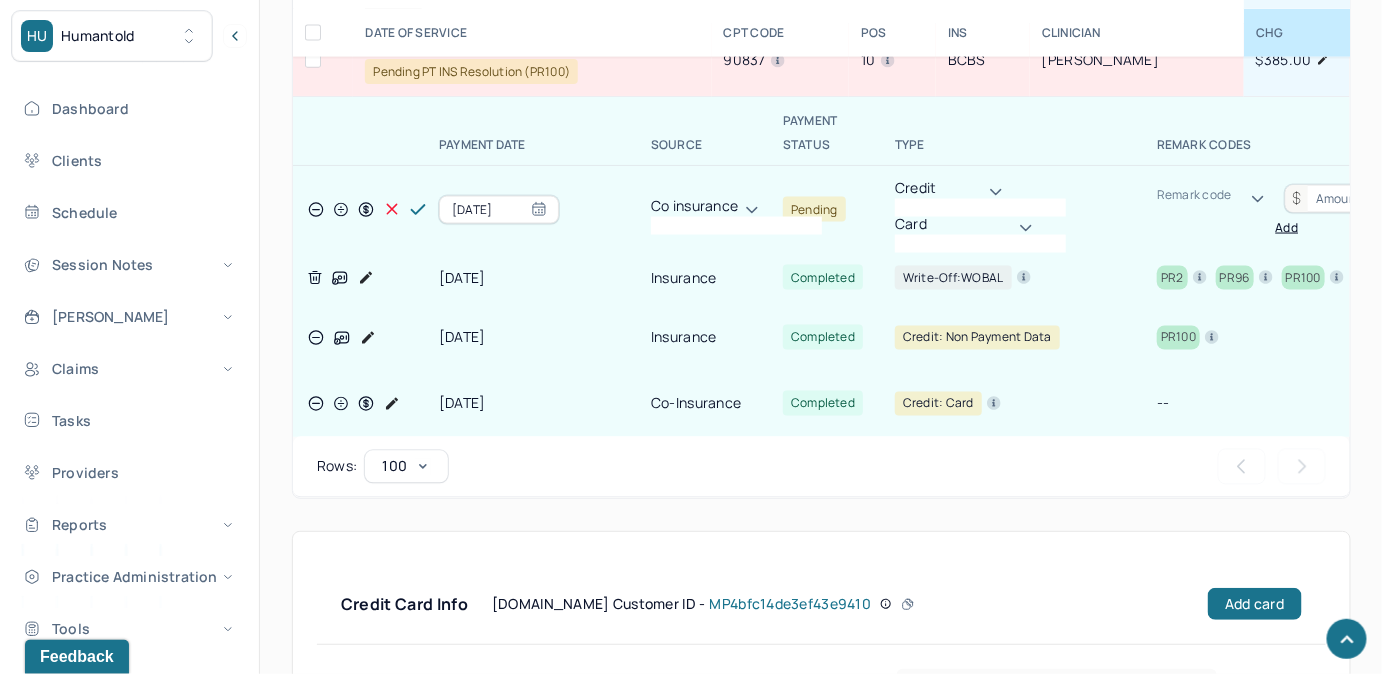 click on "PR100" at bounding box center [60, 7234] 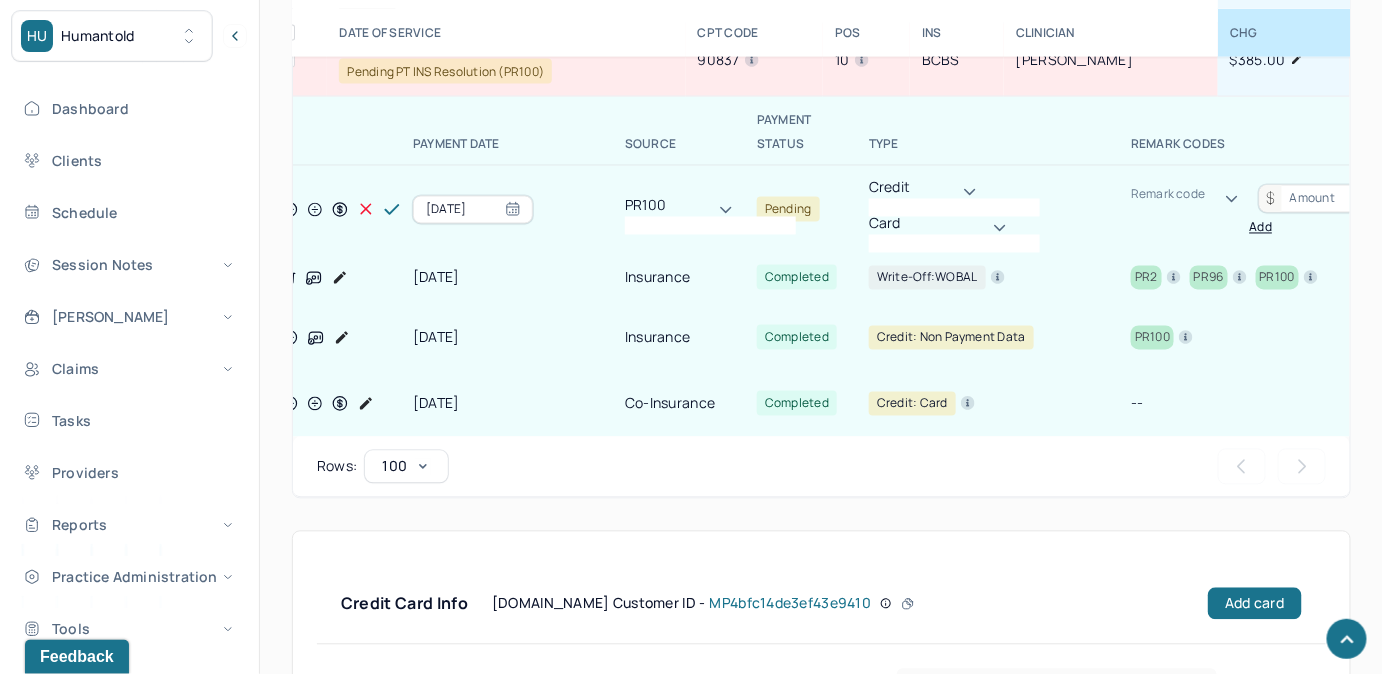 scroll, scrollTop: 909, scrollLeft: 0, axis: vertical 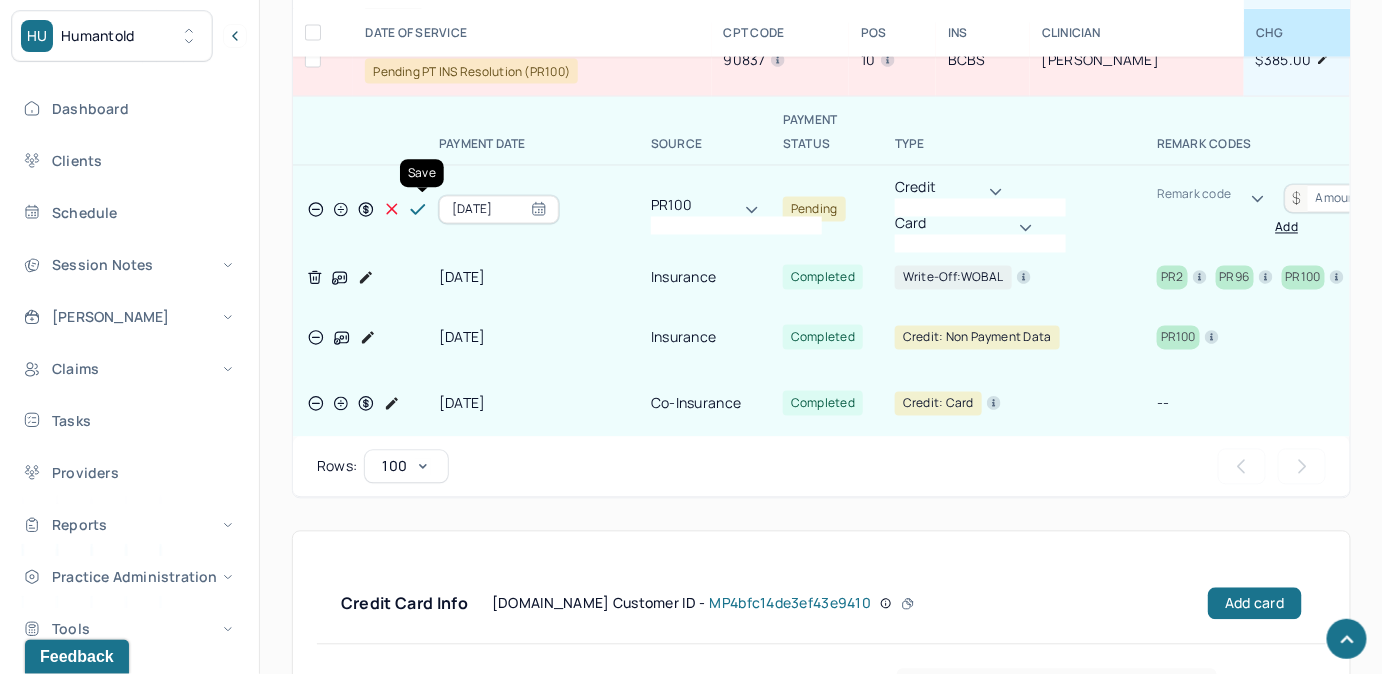 click 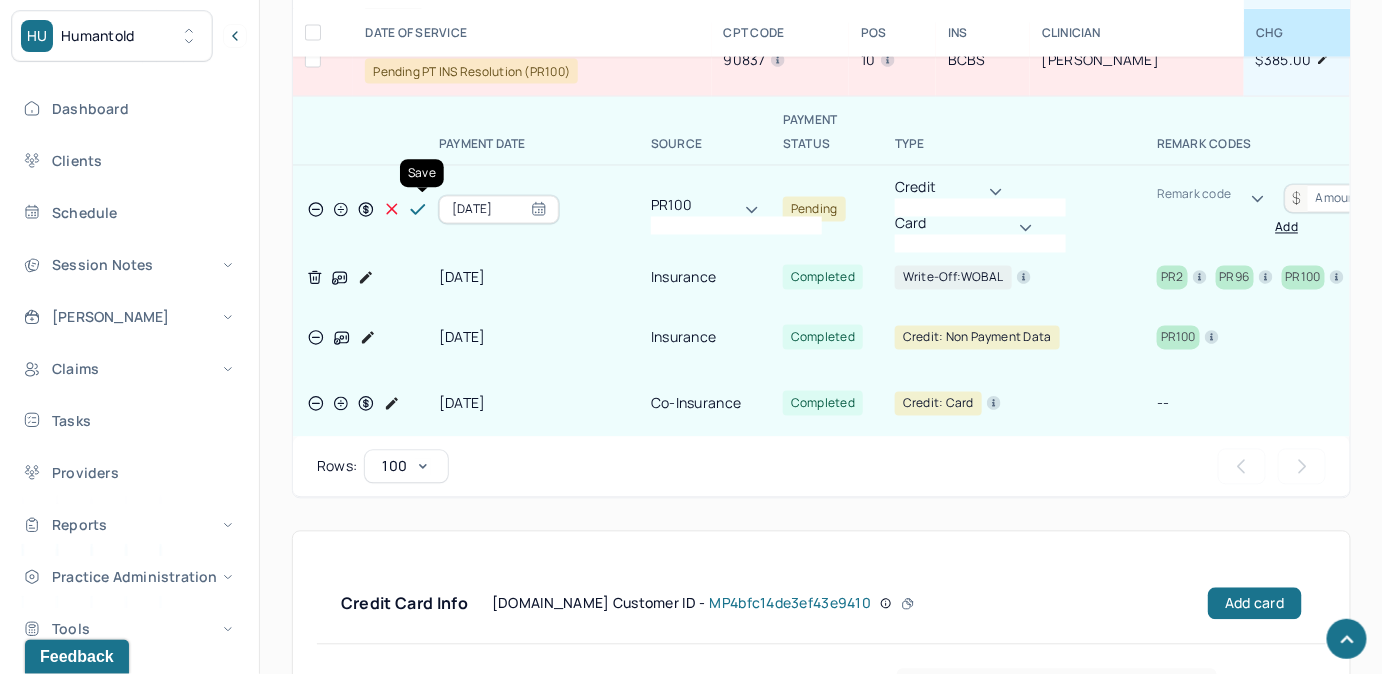 click 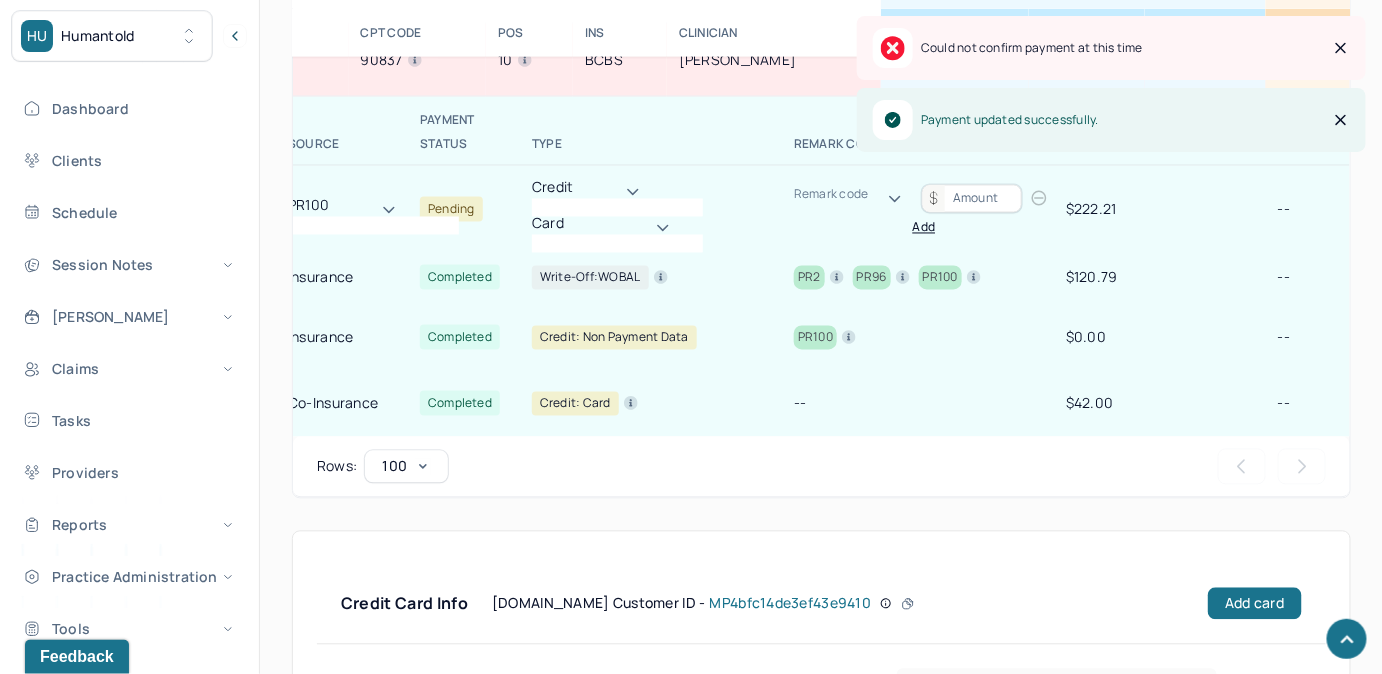 scroll, scrollTop: 909, scrollLeft: 368, axis: both 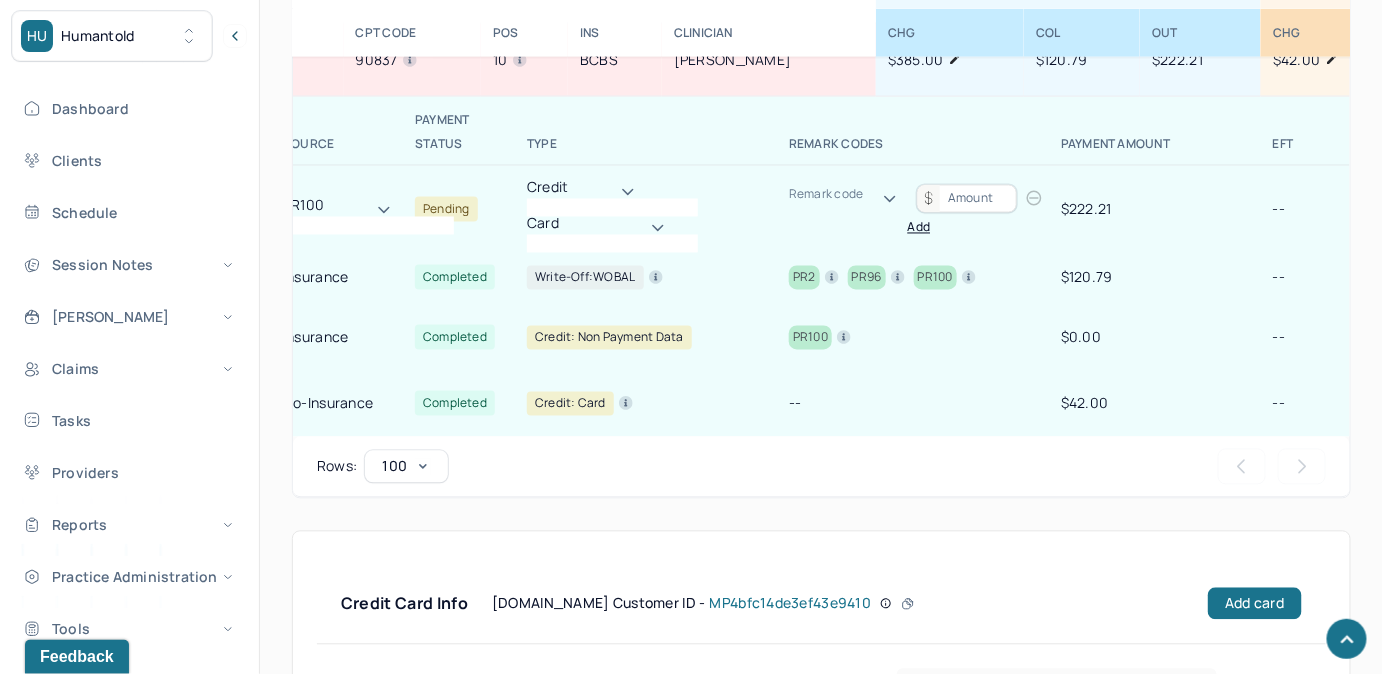 click at bounding box center [967, 199] 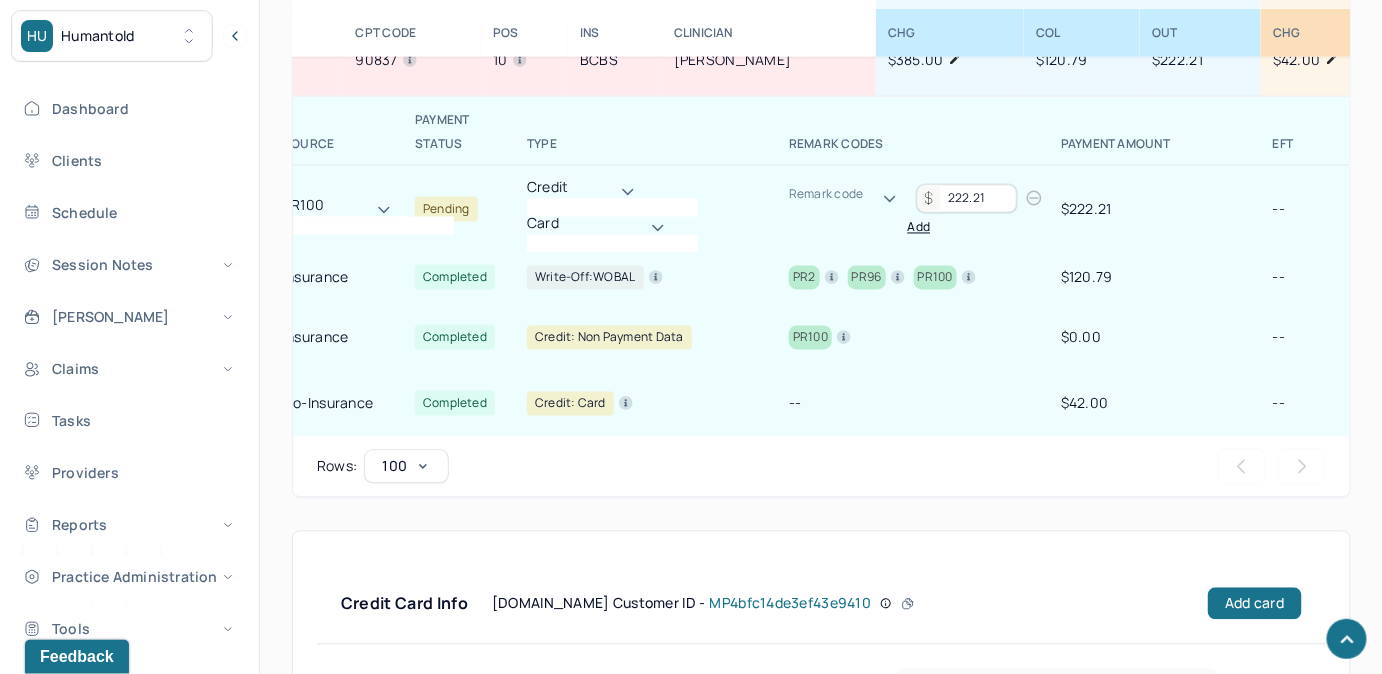 type on "222.21" 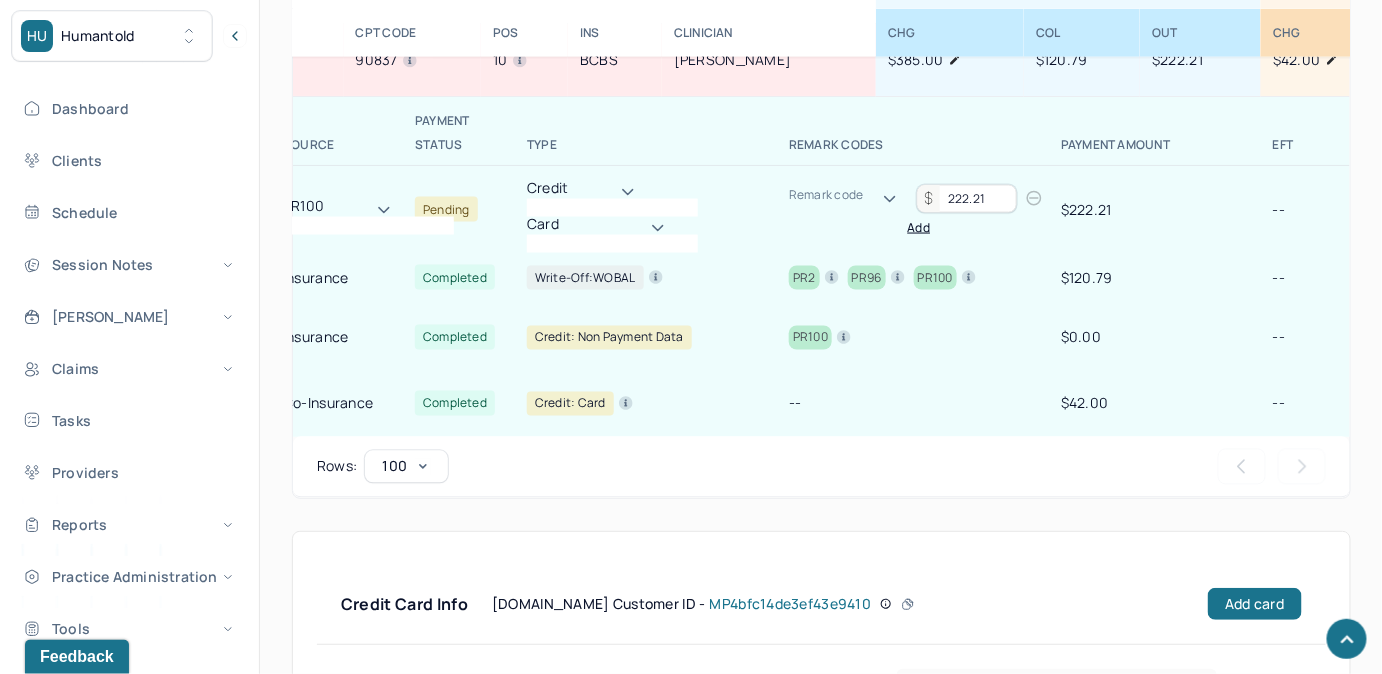 scroll, scrollTop: 342, scrollLeft: 0, axis: vertical 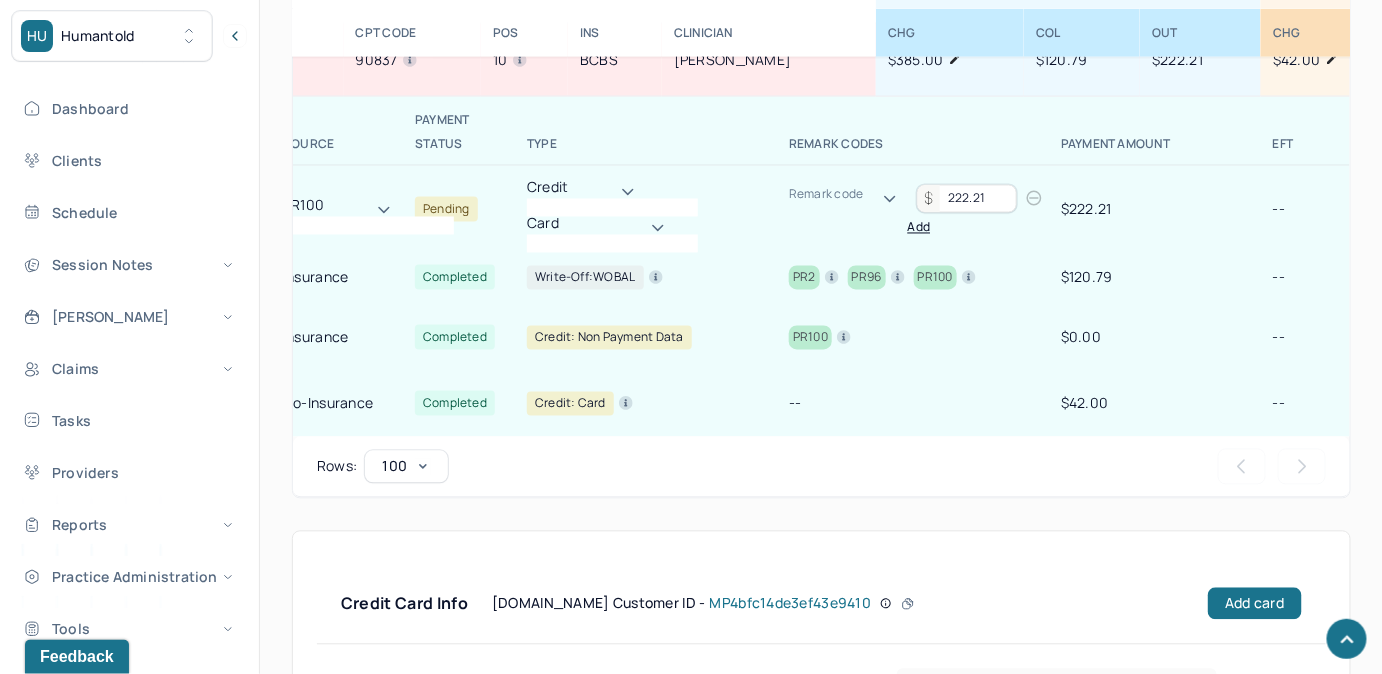 click on "Remark code" at bounding box center (849, 195) 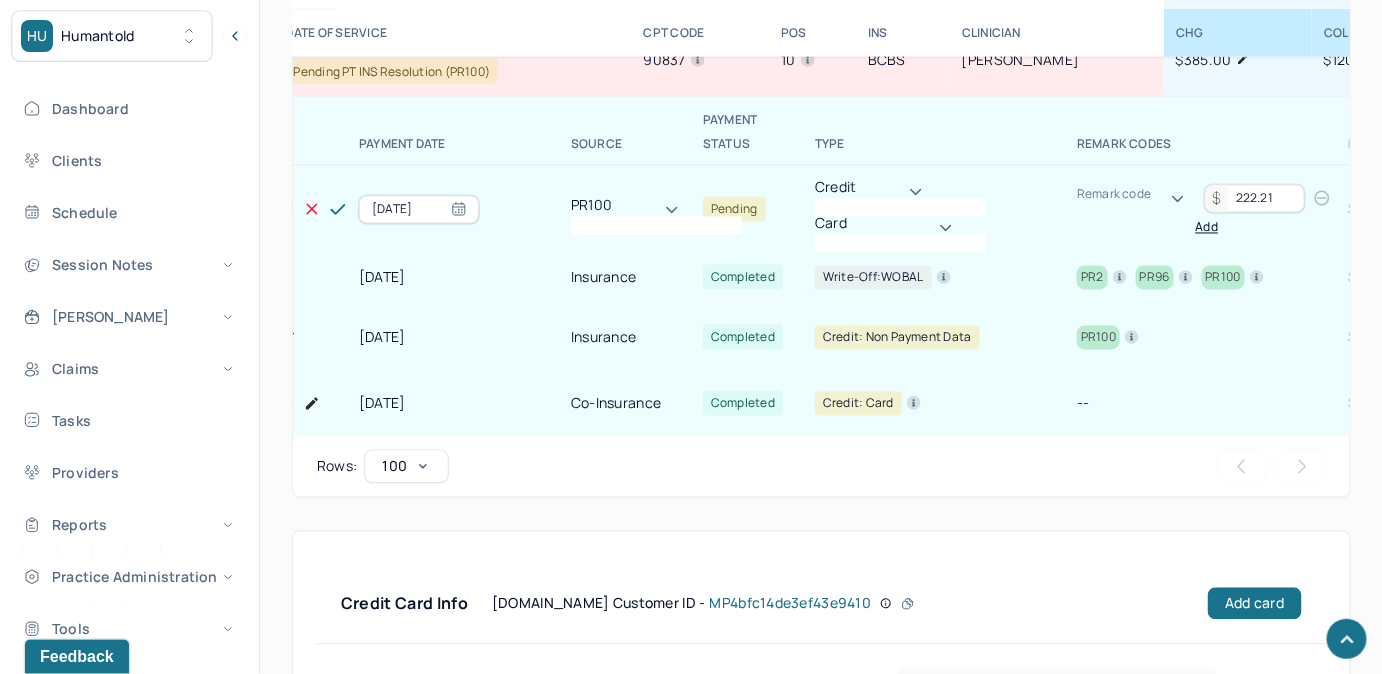 scroll, scrollTop: 909, scrollLeft: 0, axis: vertical 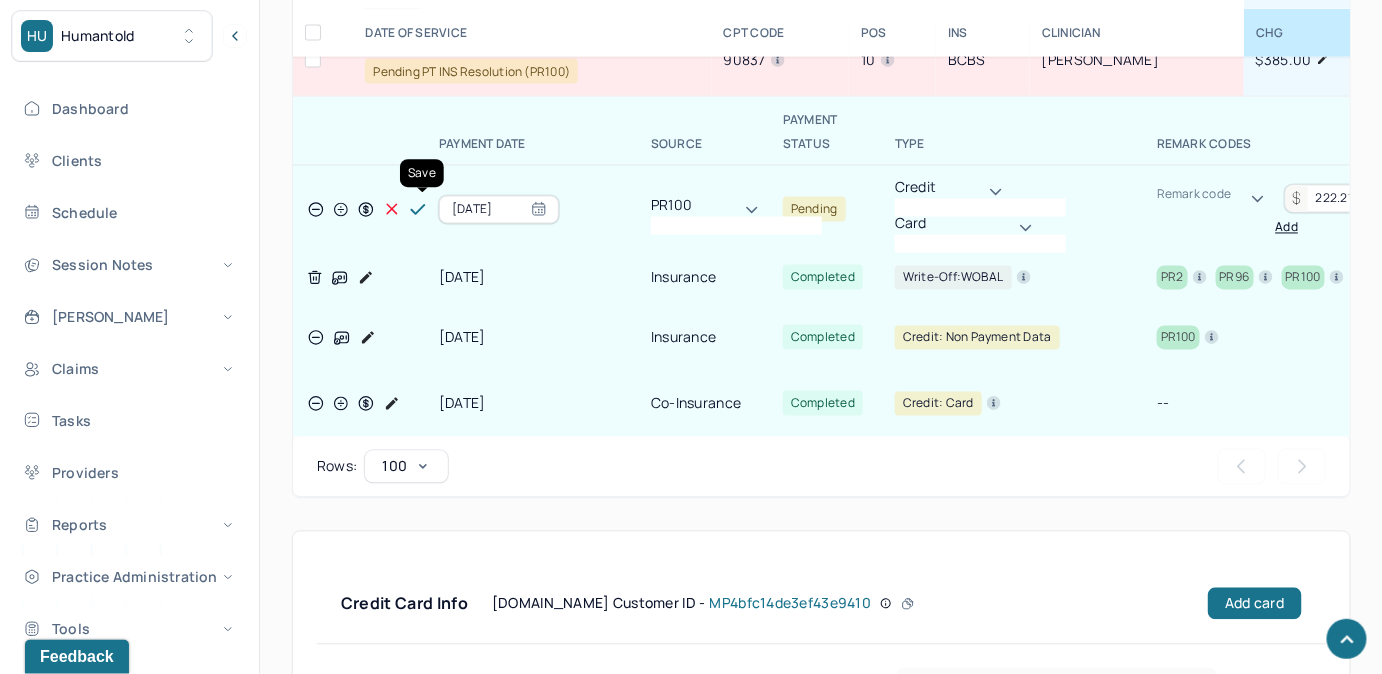 click 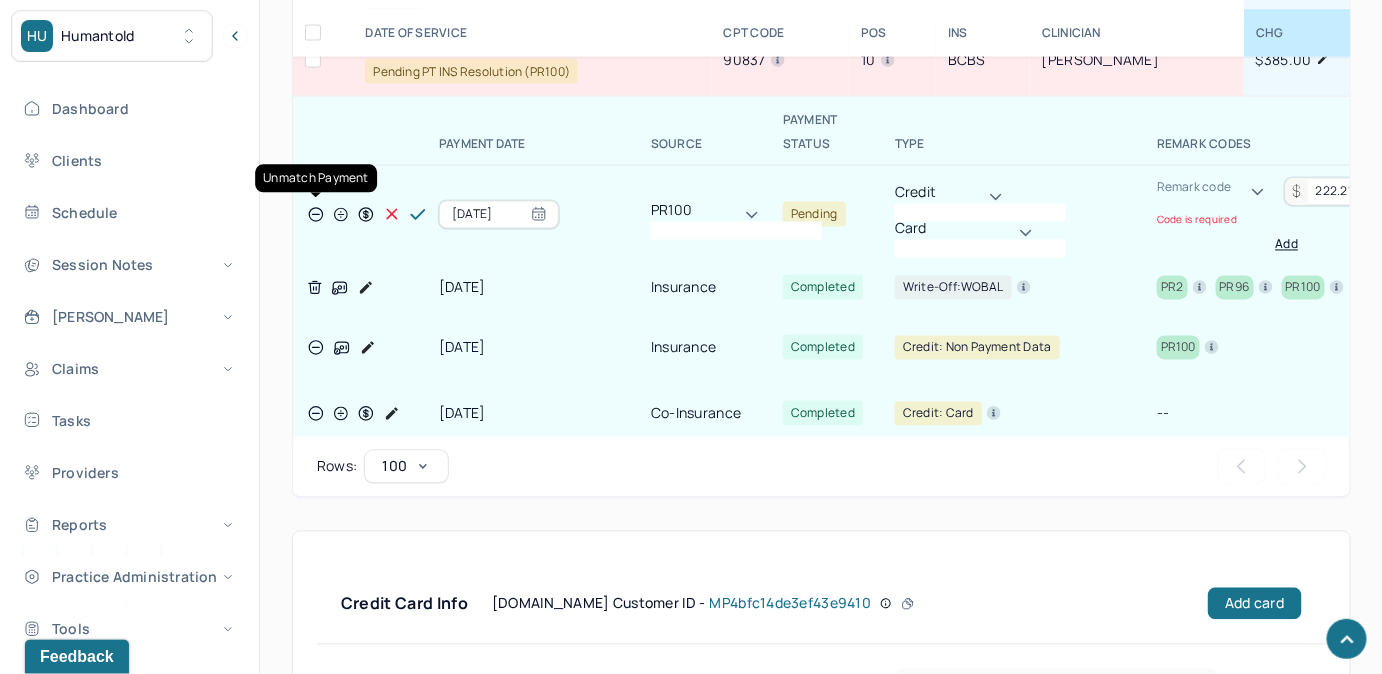 click 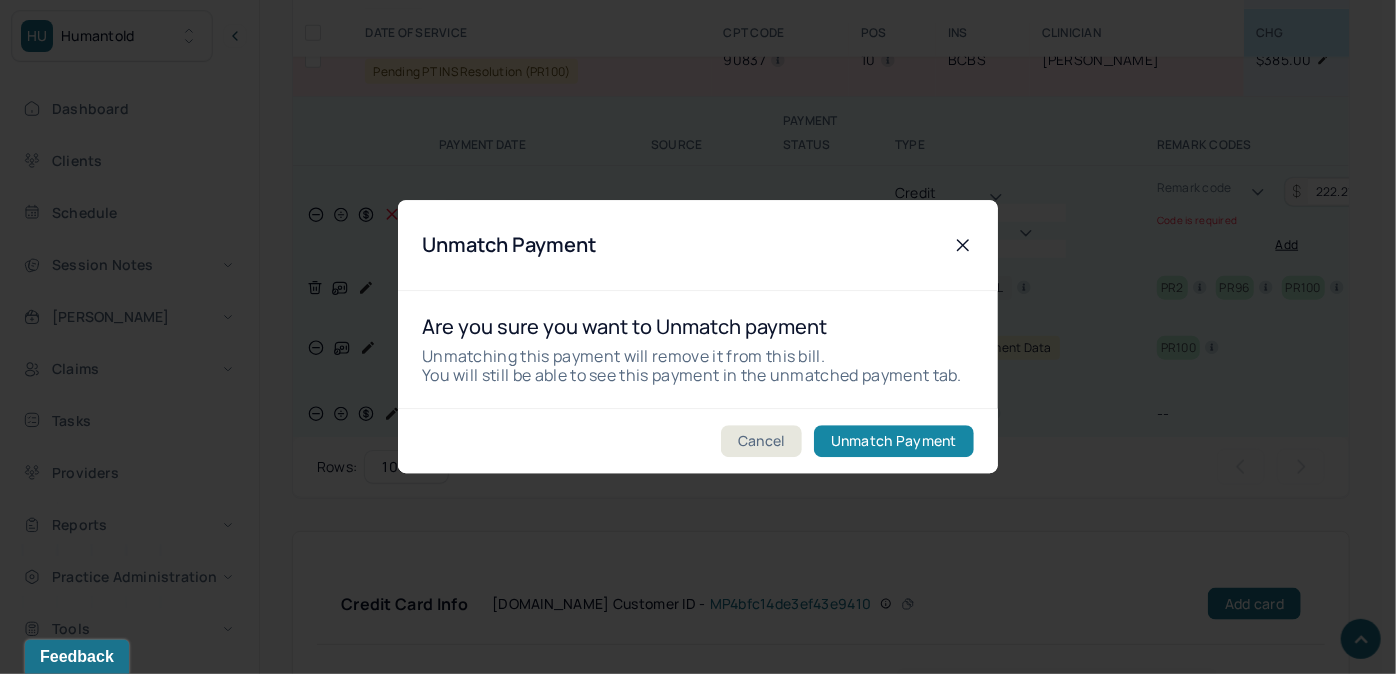 click on "Unmatch Payment" at bounding box center (894, 442) 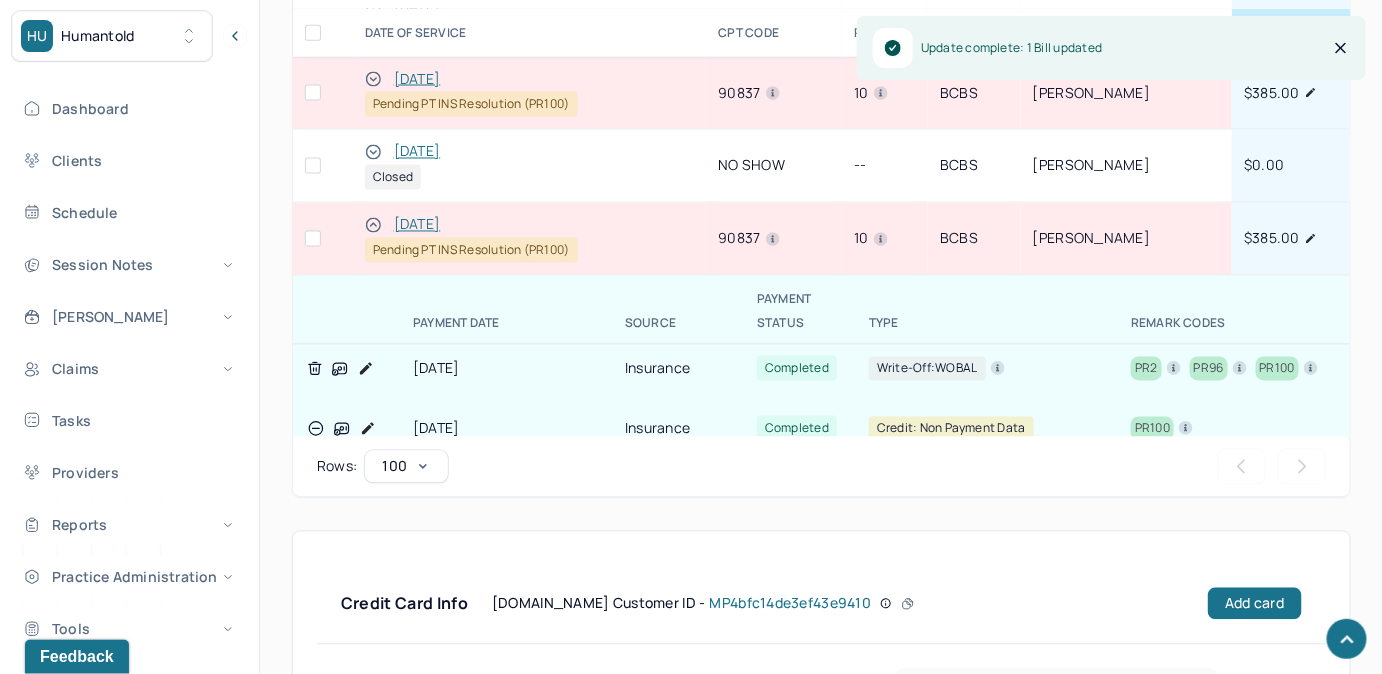 scroll, scrollTop: 727, scrollLeft: 0, axis: vertical 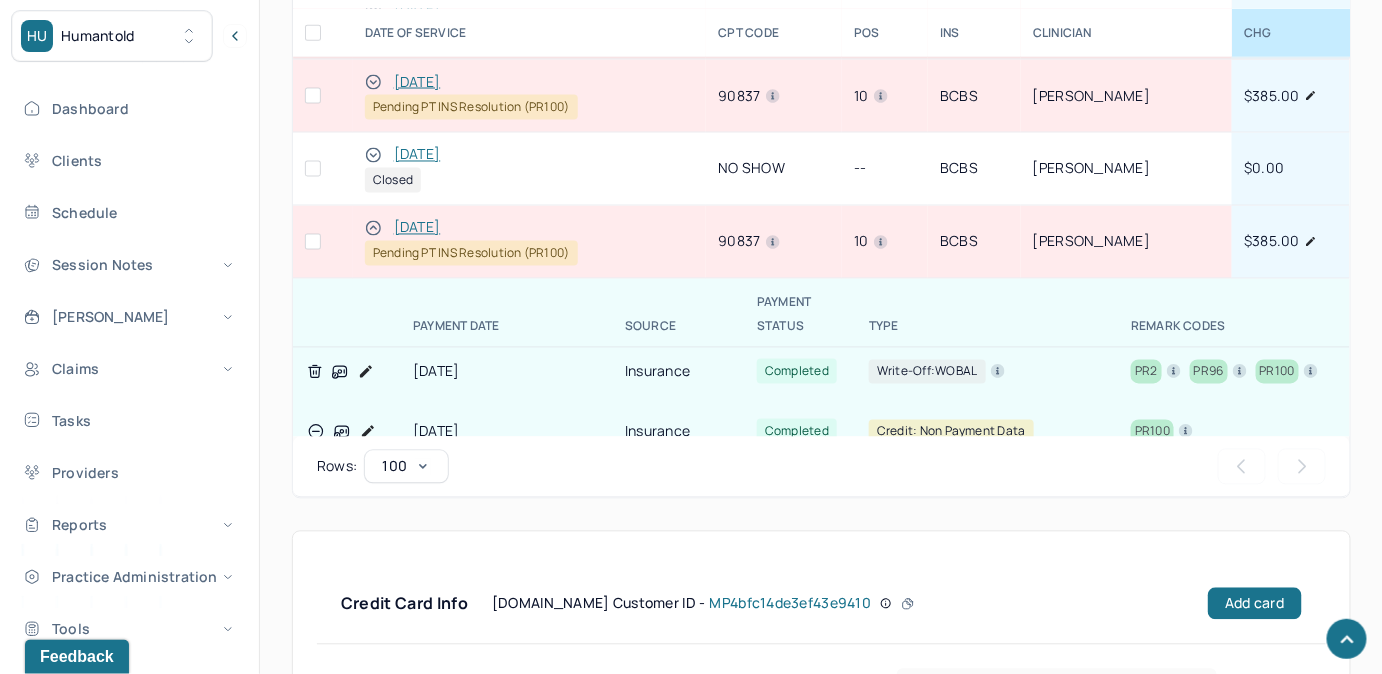 click on "03/03/2025" at bounding box center (417, 228) 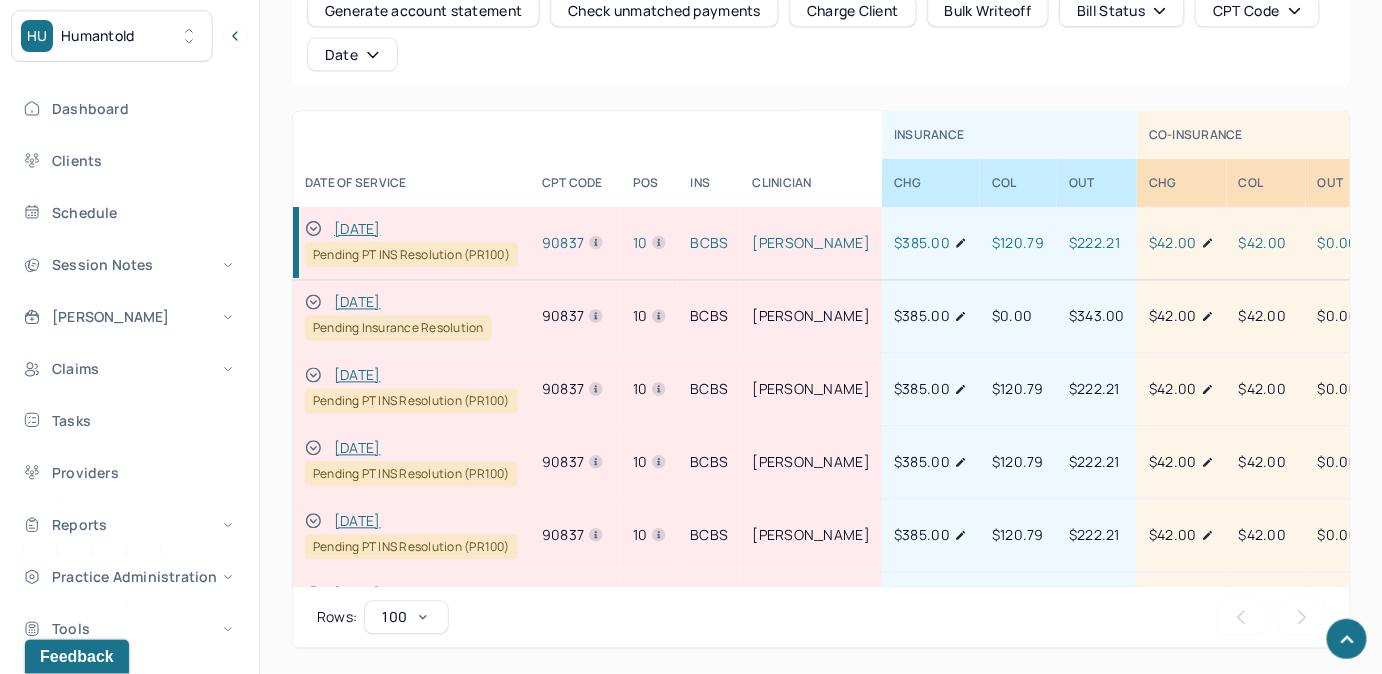 scroll, scrollTop: 1200, scrollLeft: 0, axis: vertical 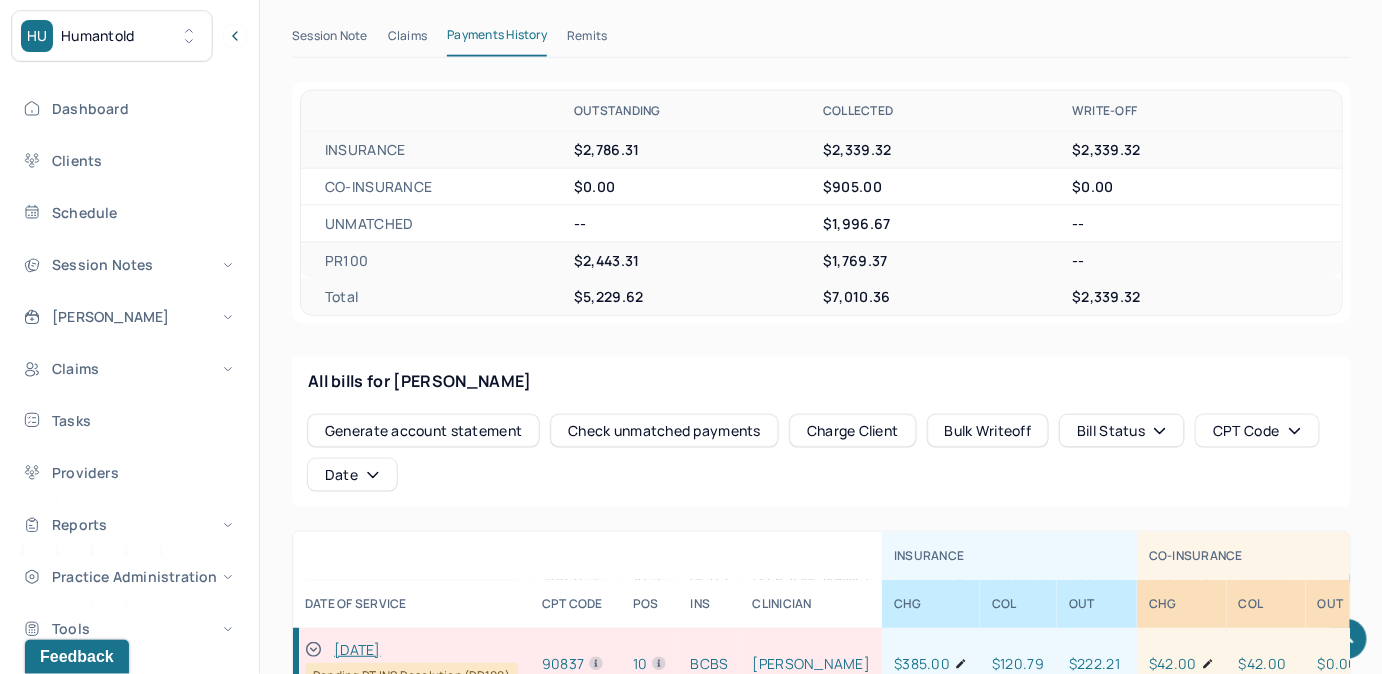 click on "Check unmatched payments" at bounding box center [664, 431] 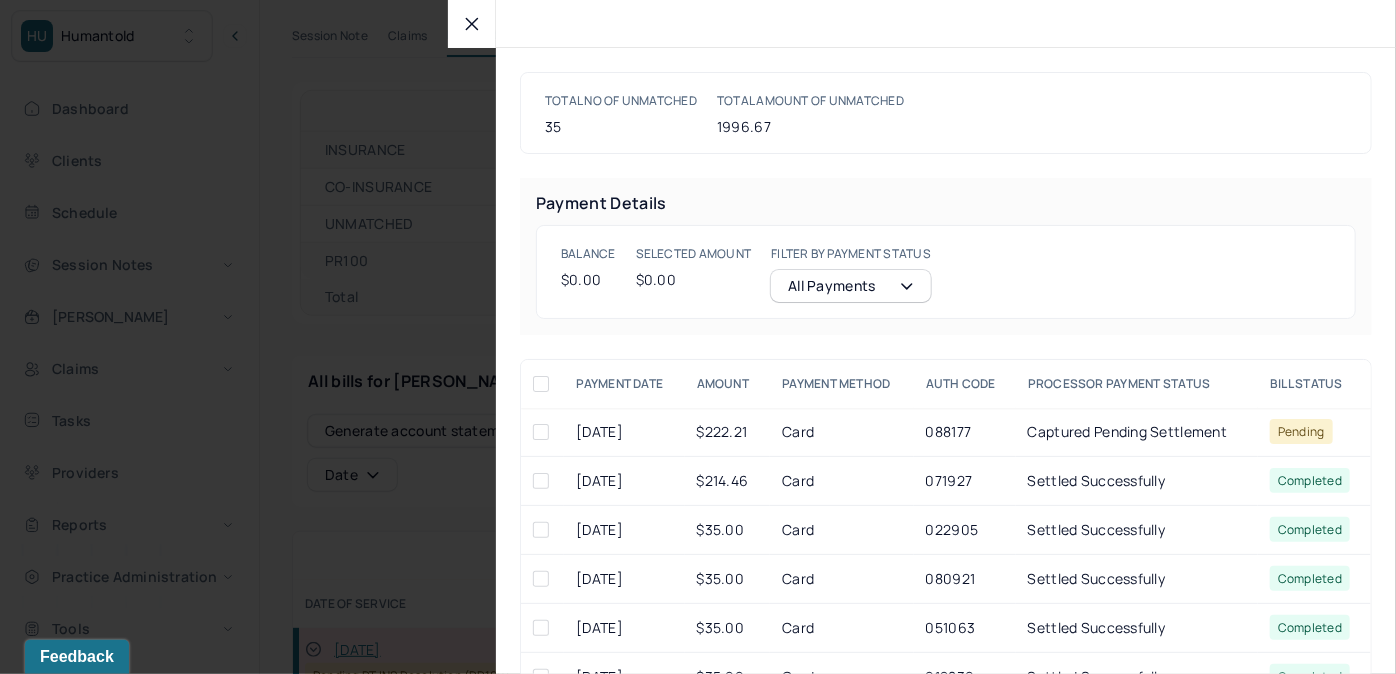 click at bounding box center (541, 432) 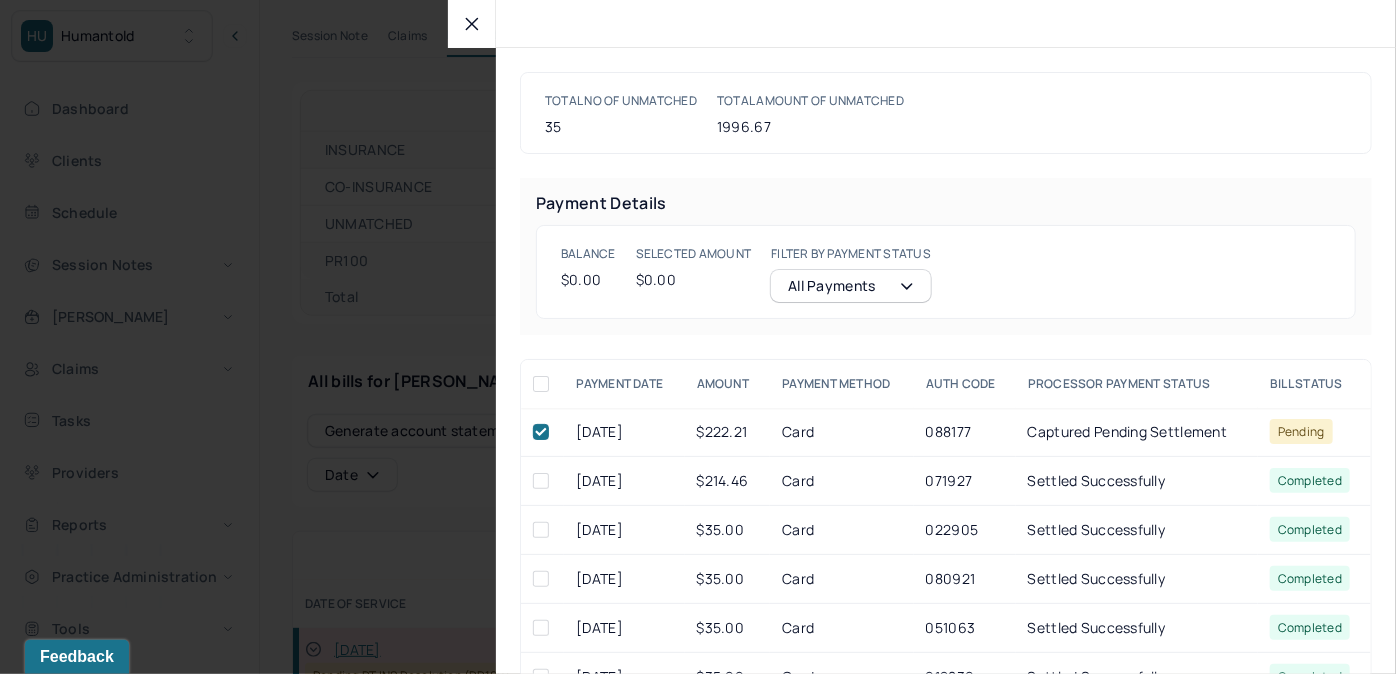 checkbox on "true" 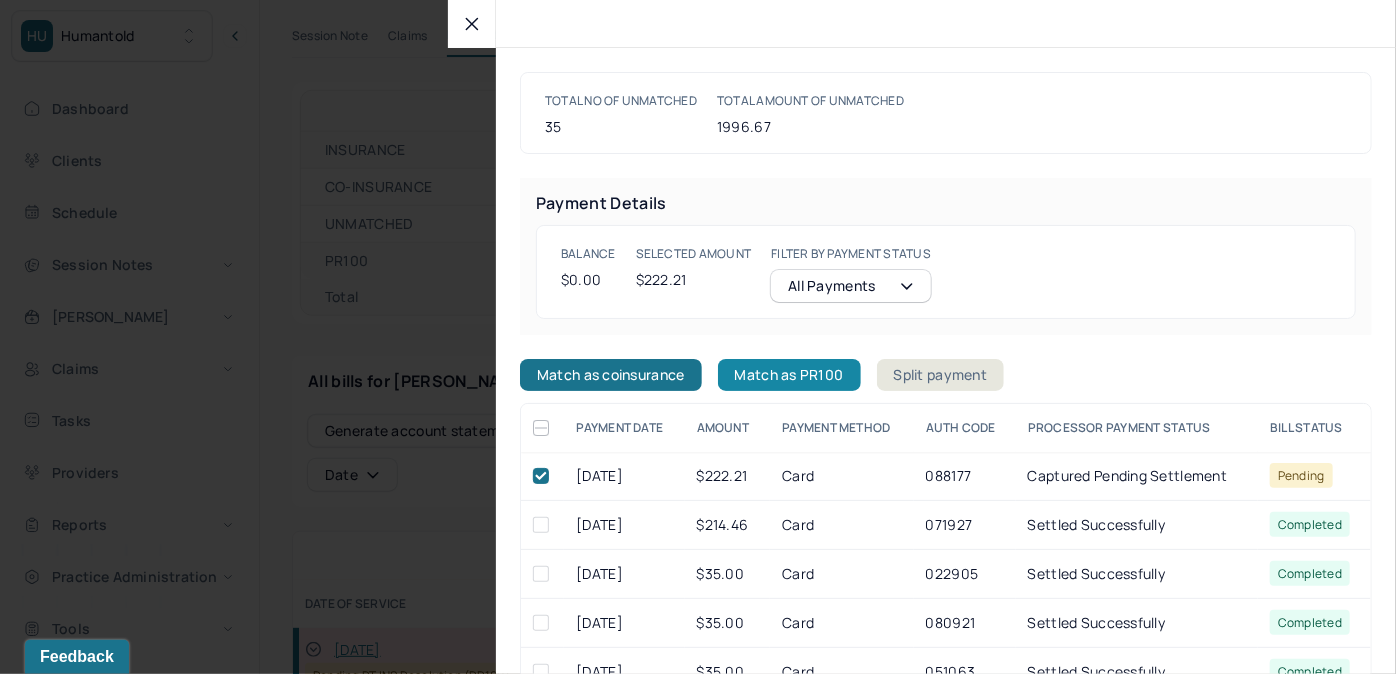 click on "Match as PR100" at bounding box center [789, 375] 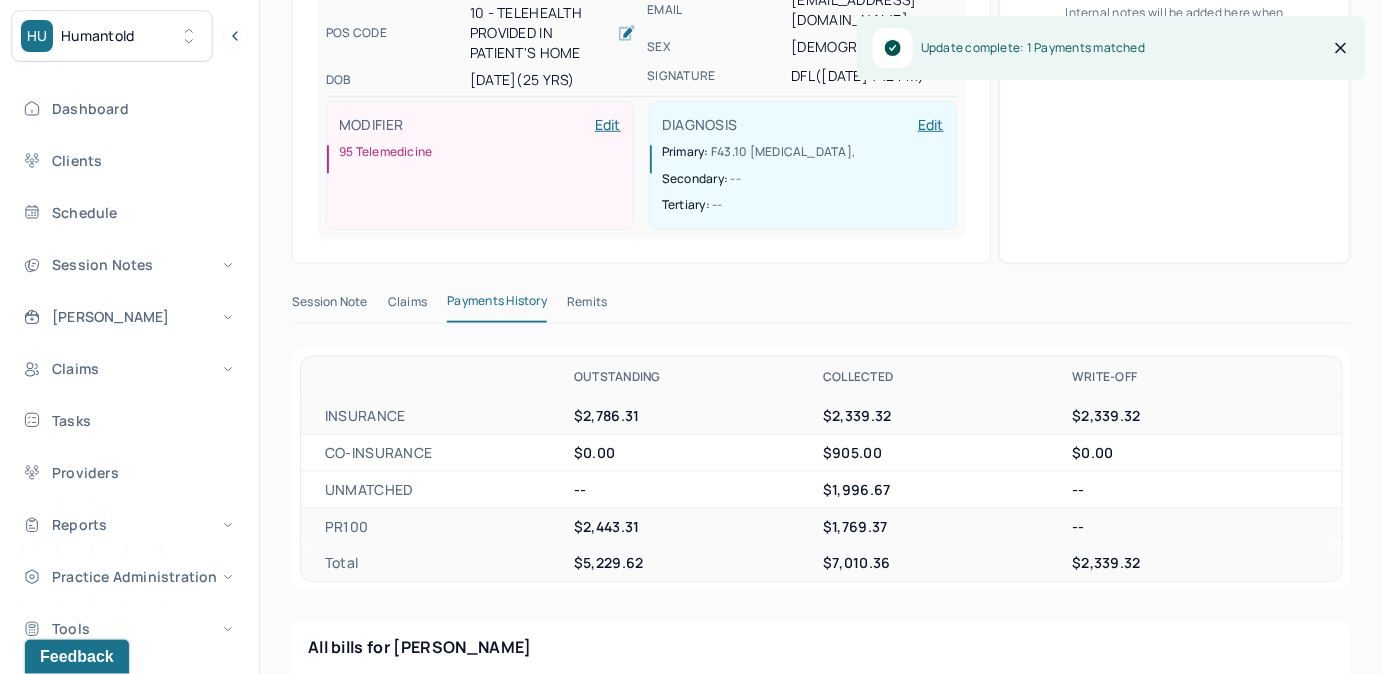 scroll, scrollTop: 474, scrollLeft: 0, axis: vertical 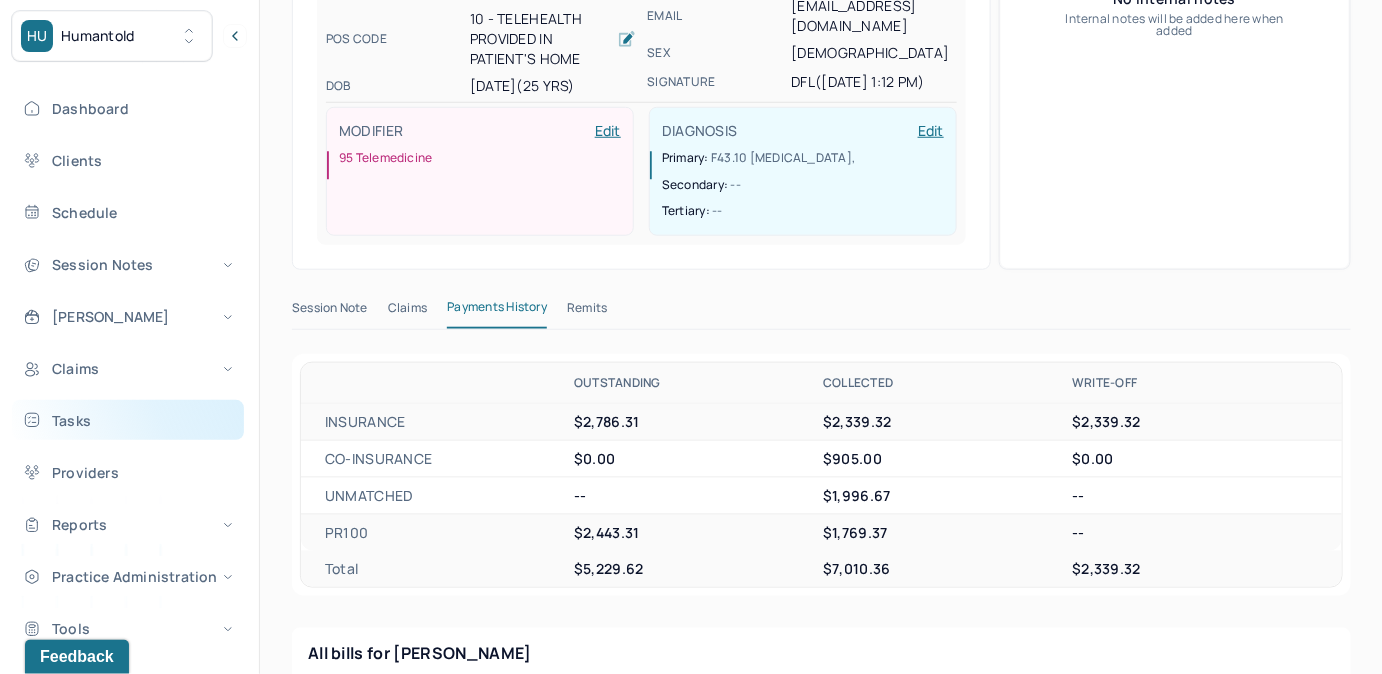 click on "Tasks" at bounding box center [128, 420] 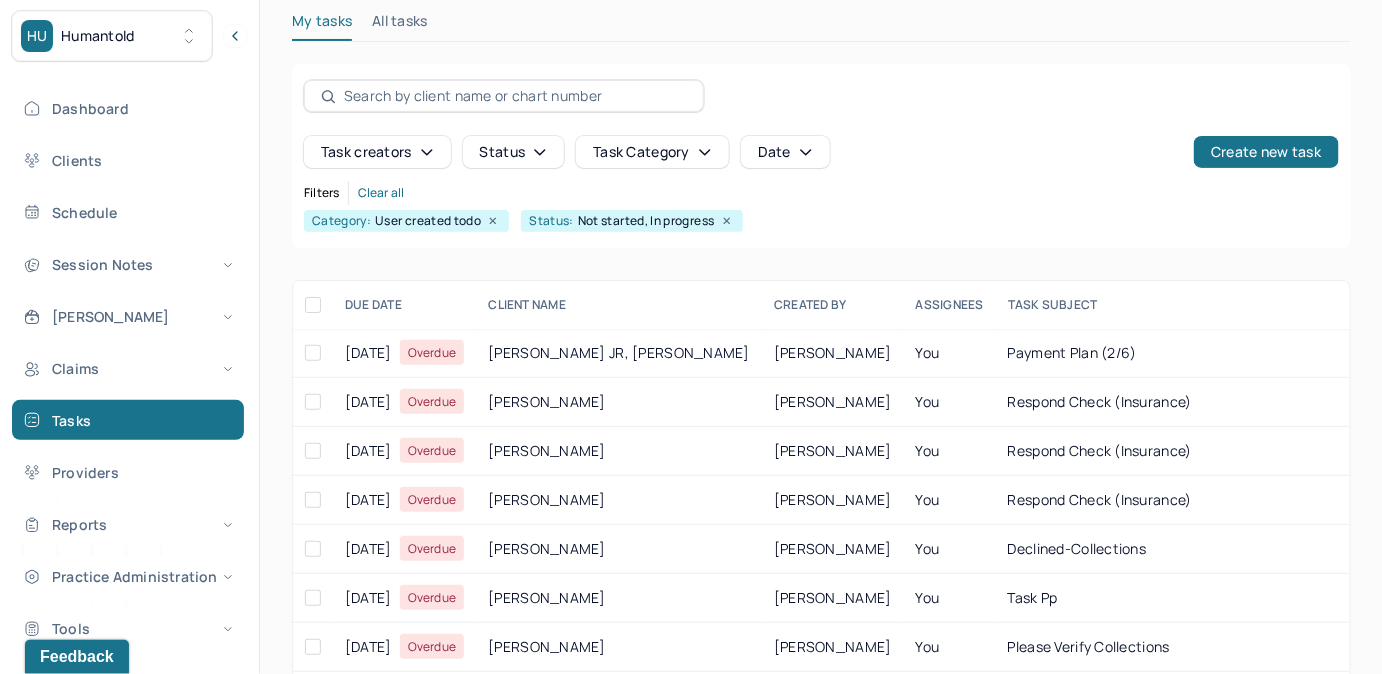scroll, scrollTop: 256, scrollLeft: 0, axis: vertical 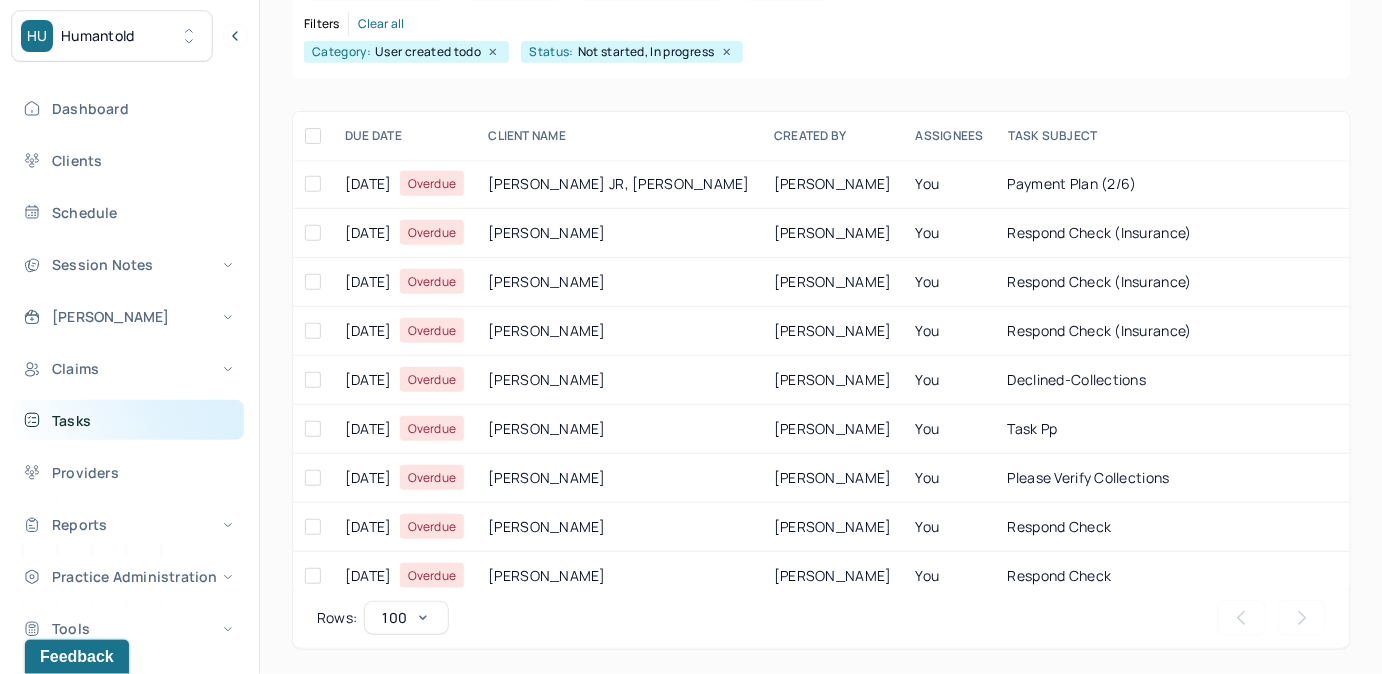 click on "Tasks" at bounding box center (128, 420) 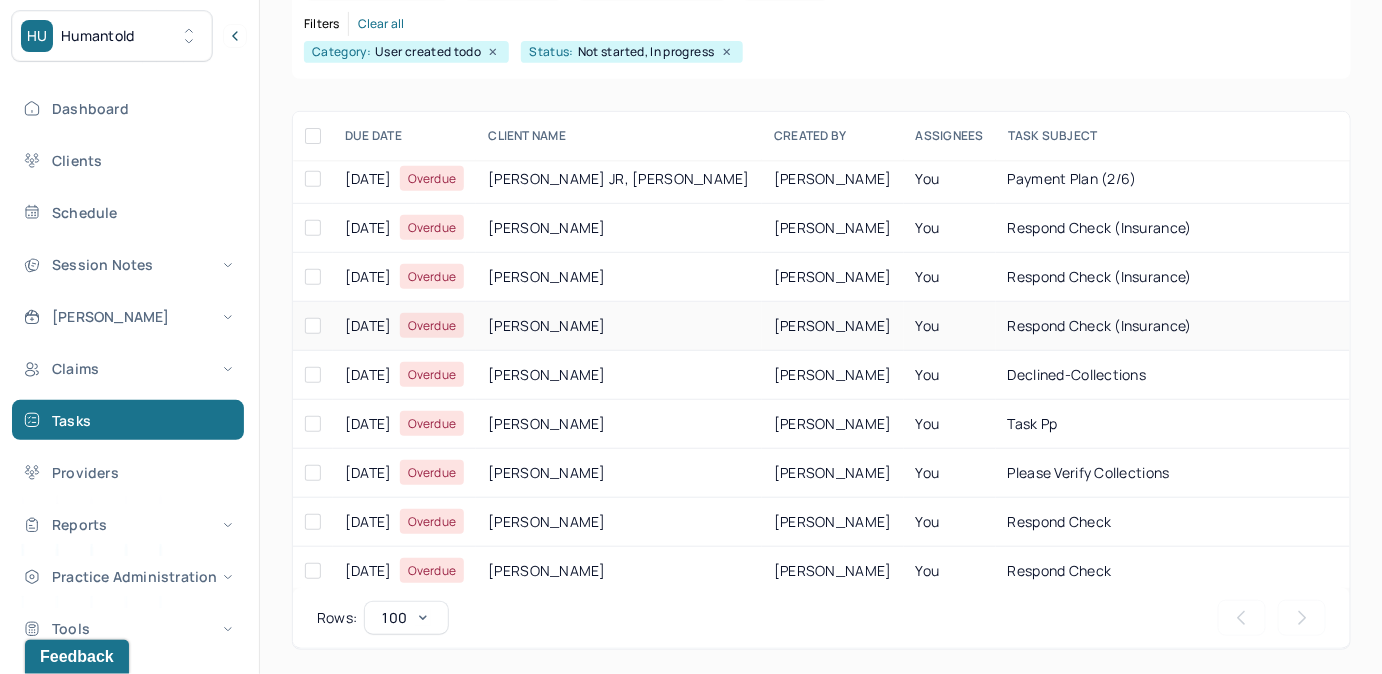 scroll, scrollTop: 0, scrollLeft: 0, axis: both 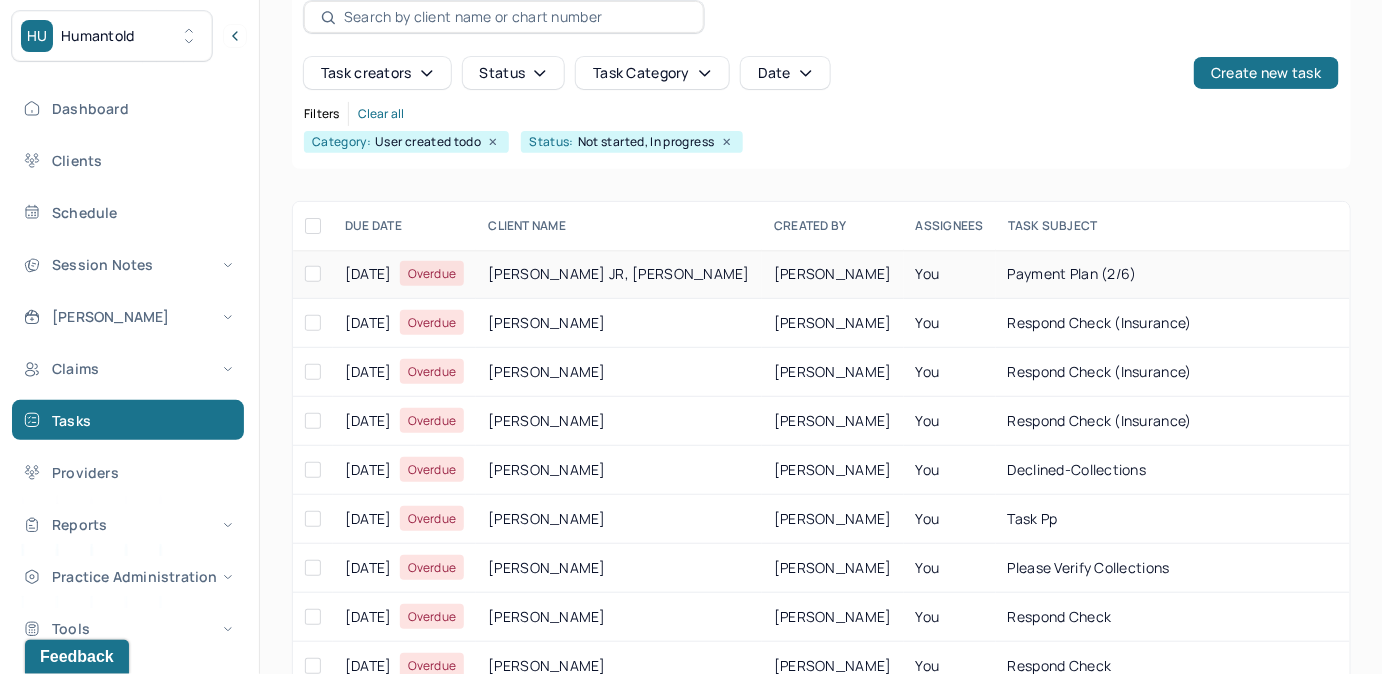 click on "Payment Plan (2/6)" at bounding box center (1072, 273) 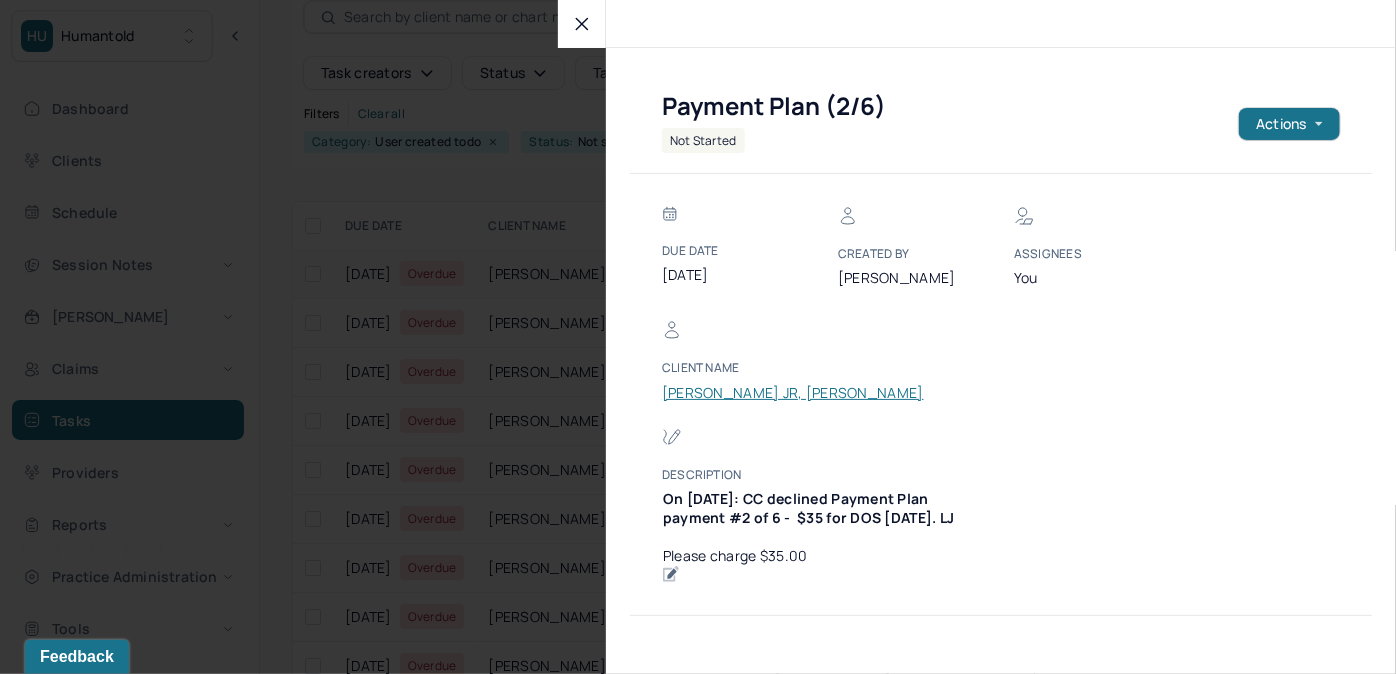 click on "[PERSON_NAME] JR, [PERSON_NAME]" at bounding box center [793, 393] 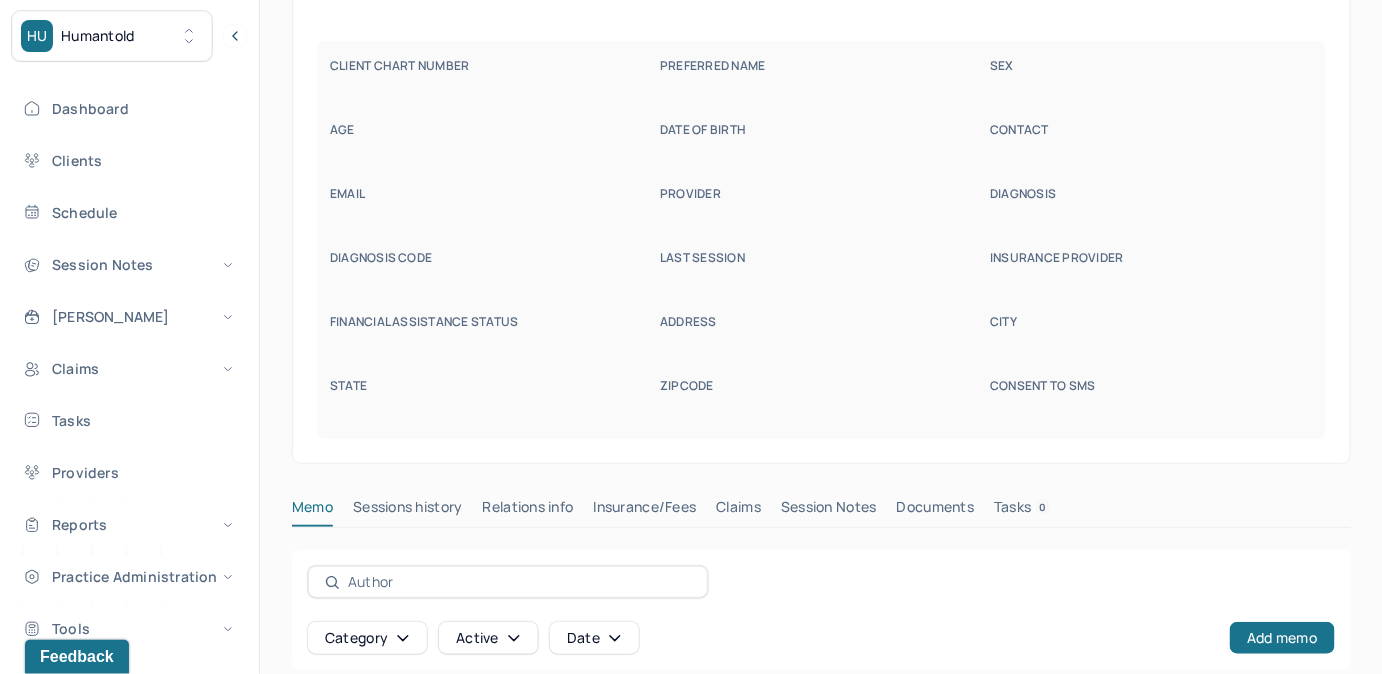 scroll, scrollTop: 160, scrollLeft: 0, axis: vertical 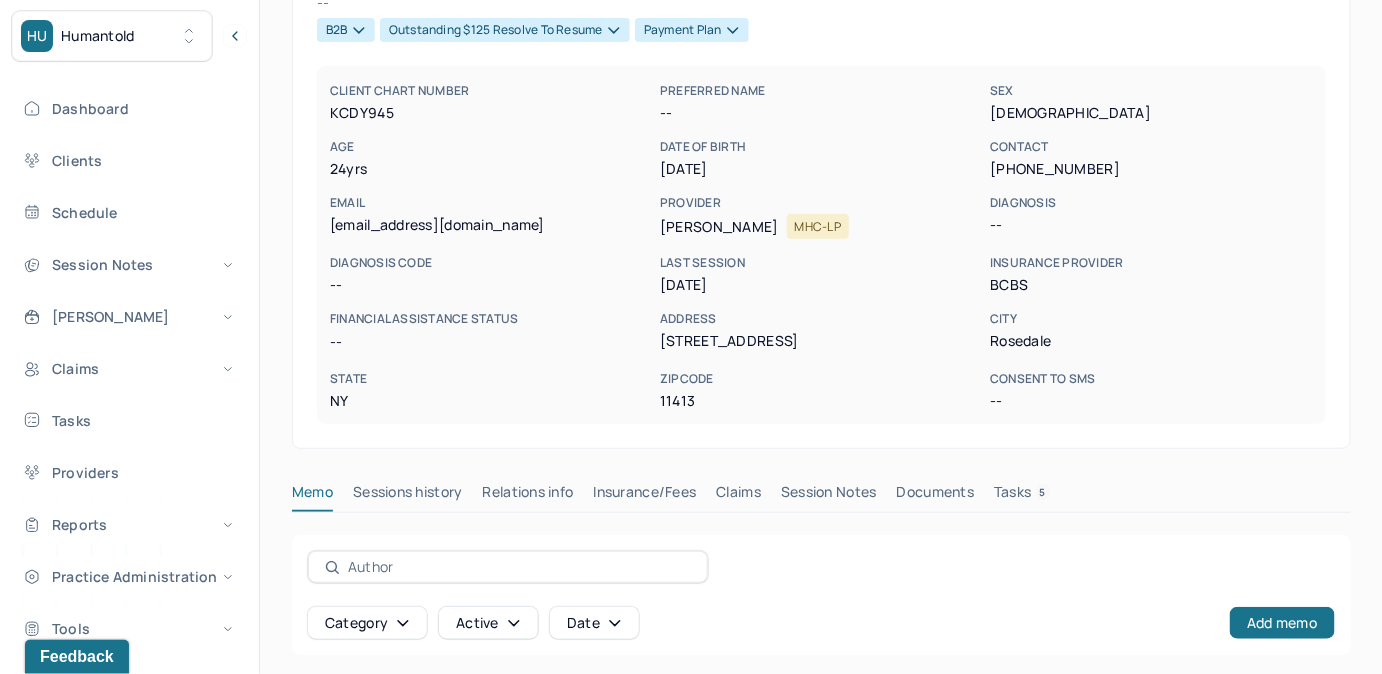 click on "Tasks 5" at bounding box center [1022, 496] 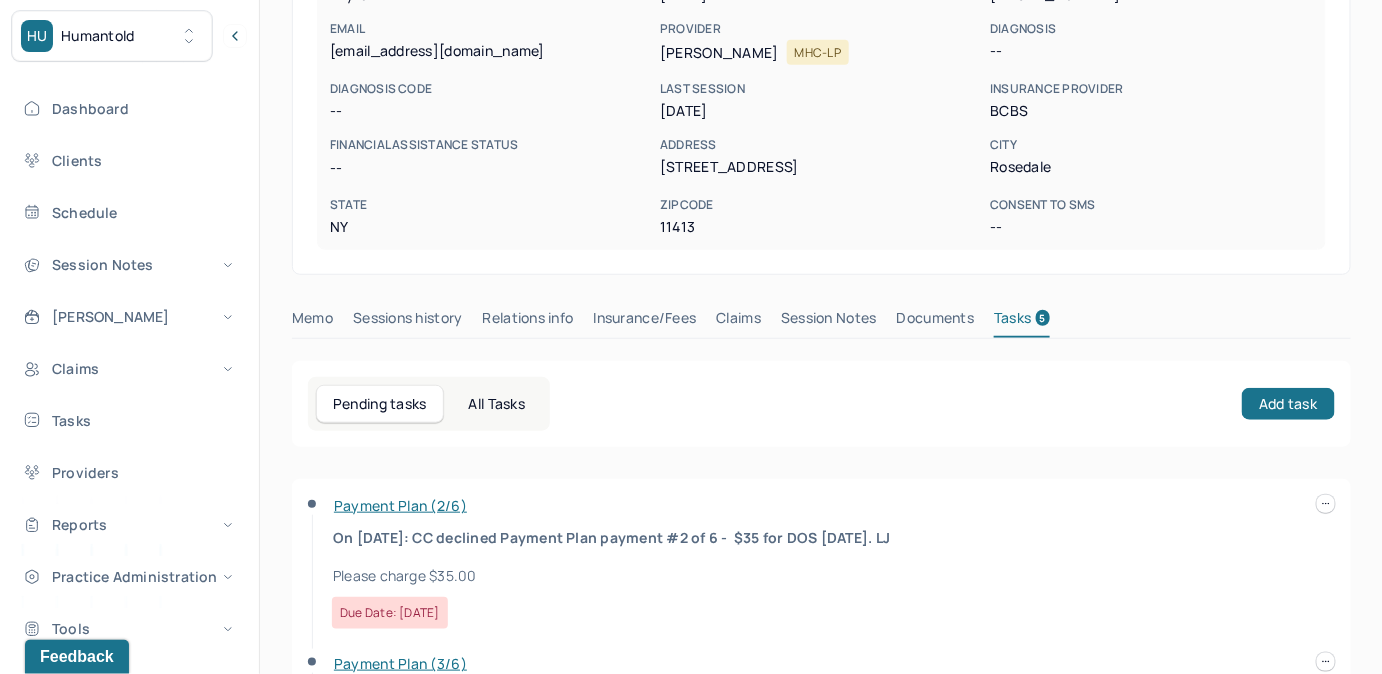 scroll, scrollTop: 160, scrollLeft: 0, axis: vertical 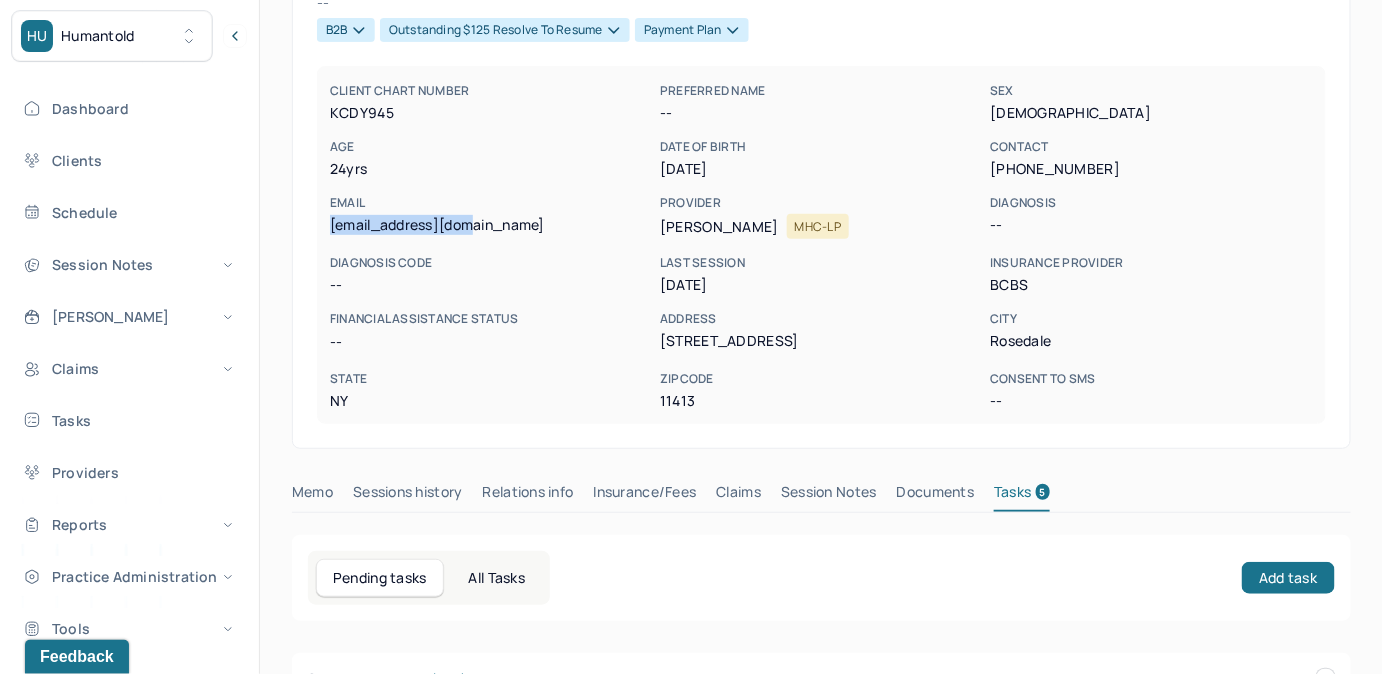 drag, startPoint x: 328, startPoint y: 223, endPoint x: 512, endPoint y: 230, distance: 184.1331 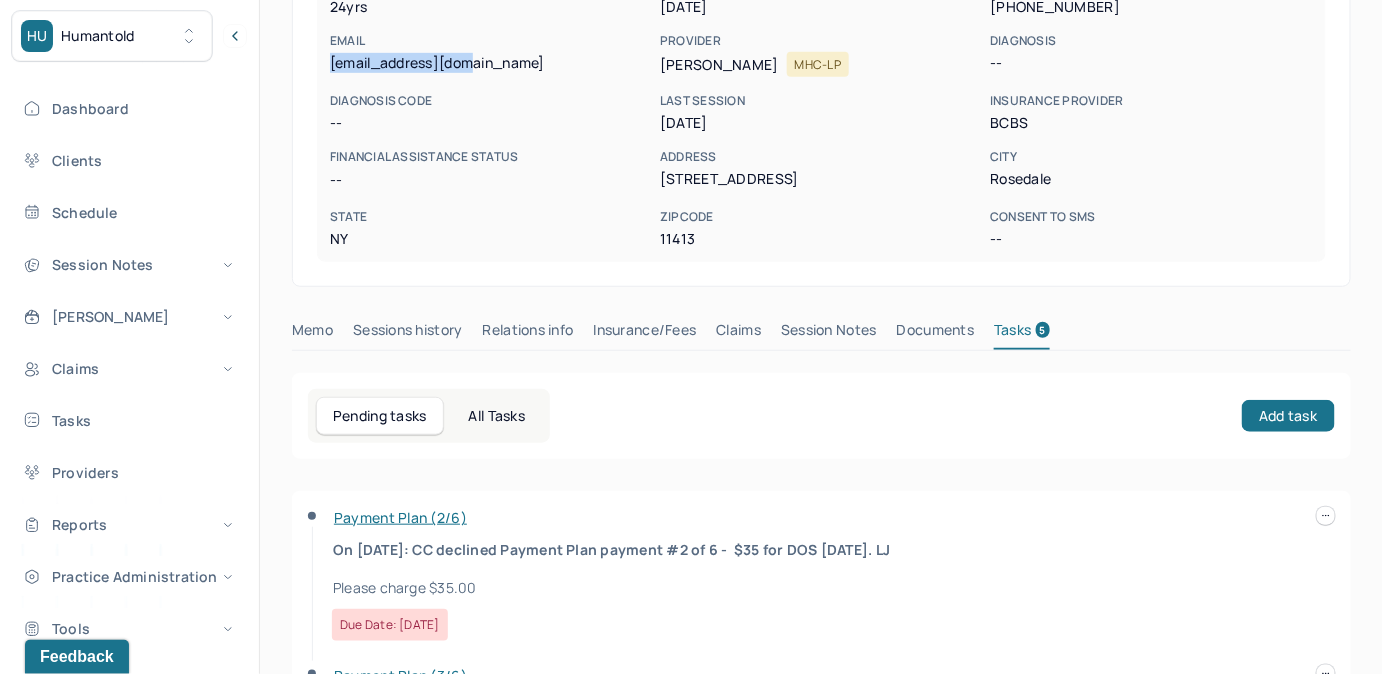 scroll, scrollTop: 615, scrollLeft: 0, axis: vertical 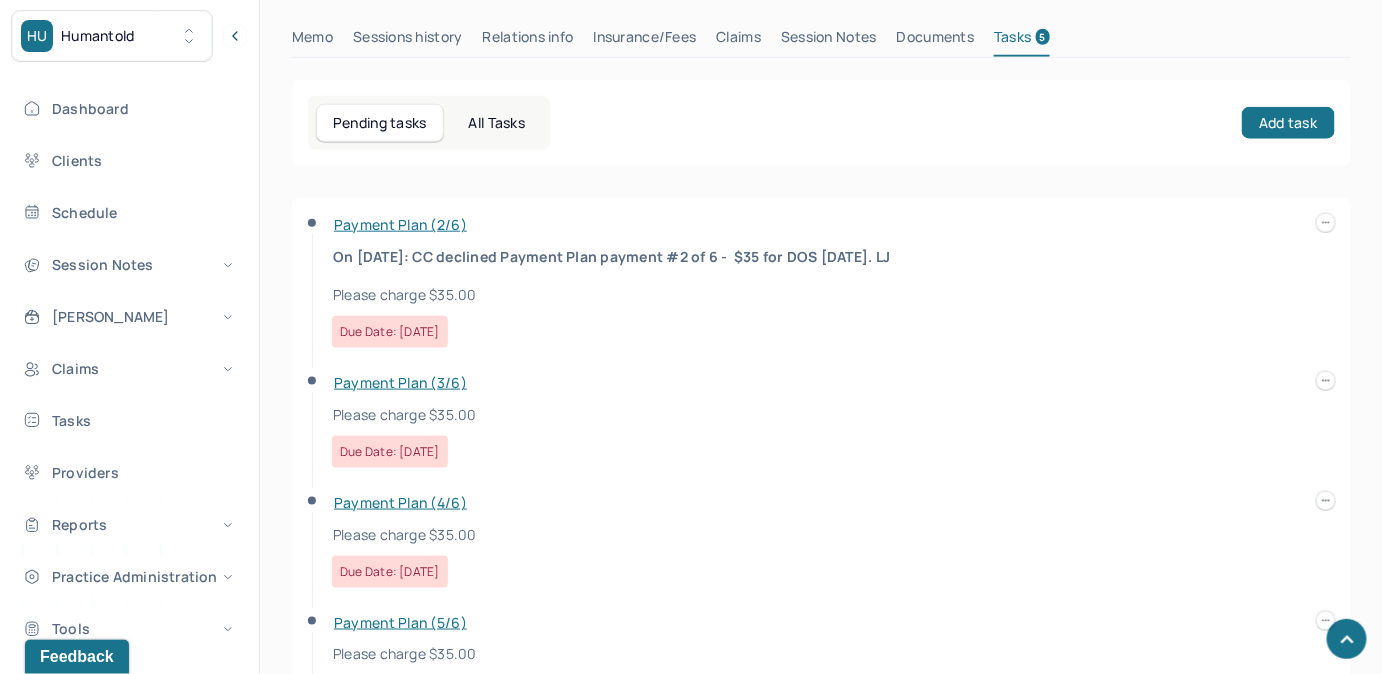 click at bounding box center [1326, 223] 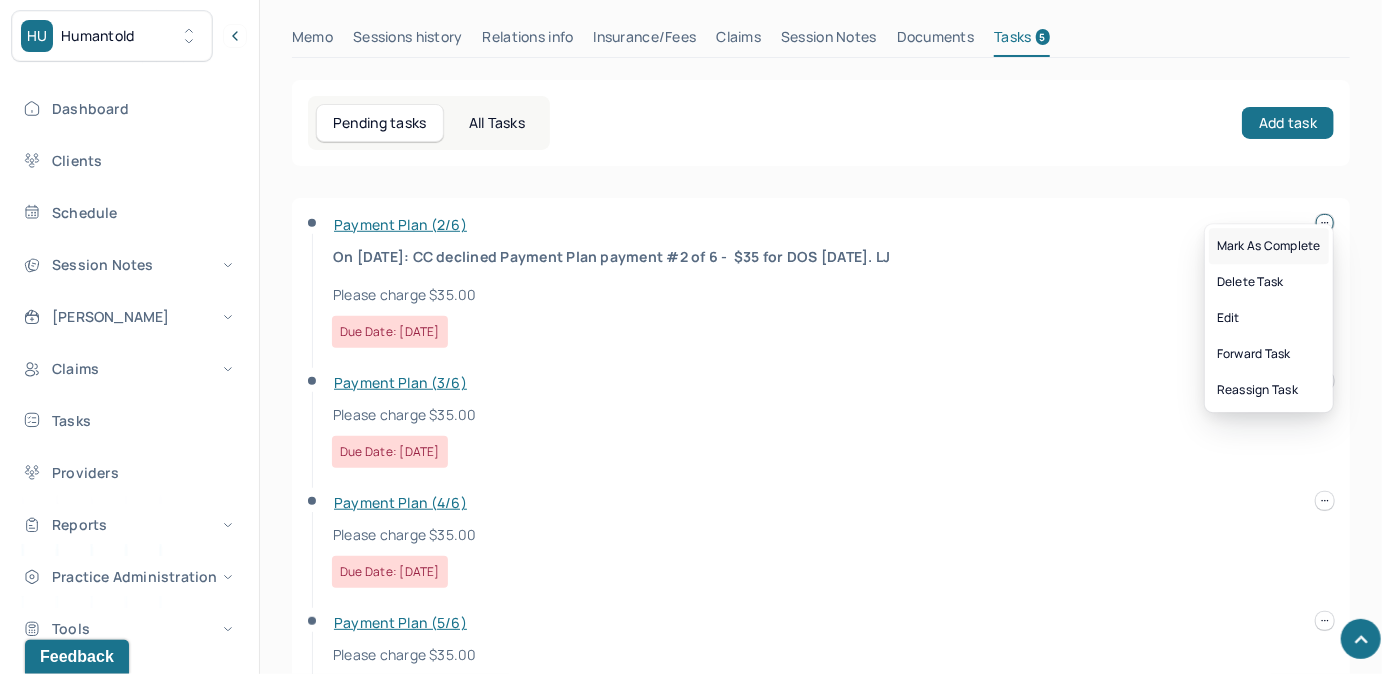 click on "Mark as complete" at bounding box center (1269, 246) 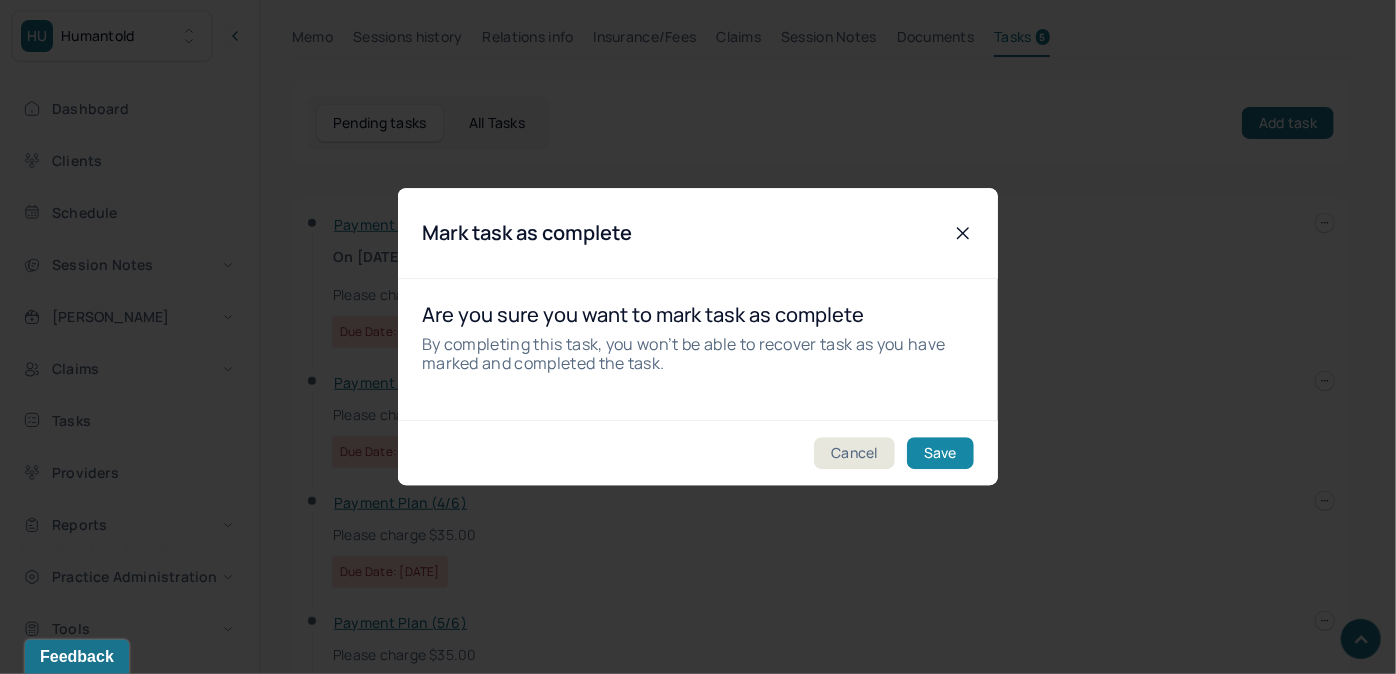 click on "Save" at bounding box center [940, 454] 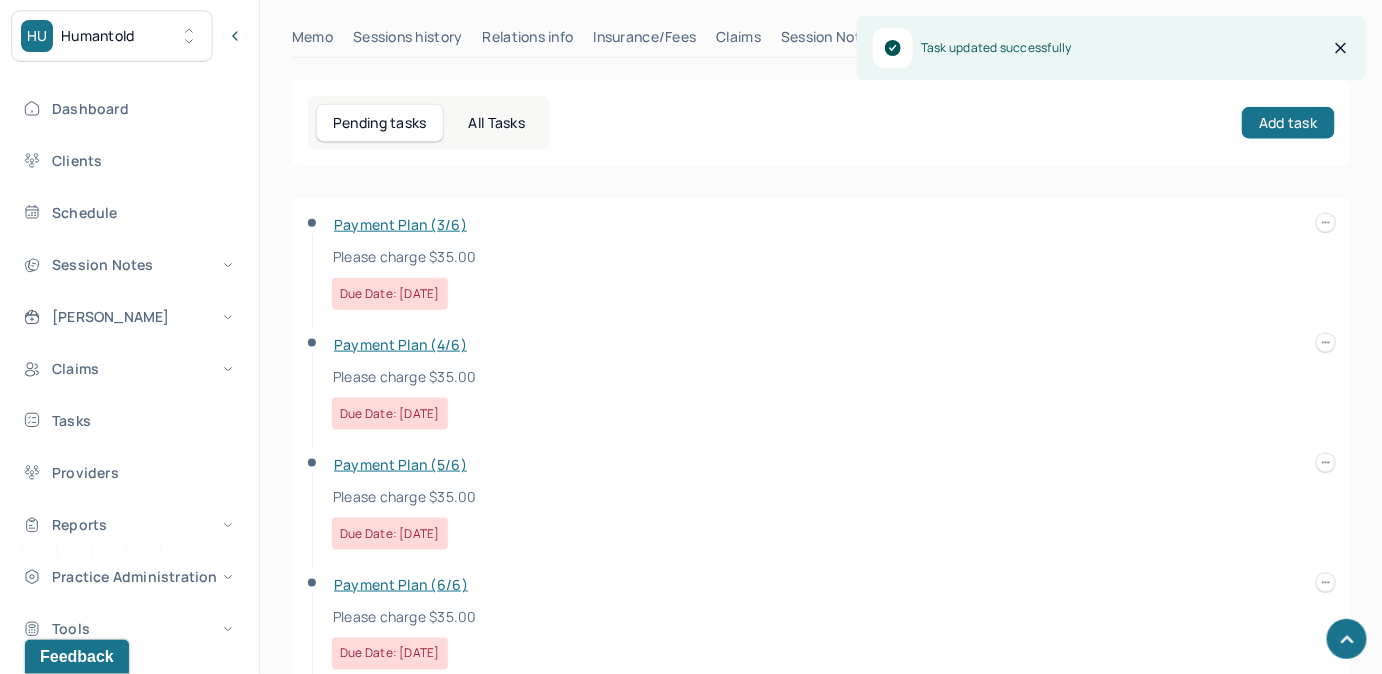 click on "HU Humantold       Dashboard Clients Schedule Session Notes [PERSON_NAME] Claims Tasks Providers Reports Practice Administration Tools Pinned clients [PERSON_NAME]... Client chart     [PERSON_NAME] Client chart     [PERSON_NAME] Client chart     [PERSON_NAME]... Client chart     [PERSON_NAME]... Client chart     AM [PERSON_NAME] clientsupport,[PERSON_NAME]   Logout Client   Search by client name, chart number     FAQs   1   AM [PERSON_NAME], MARK B2B Inactive   Add flag     Edit               --   B2B     Outstanding $125 resolve to resume     Payment Plan   CLIENT CHART NUMBER KCDY945 PREFERRED NAME -- SEX [DEMOGRAPHIC_DATA] AGE [DEMOGRAPHIC_DATA]  yrs DATE OF BIRTH [DEMOGRAPHIC_DATA]  CONTACT [PHONE_NUMBER] EMAIL [EMAIL_ADDRESS][DOMAIN_NAME] PROVIDER [PERSON_NAME] MHC-LP DIAGNOSIS -- DIAGNOSIS CODE -- LAST SESSION [DATE] insurance provider BCBS FINANCIAL ASSISTANCE STATUS -- Address [STREET_ADDRESS][US_STATE] Consent to Sms --   Memo     Sessions history     Relations info         Claims" at bounding box center [691, 59] 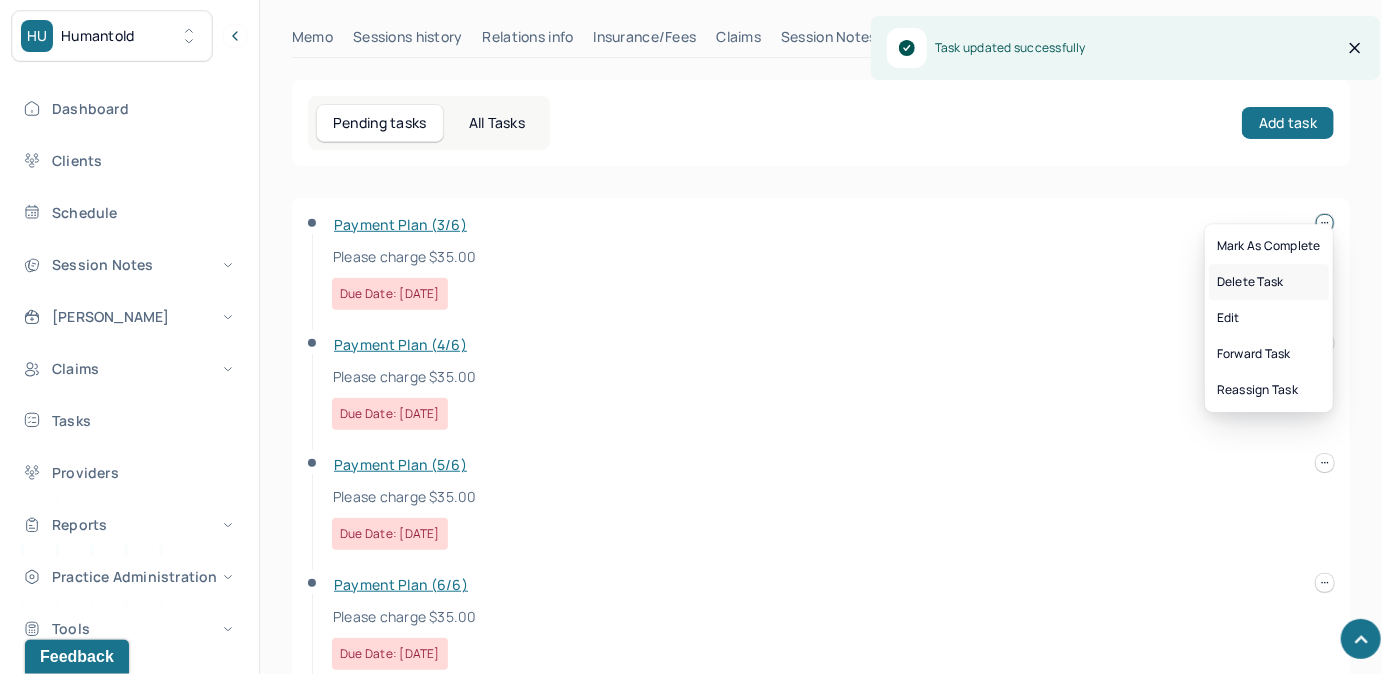 click on "Delete Task" at bounding box center (1269, 282) 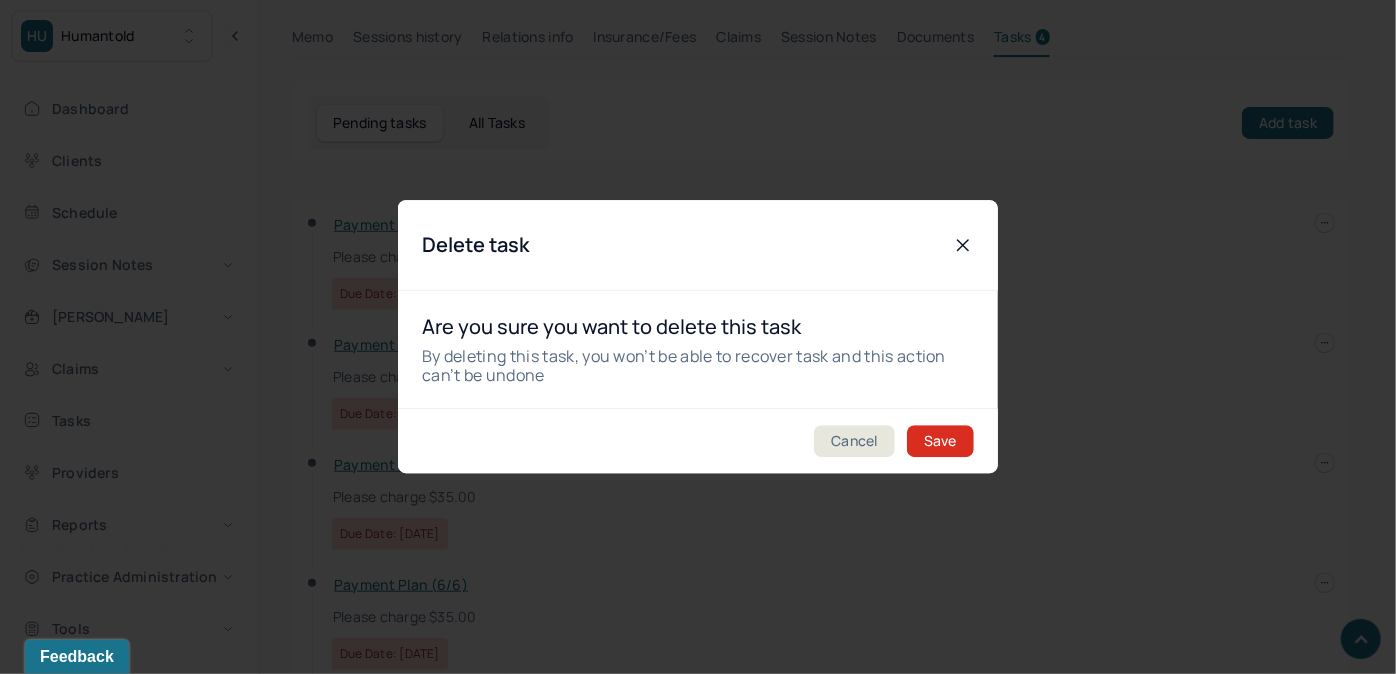 click on "Save" at bounding box center (940, 442) 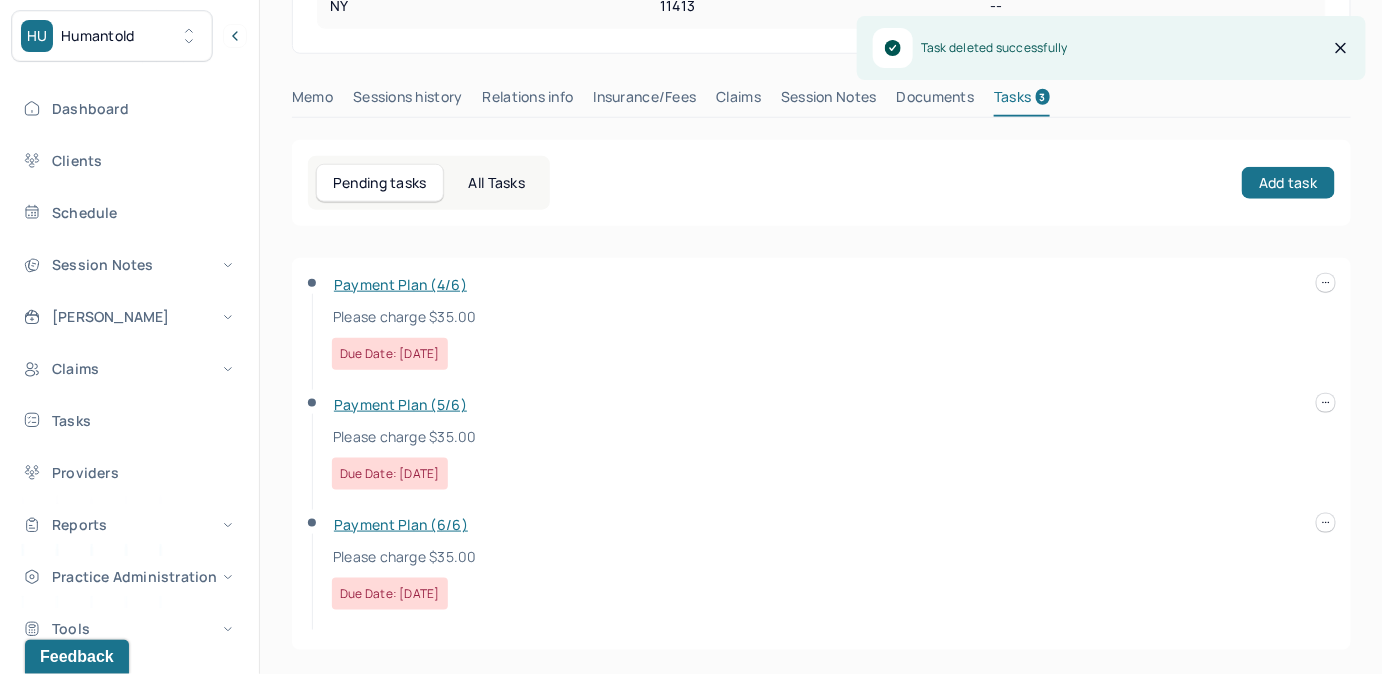 scroll, scrollTop: 560, scrollLeft: 0, axis: vertical 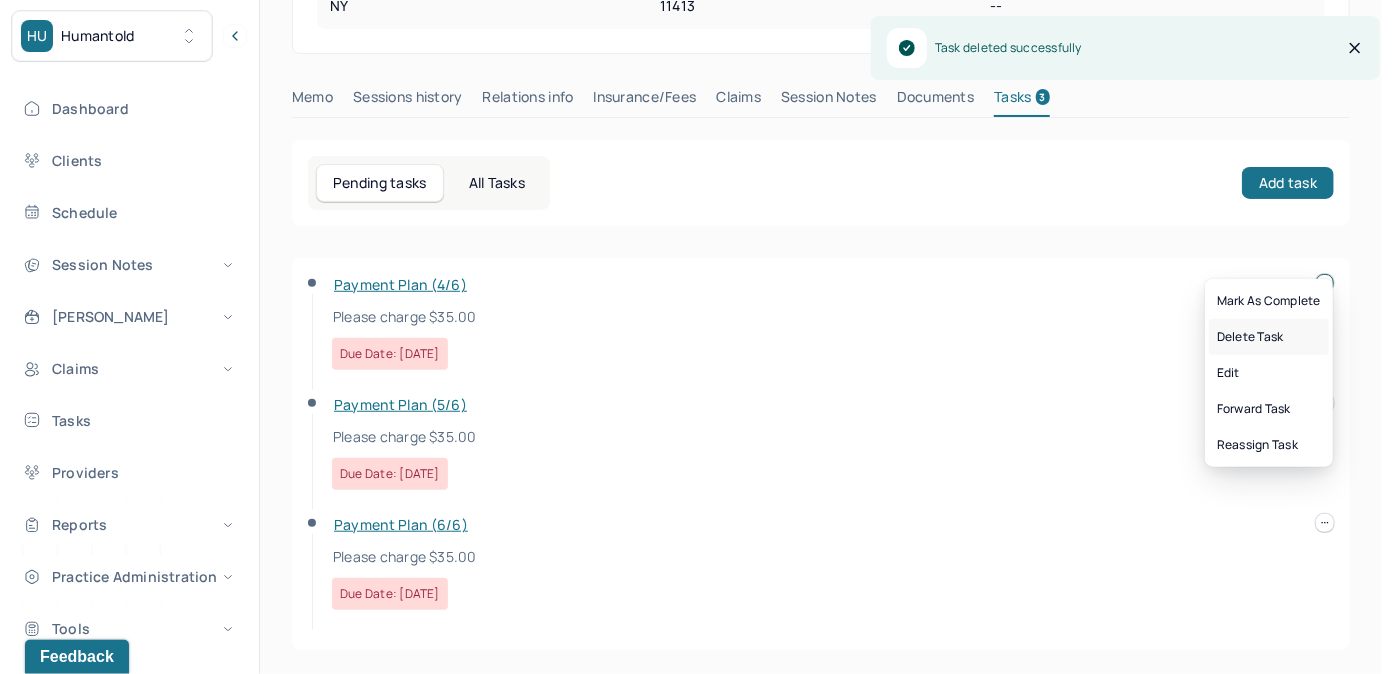 click on "Delete Task" at bounding box center [1269, 337] 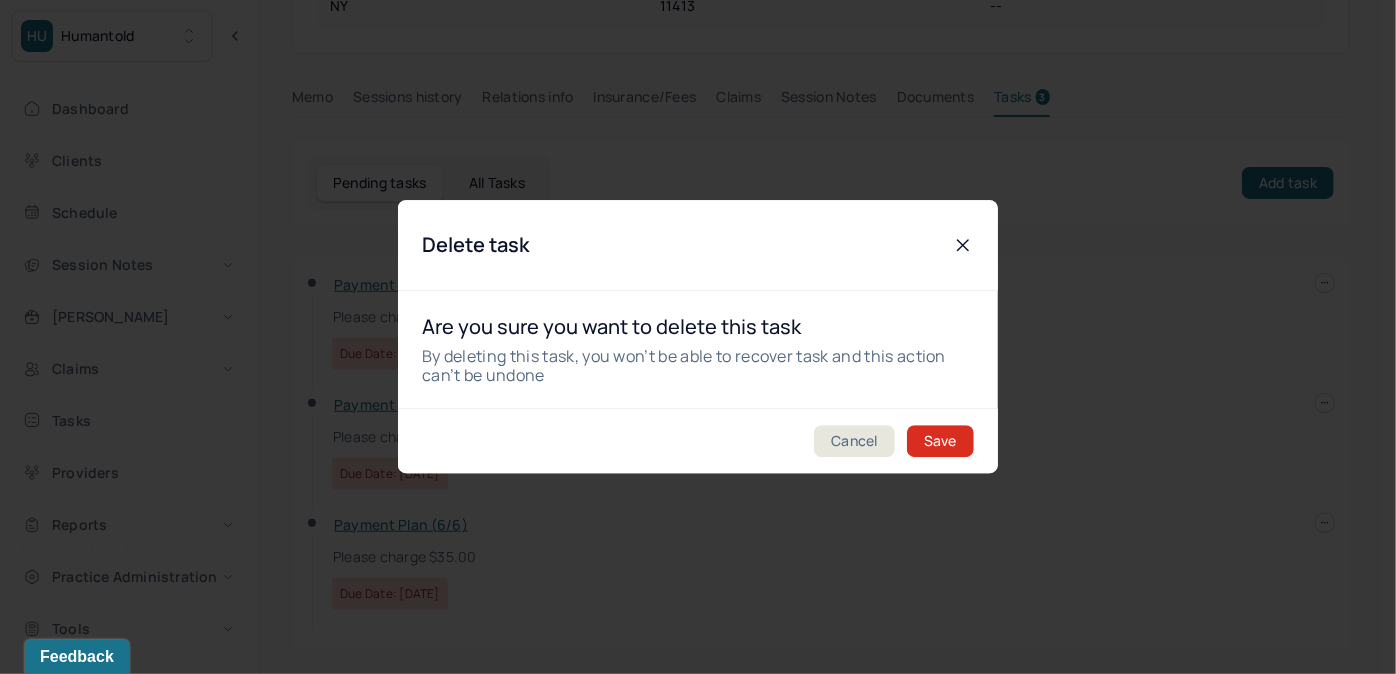 click on "Save" at bounding box center (940, 442) 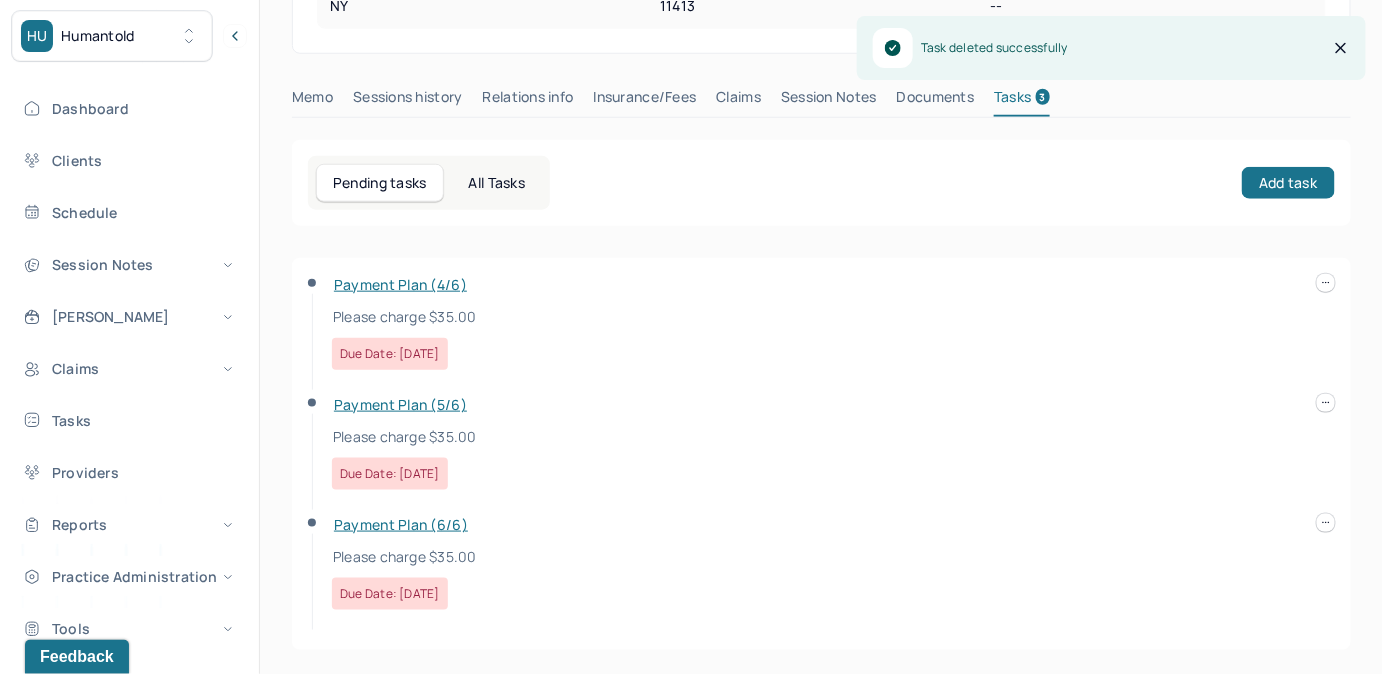 scroll, scrollTop: 438, scrollLeft: 0, axis: vertical 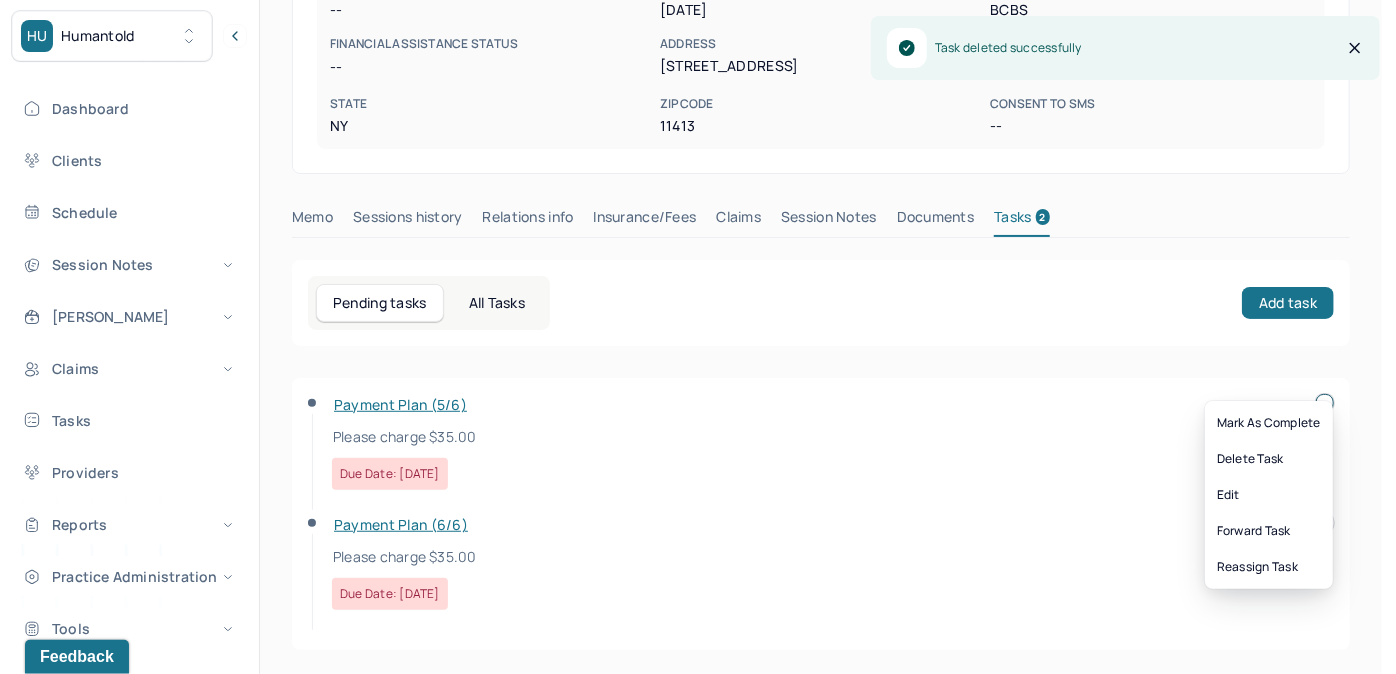 click on "HU Humantold       Dashboard Clients Schedule Session Notes [PERSON_NAME] Claims Tasks Providers Reports Practice Administration Tools Pinned clients [PERSON_NAME]... Client chart     [PERSON_NAME] Client chart     [PERSON_NAME] Client chart     [PERSON_NAME]... Client chart     [PERSON_NAME]... Client chart     AM [PERSON_NAME] clientsupport,[PERSON_NAME]   Logout Client   Search by client name, chart number     FAQs   1   AM [PERSON_NAME], MARK B2B Inactive   Add flag     Edit               --   B2B     Outstanding $125 resolve to resume     Payment Plan   CLIENT CHART NUMBER KCDY945 PREFERRED NAME -- SEX [DEMOGRAPHIC_DATA] AGE [DEMOGRAPHIC_DATA]  yrs DATE OF BIRTH [DEMOGRAPHIC_DATA]  CONTACT [PHONE_NUMBER] EMAIL [EMAIL_ADDRESS][DOMAIN_NAME] PROVIDER [PERSON_NAME] MHC-LP DIAGNOSIS -- DIAGNOSIS CODE -- LAST SESSION [DATE] insurance provider BCBS FINANCIAL ASSISTANCE STATUS -- Address [STREET_ADDRESS][US_STATE] Consent to Sms --   Memo     Sessions history     Relations info         Claims" at bounding box center (691, 119) 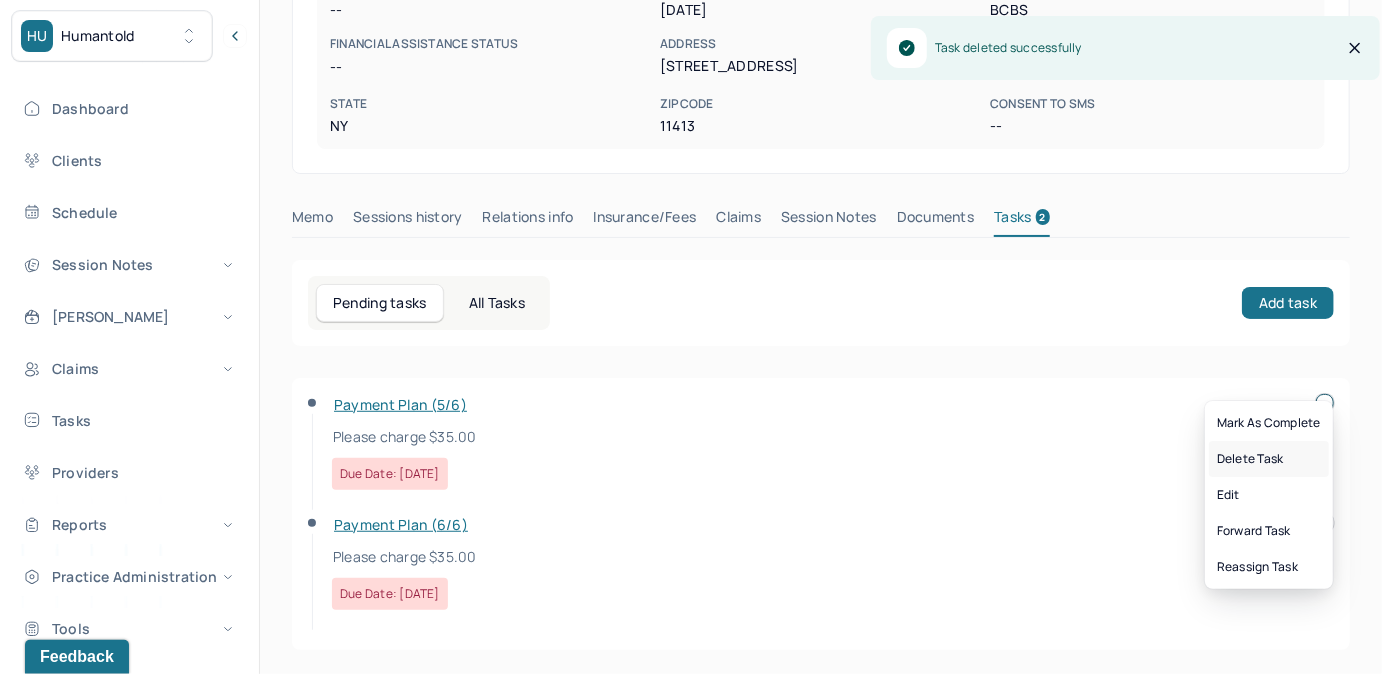 click on "Delete Task" at bounding box center (1269, 459) 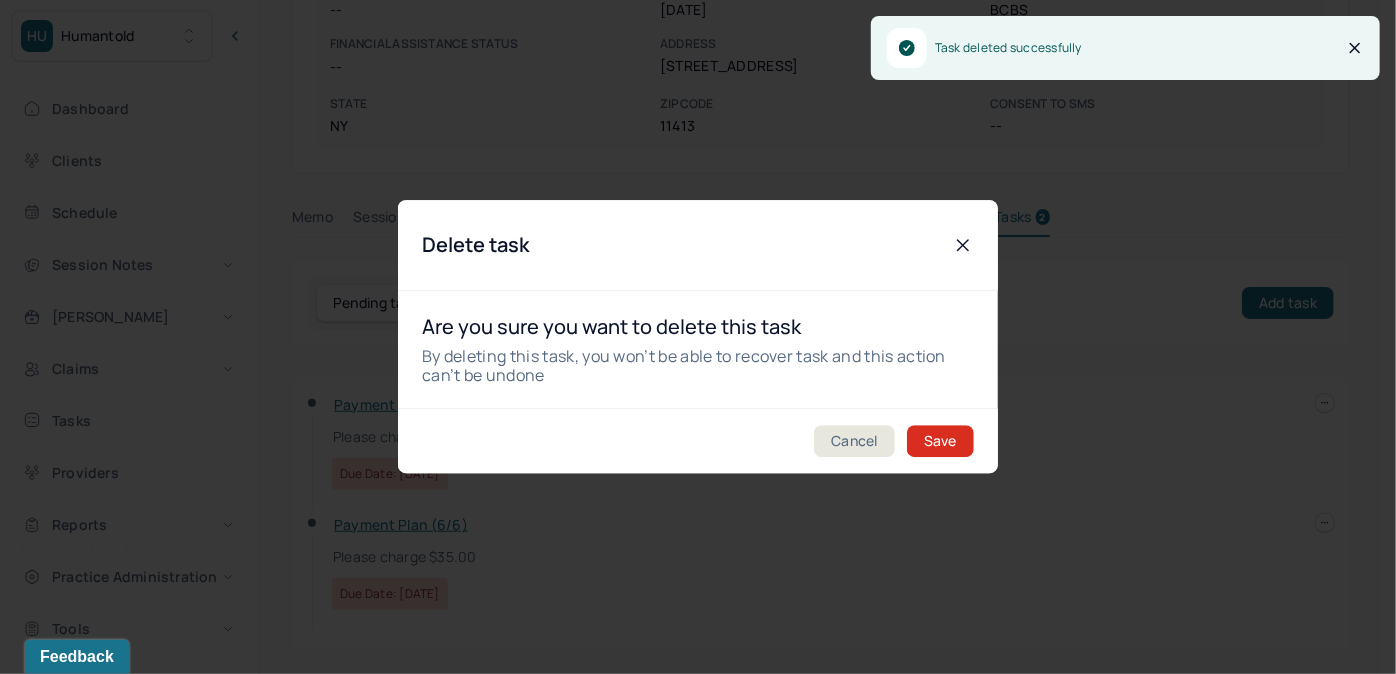 click on "Save" at bounding box center [940, 442] 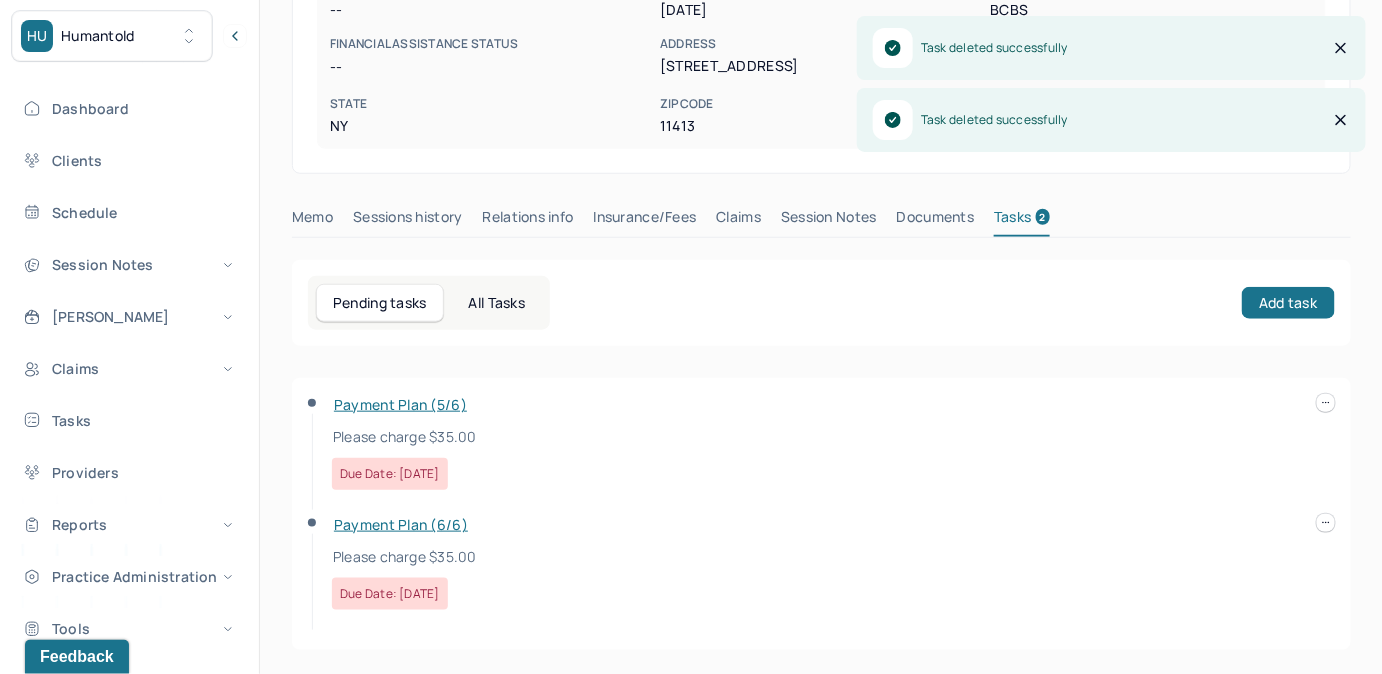 scroll, scrollTop: 316, scrollLeft: 0, axis: vertical 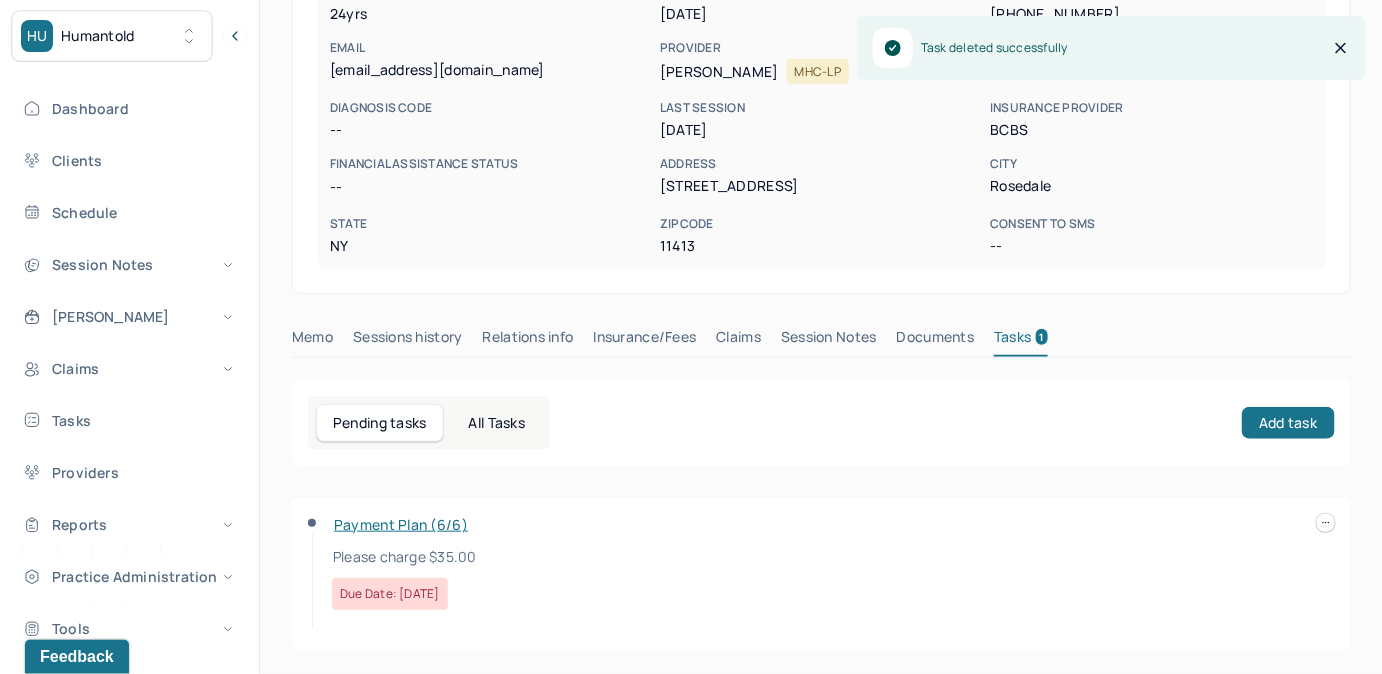 click at bounding box center (1326, 523) 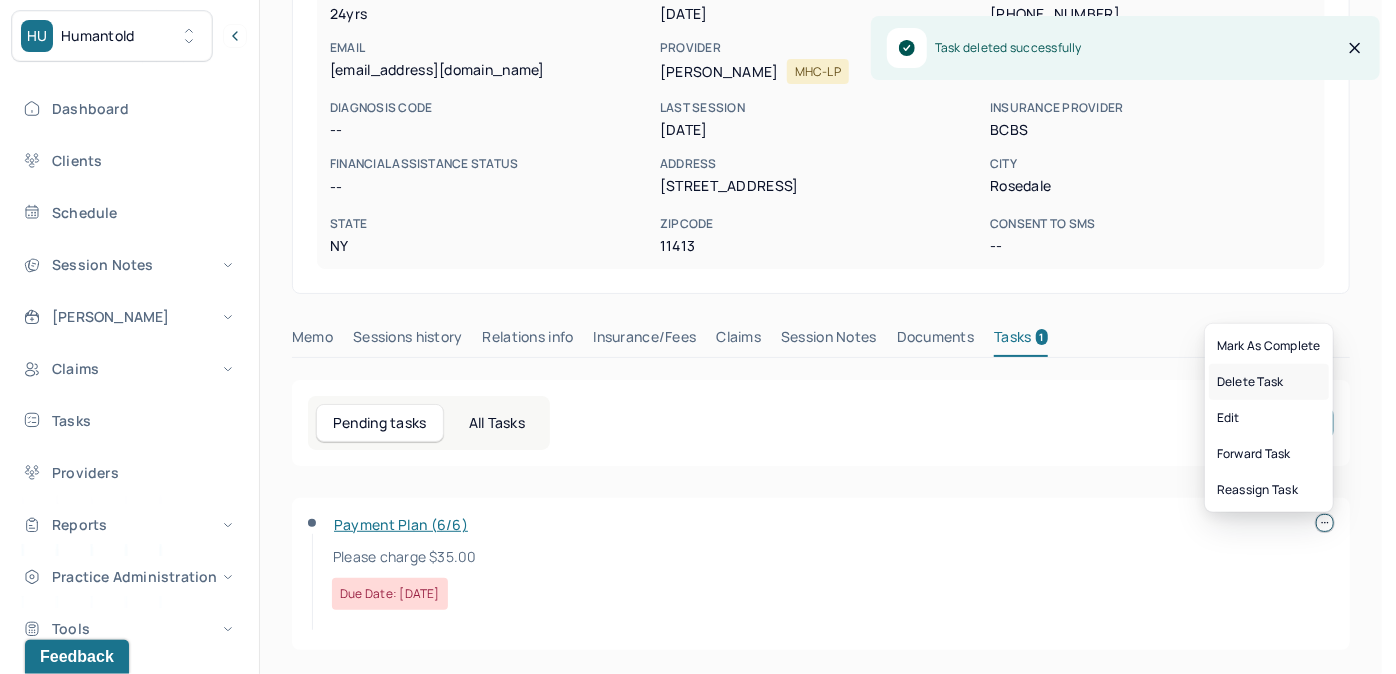 click on "Delete Task" at bounding box center (1269, 382) 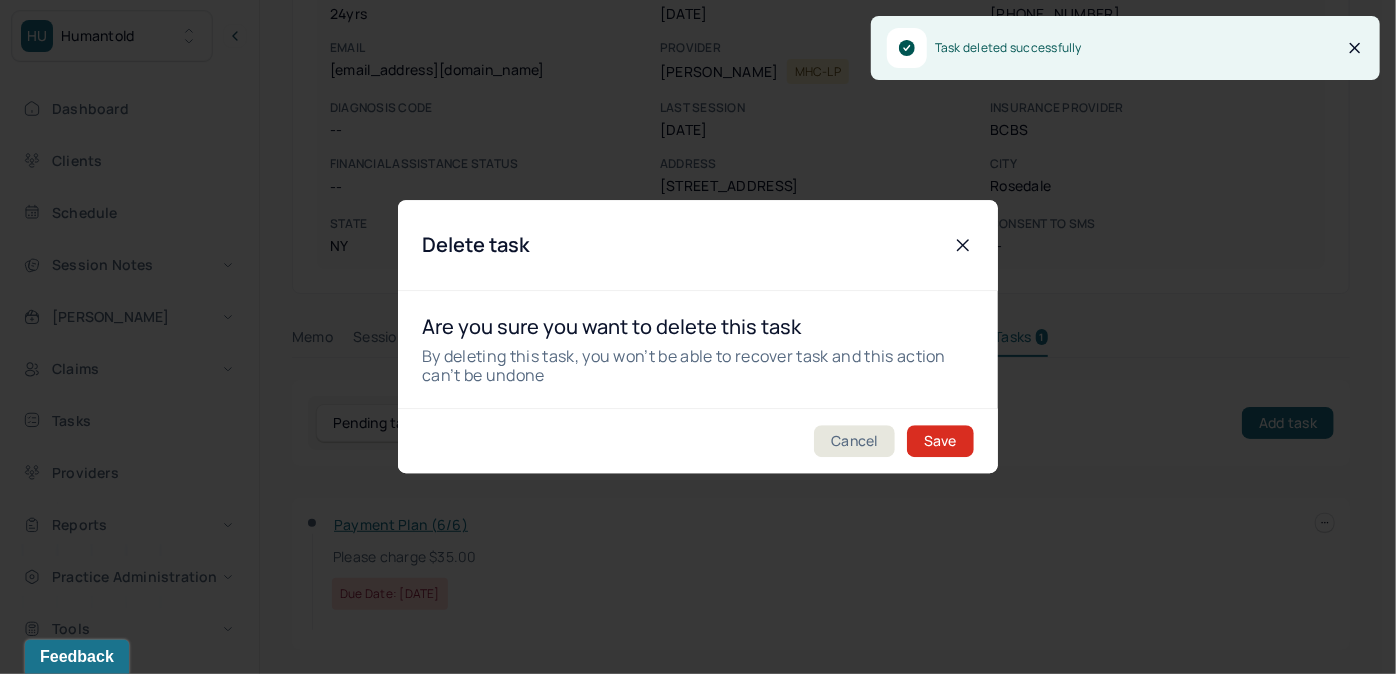 click on "Save" at bounding box center [940, 442] 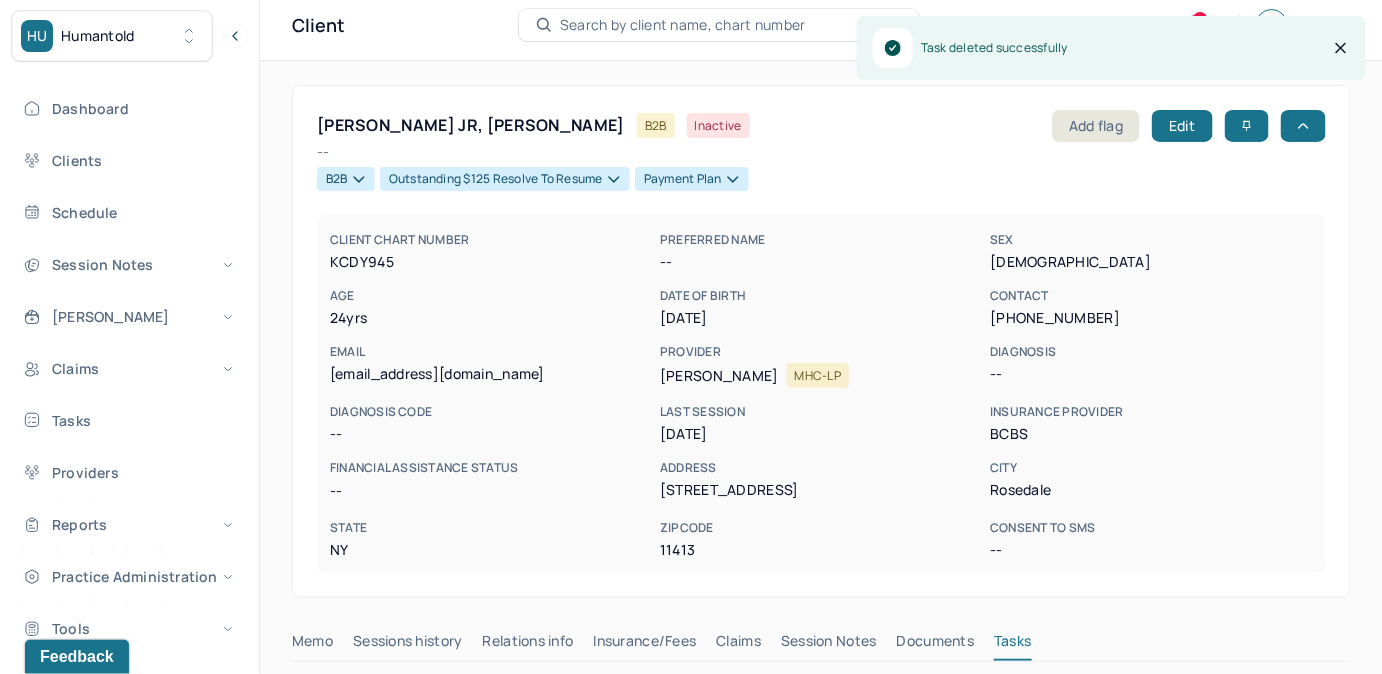 scroll, scrollTop: 9, scrollLeft: 0, axis: vertical 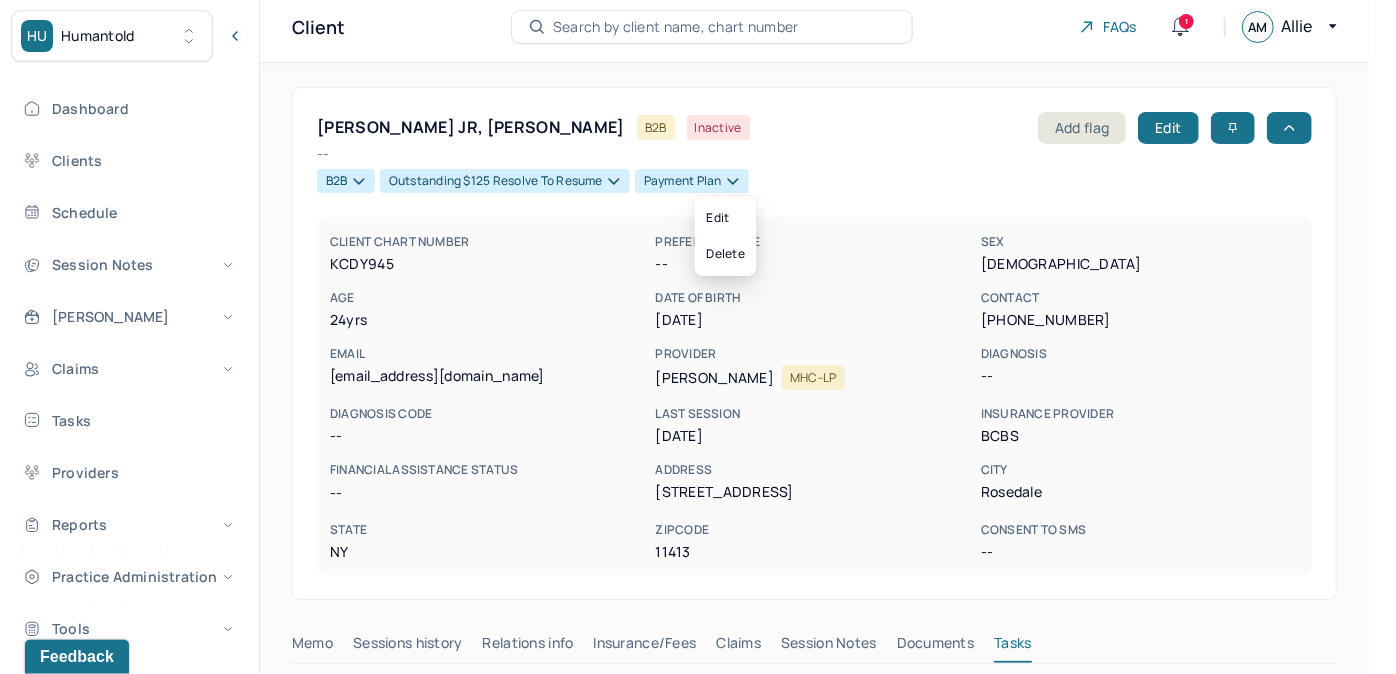 click on "Payment Plan" at bounding box center [692, 181] 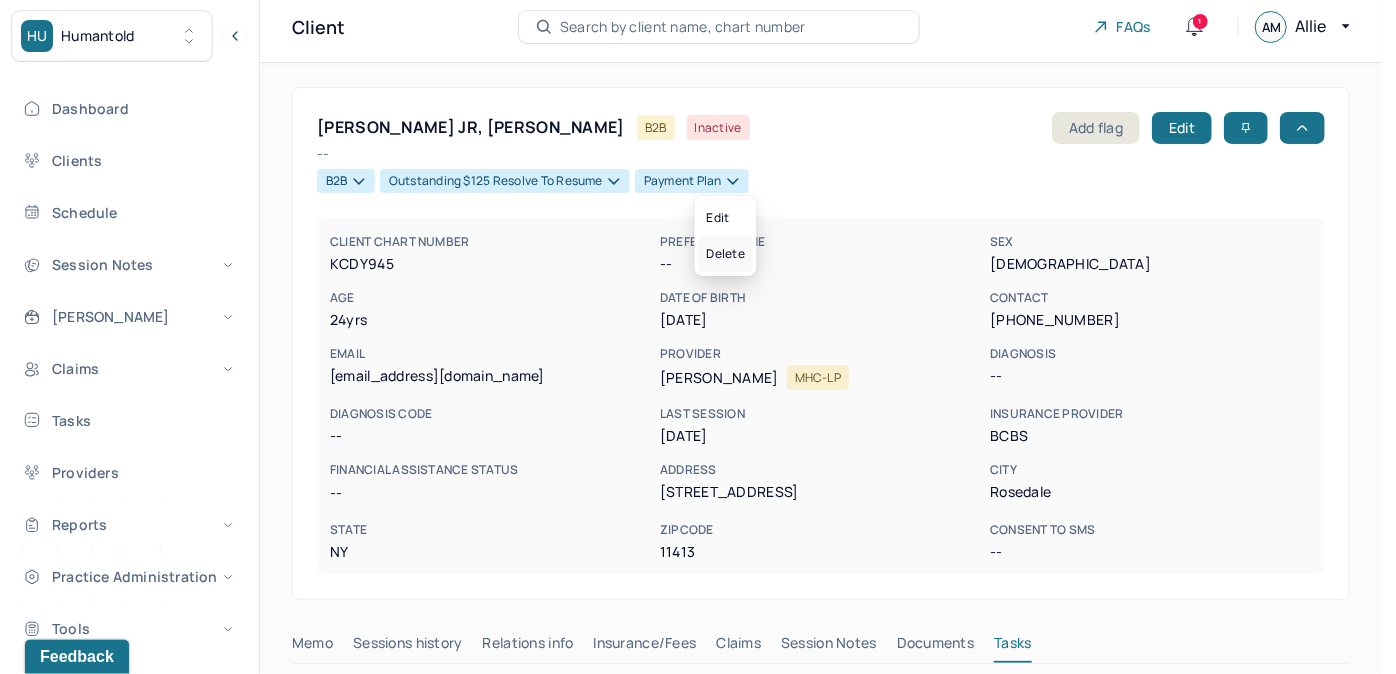 click on "Delete" at bounding box center [726, 254] 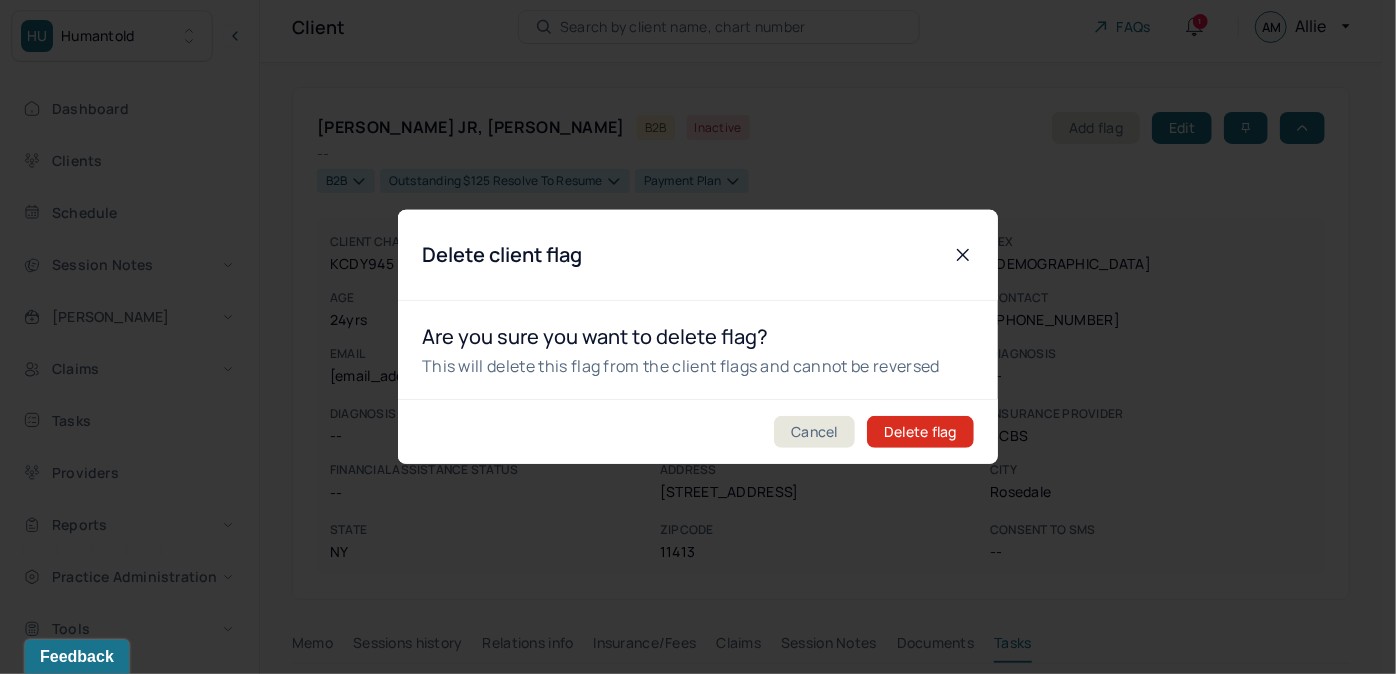click on "Delete flag" at bounding box center [920, 432] 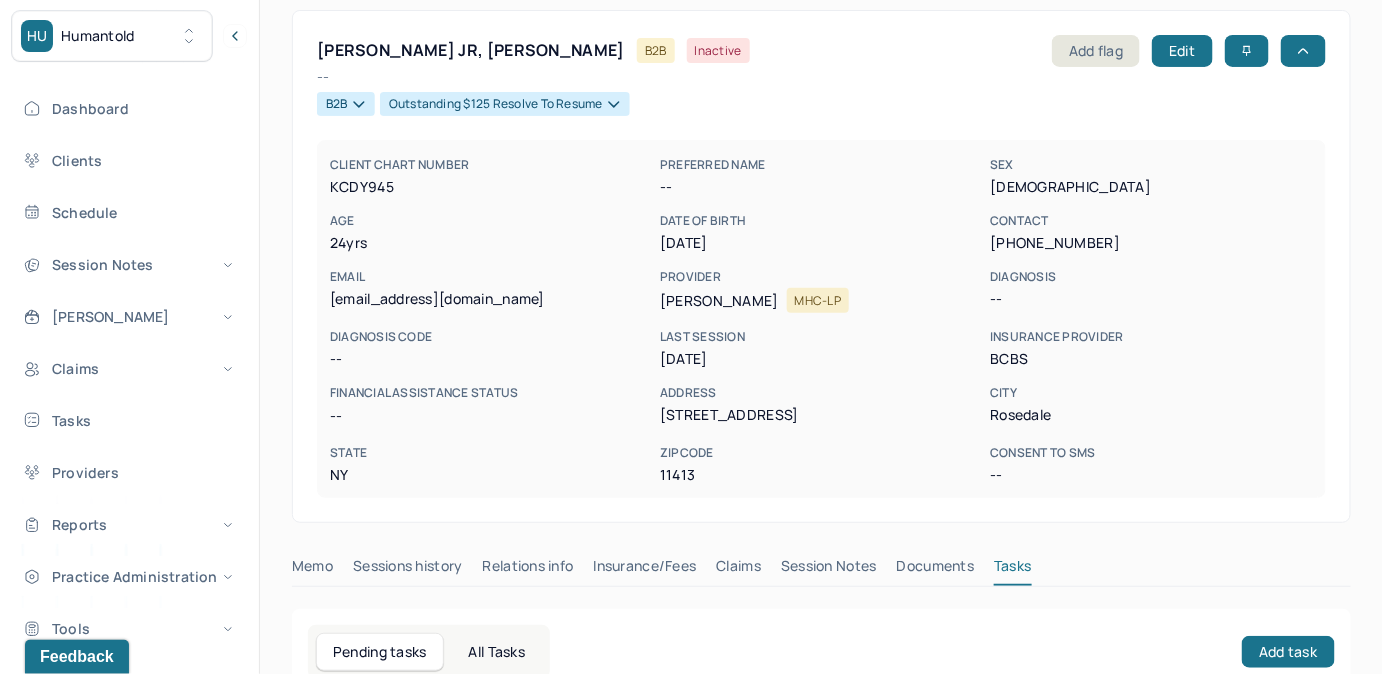 scroll, scrollTop: 282, scrollLeft: 0, axis: vertical 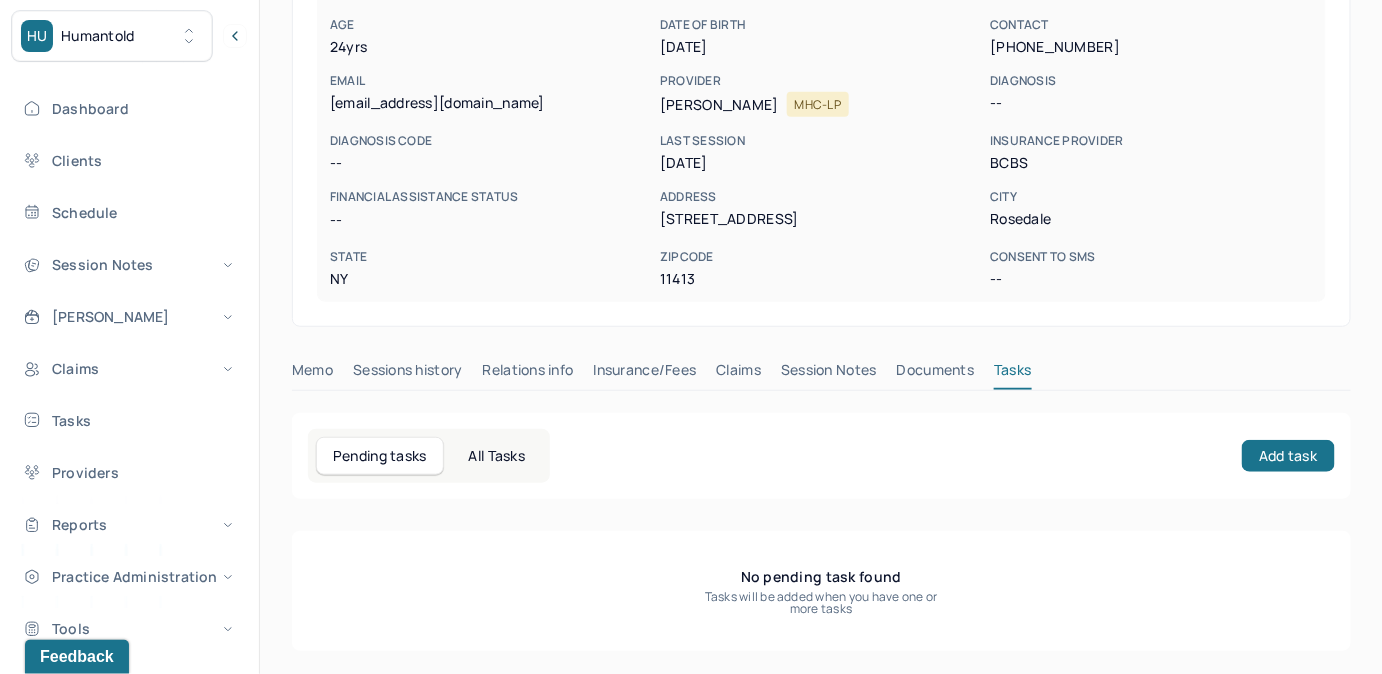 click on "Claims" at bounding box center (738, 374) 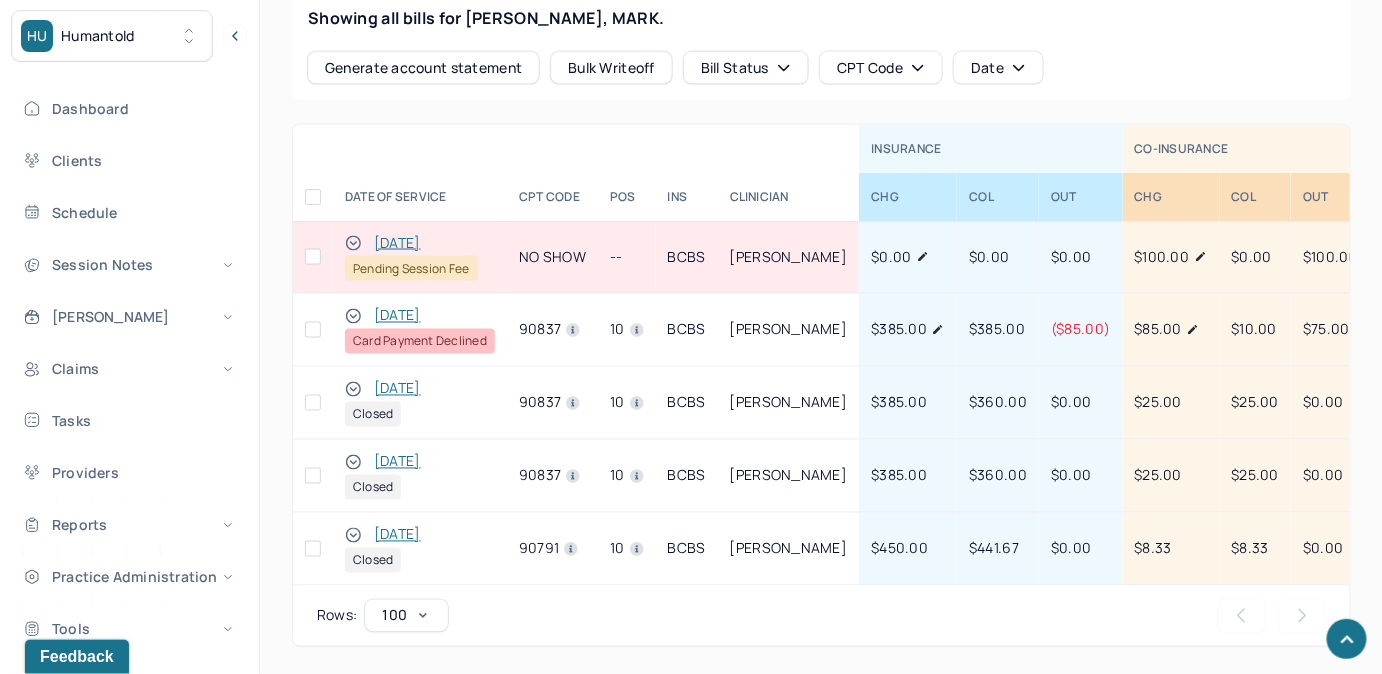 scroll, scrollTop: 1009, scrollLeft: 0, axis: vertical 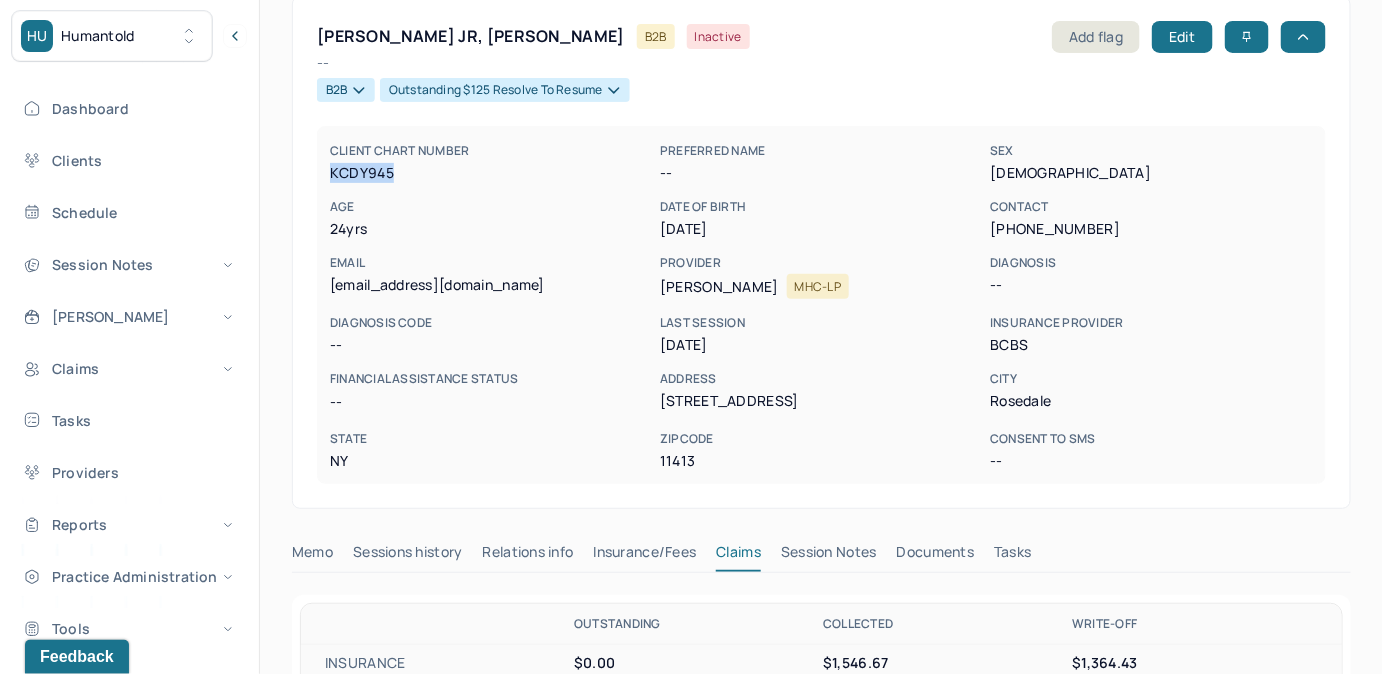 drag, startPoint x: 328, startPoint y: 172, endPoint x: 406, endPoint y: 177, distance: 78.160095 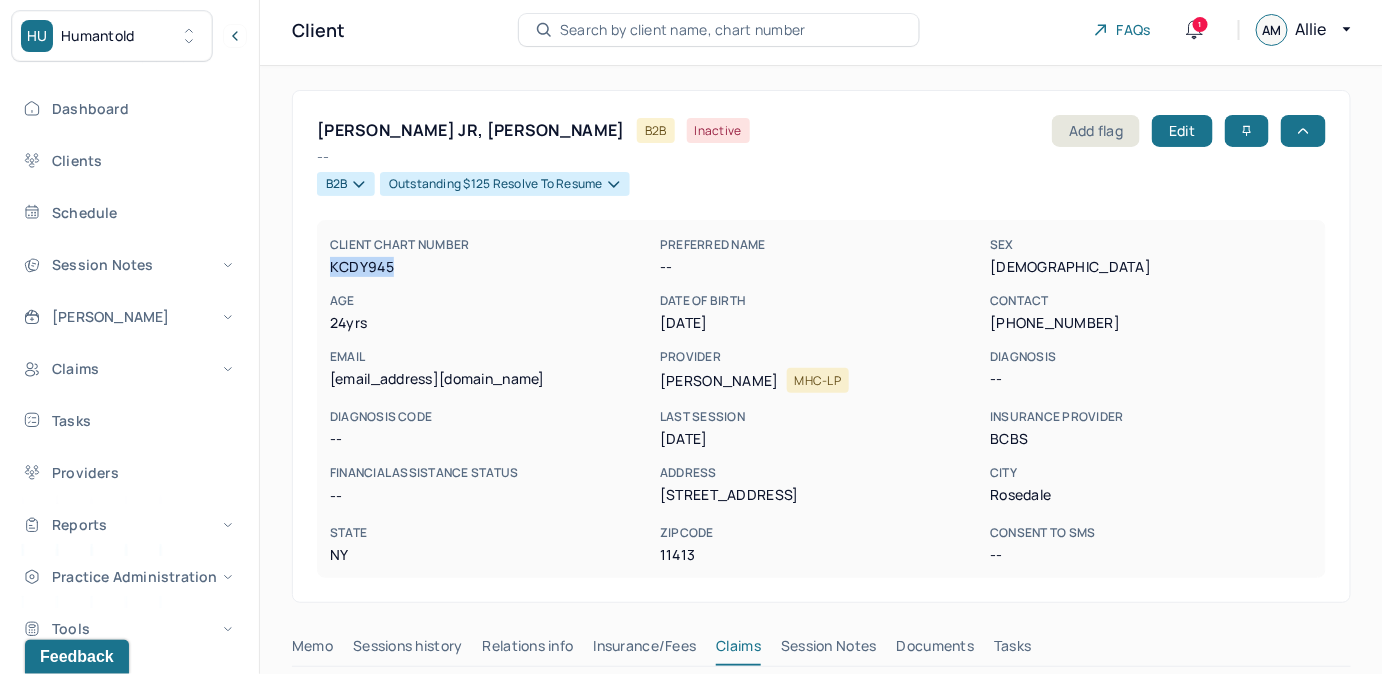 scroll, scrollTop: 0, scrollLeft: 0, axis: both 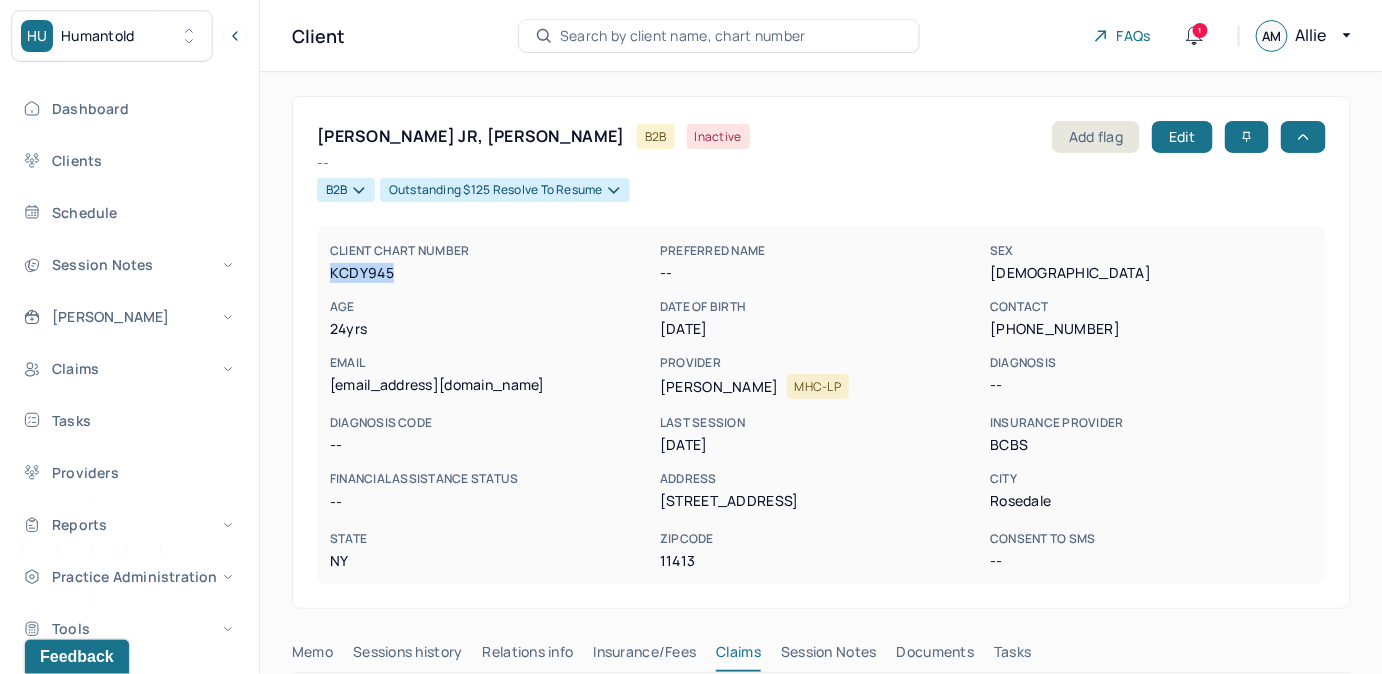 click on "Search by client name, chart number" at bounding box center (719, 36) 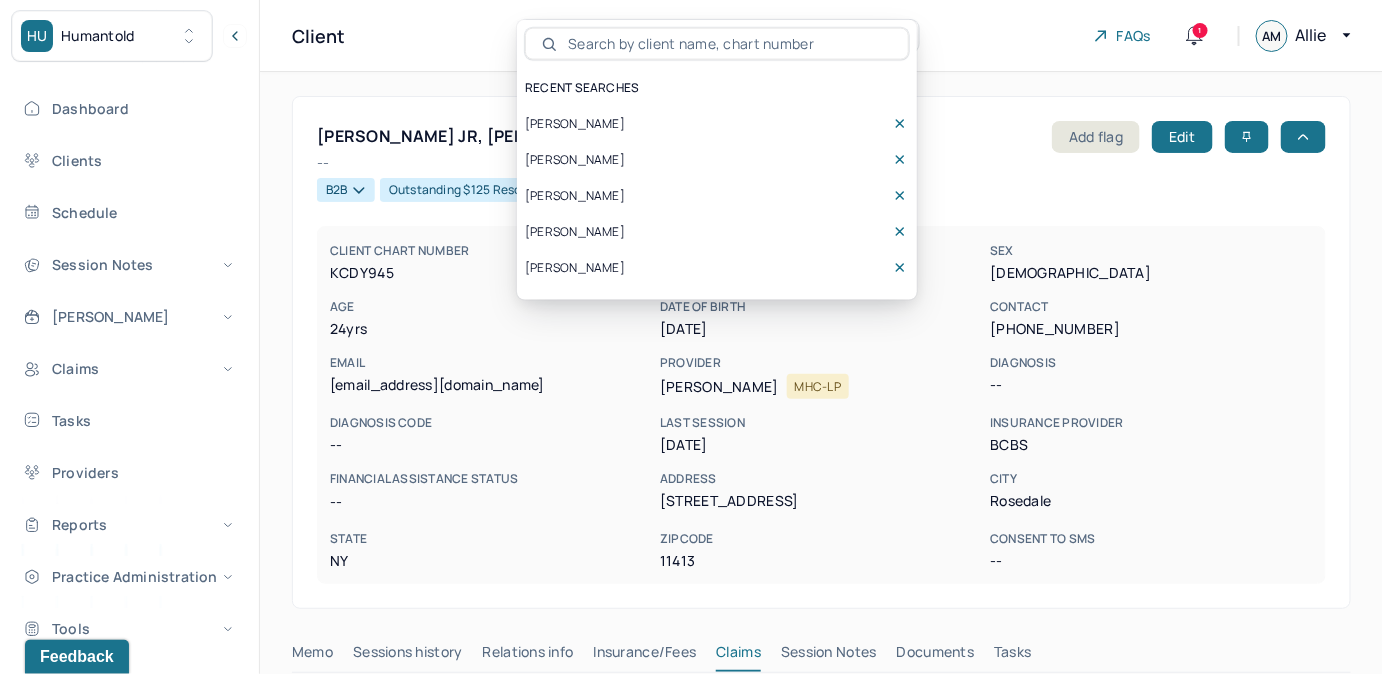 drag, startPoint x: 892, startPoint y: 40, endPoint x: 861, endPoint y: 49, distance: 32.280025 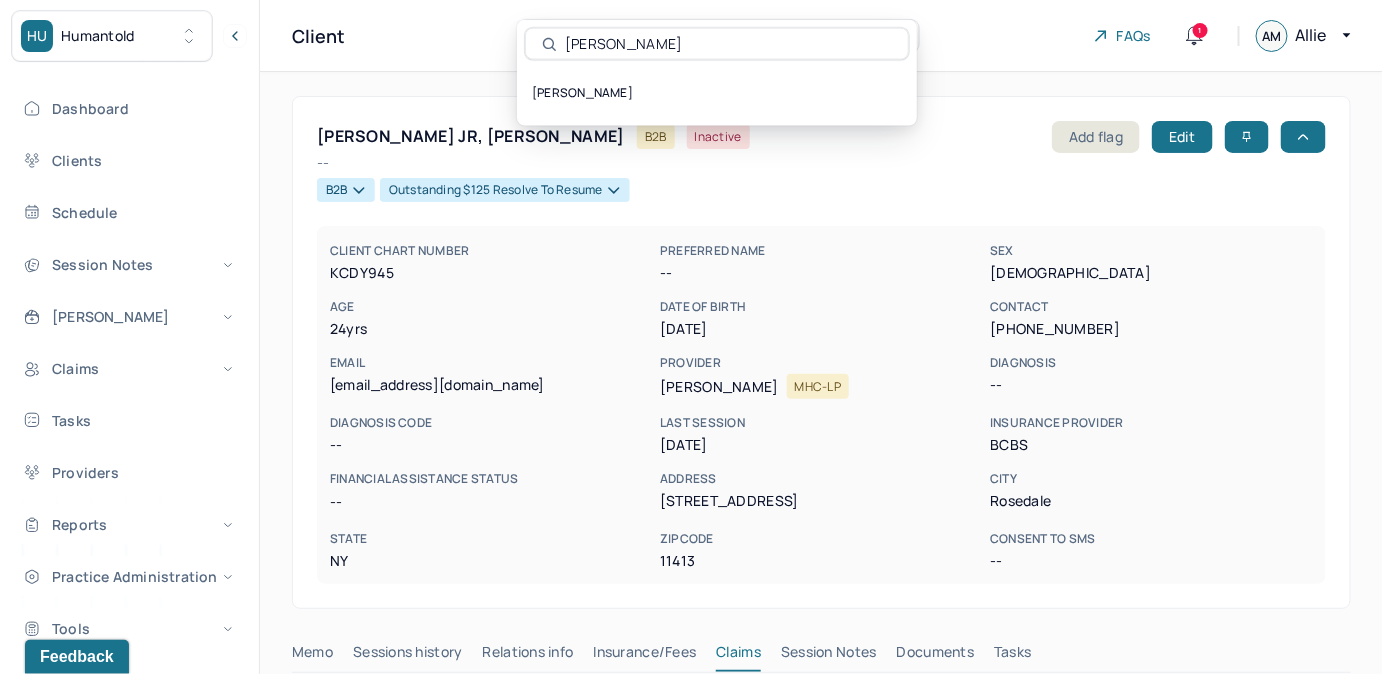 type on "[PERSON_NAME]" 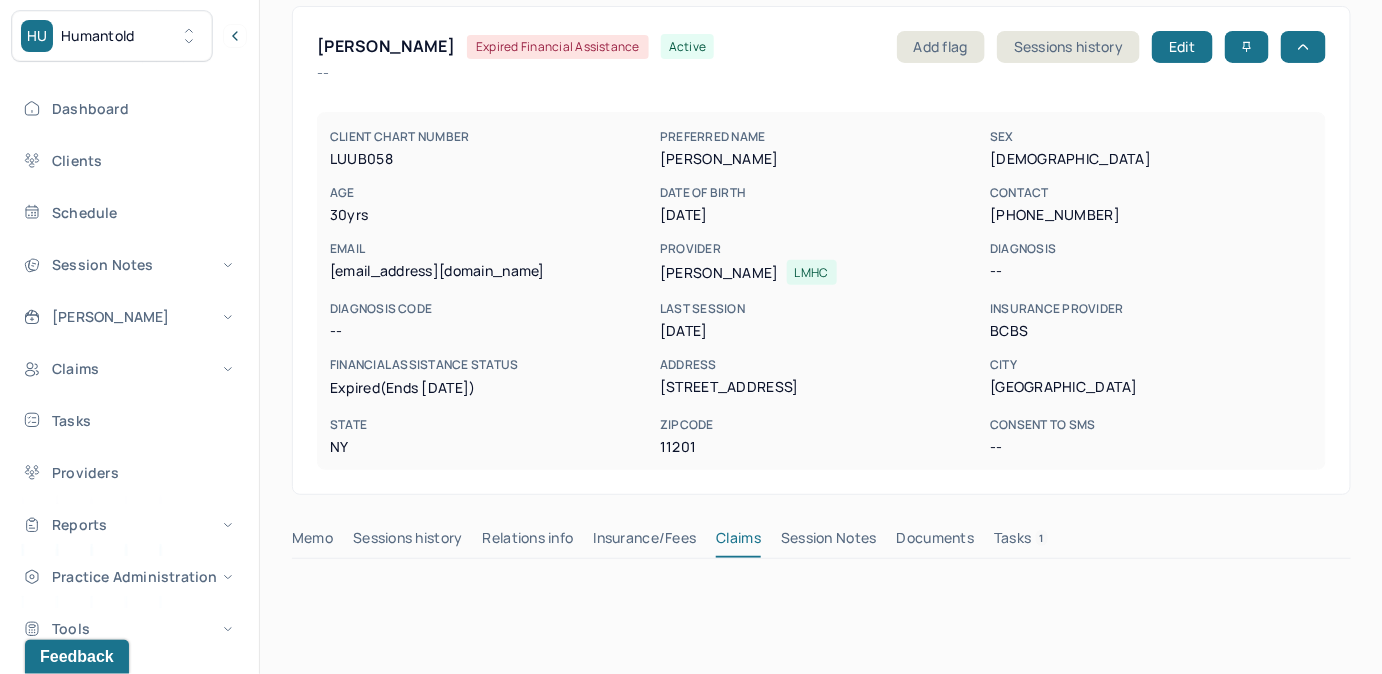 click on "Tasks 1" at bounding box center (1021, 542) 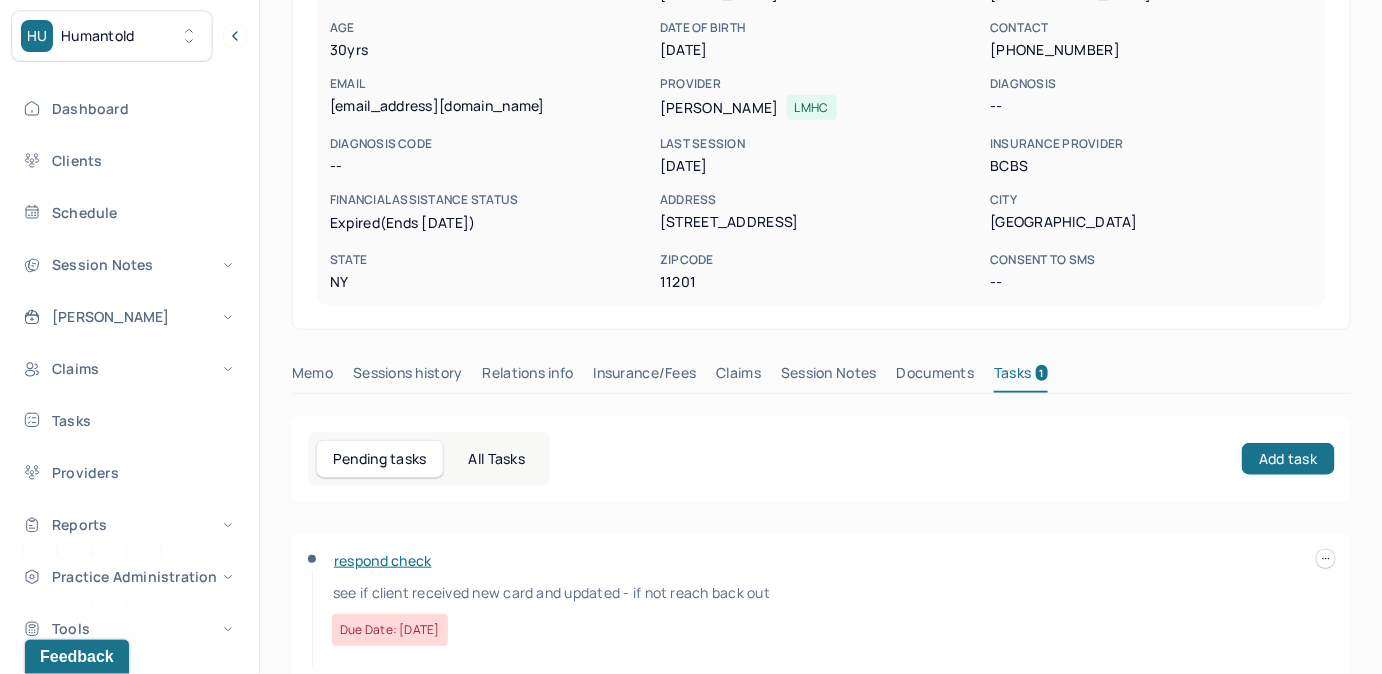 scroll, scrollTop: 272, scrollLeft: 0, axis: vertical 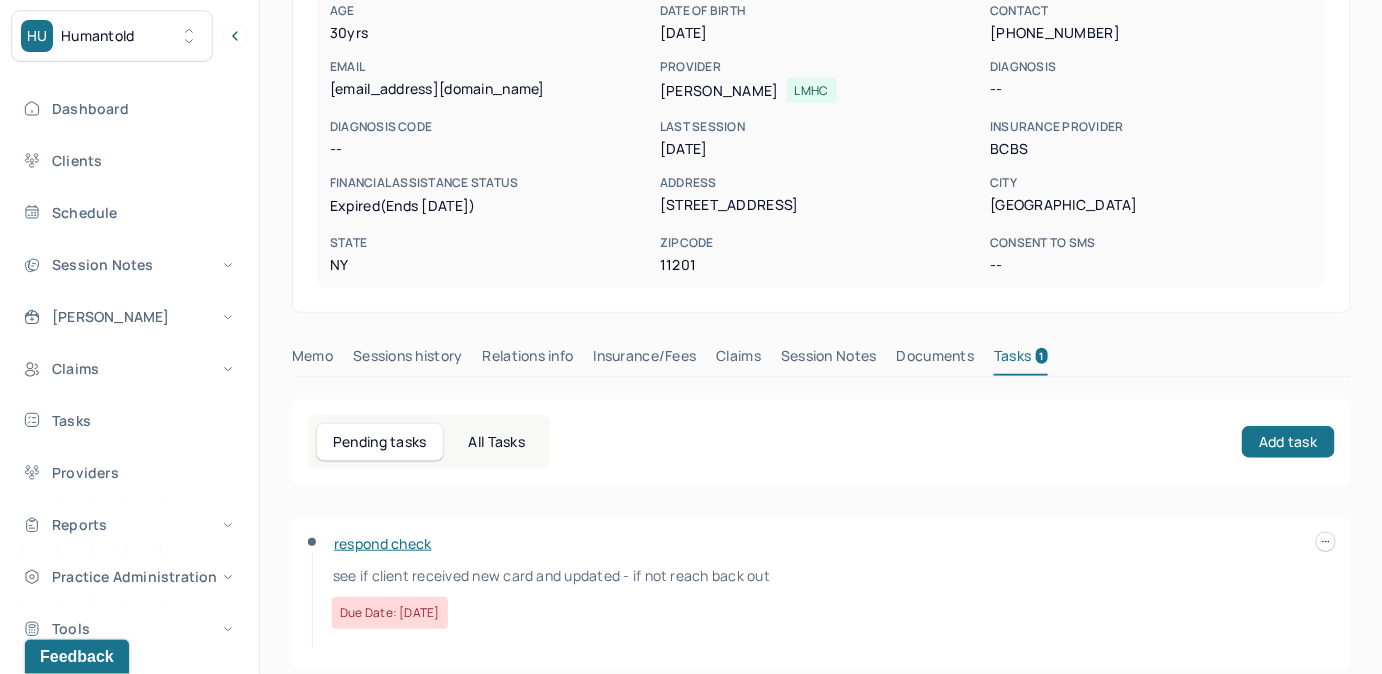 click 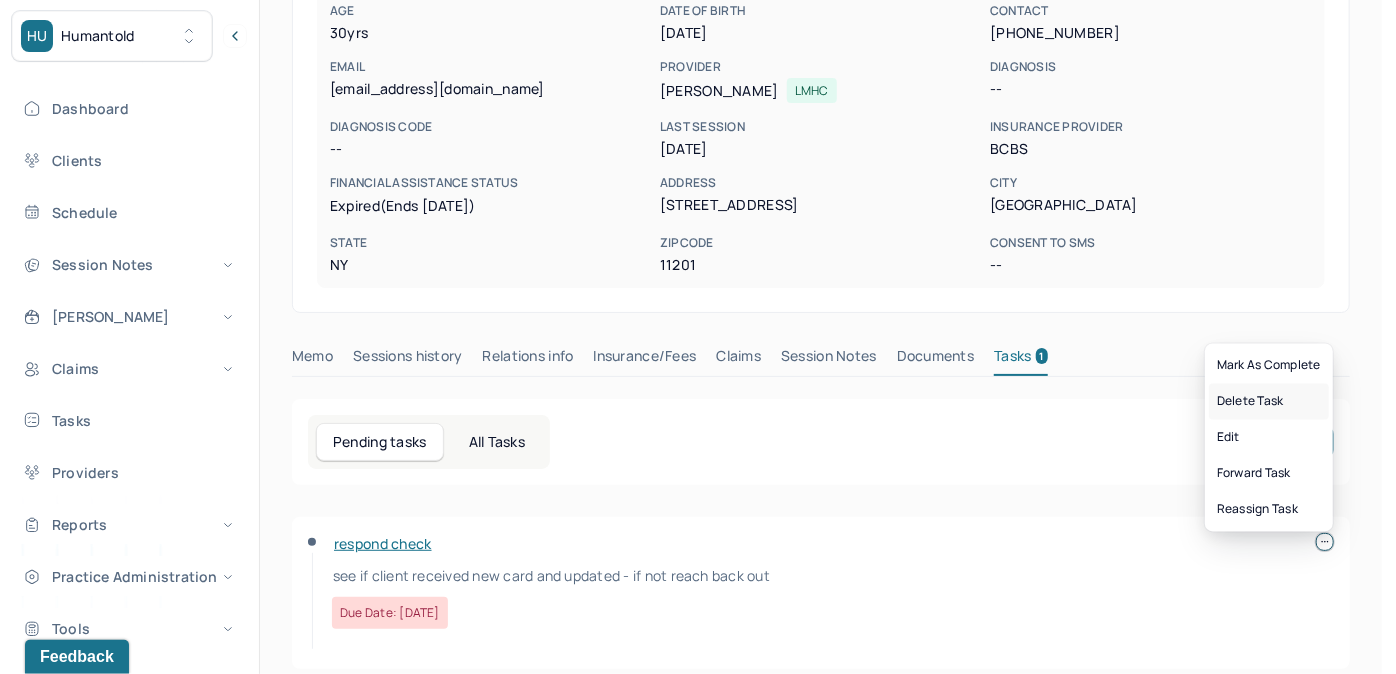 click on "Delete Task" at bounding box center [1269, 402] 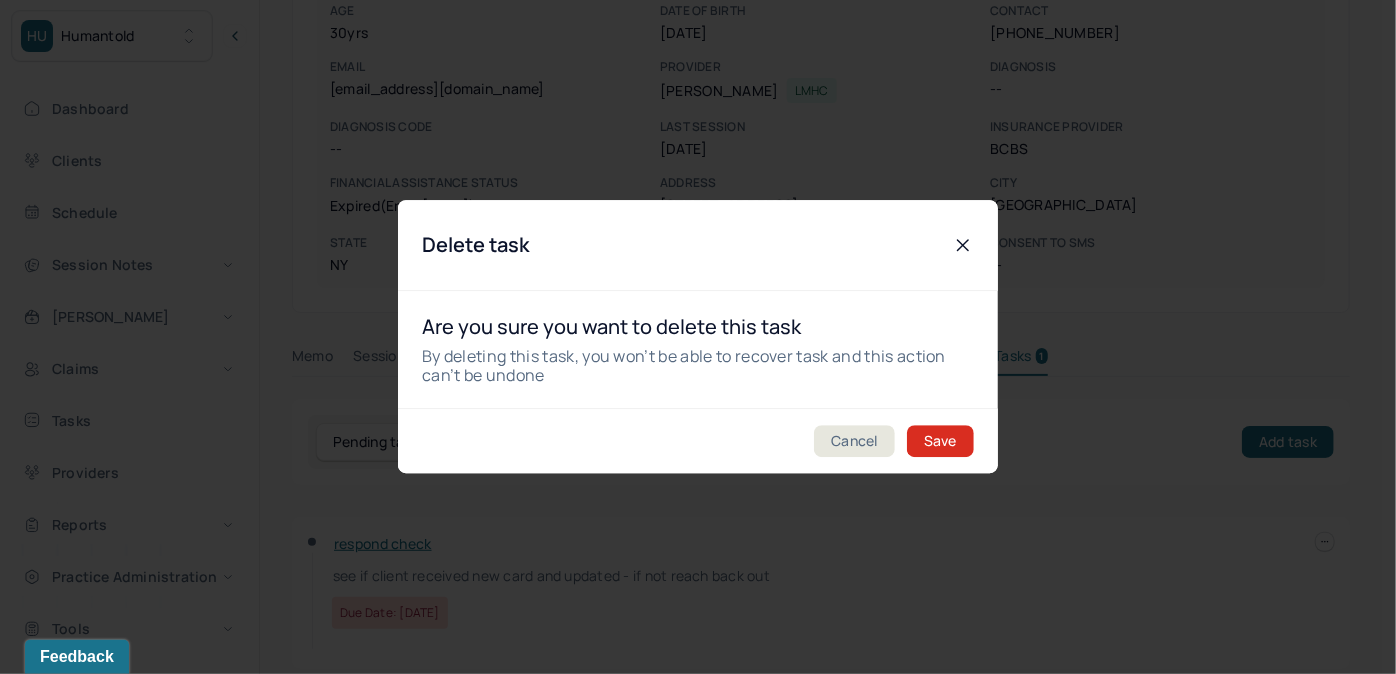 drag, startPoint x: 925, startPoint y: 445, endPoint x: 938, endPoint y: 438, distance: 14.764823 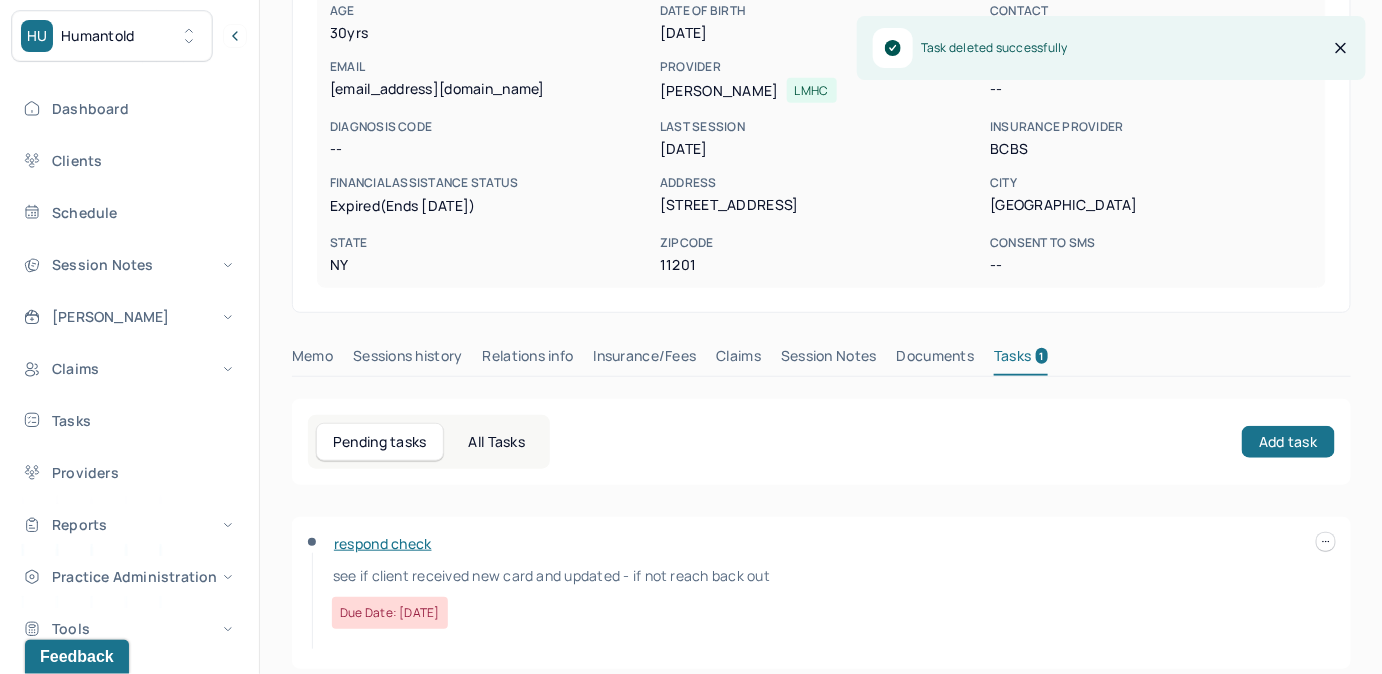 scroll, scrollTop: 258, scrollLeft: 0, axis: vertical 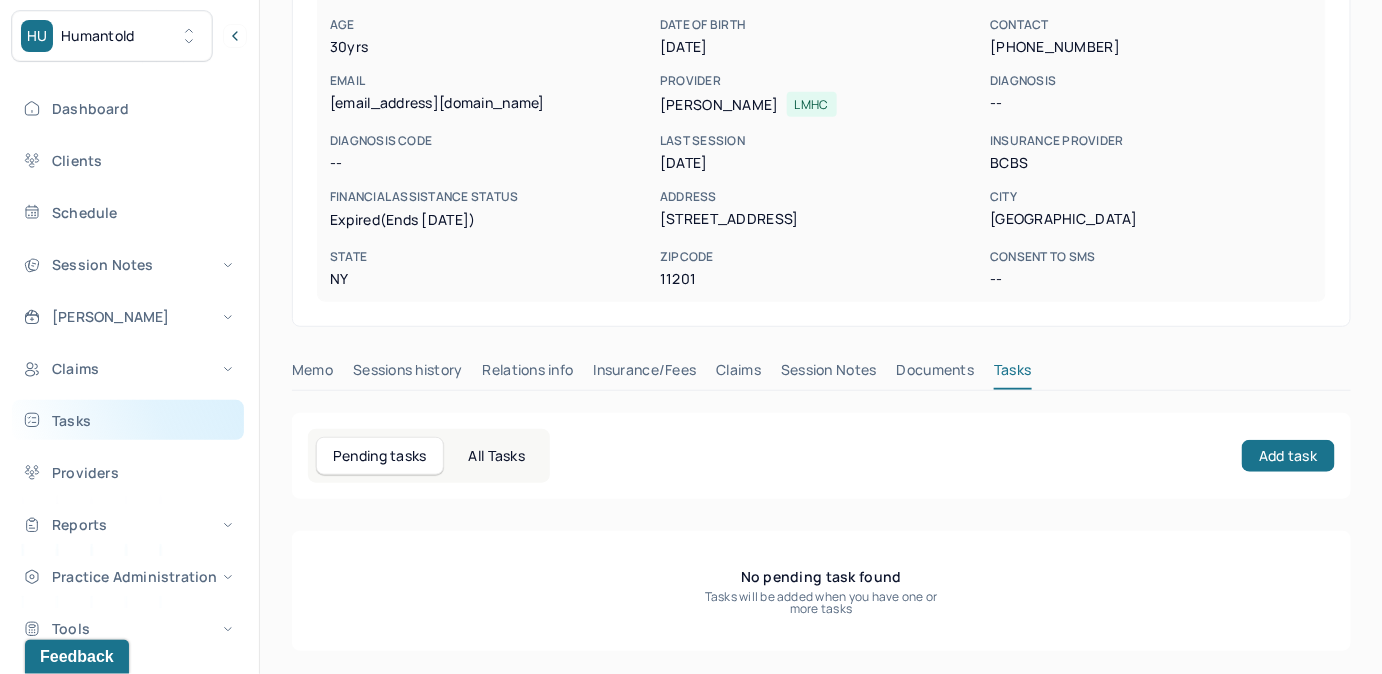 click on "Tasks" at bounding box center [128, 420] 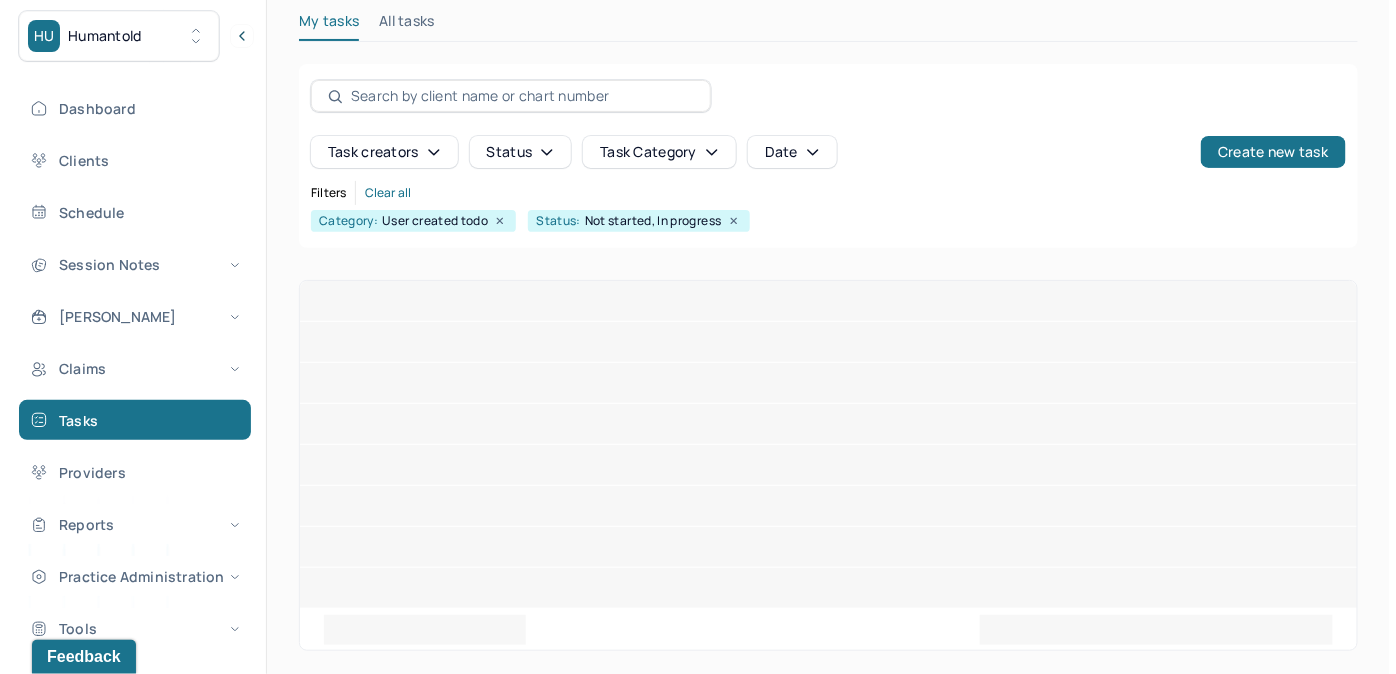 scroll, scrollTop: 256, scrollLeft: 0, axis: vertical 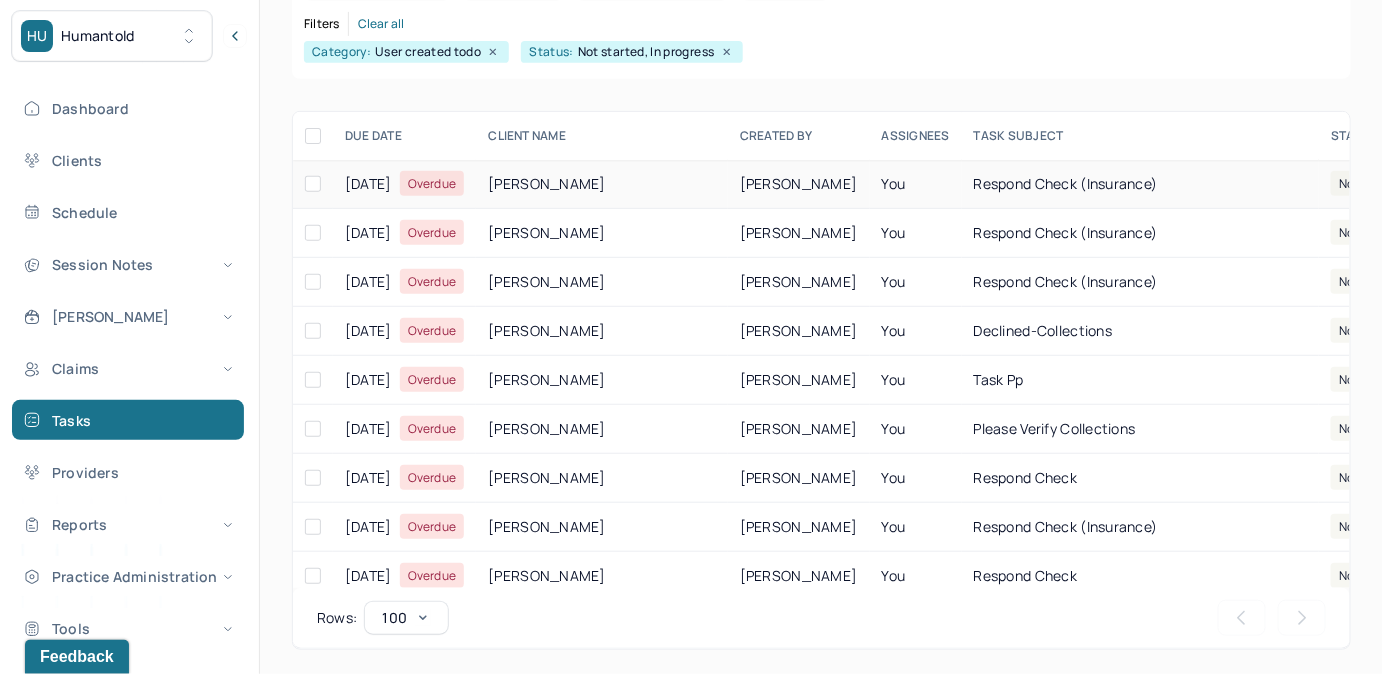 click on "[PERSON_NAME]" at bounding box center [799, 184] 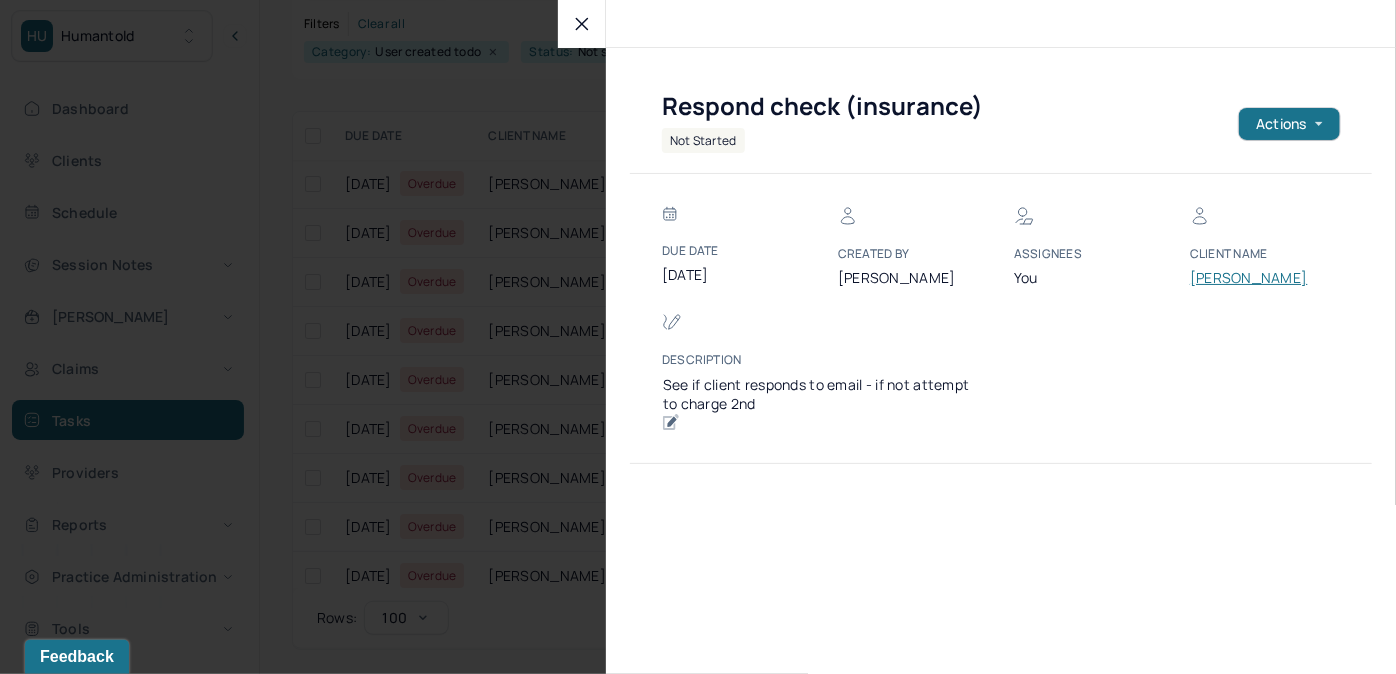 click on "[PERSON_NAME]" at bounding box center (1250, 278) 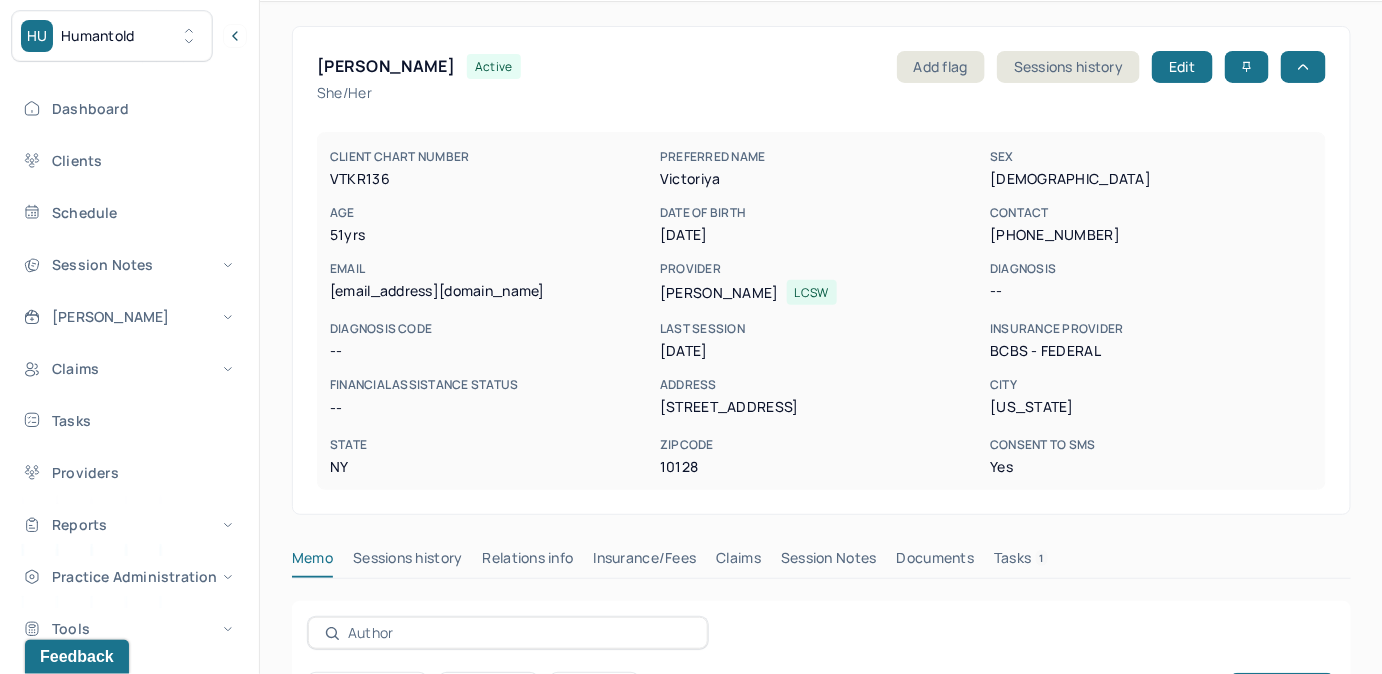 scroll, scrollTop: 69, scrollLeft: 0, axis: vertical 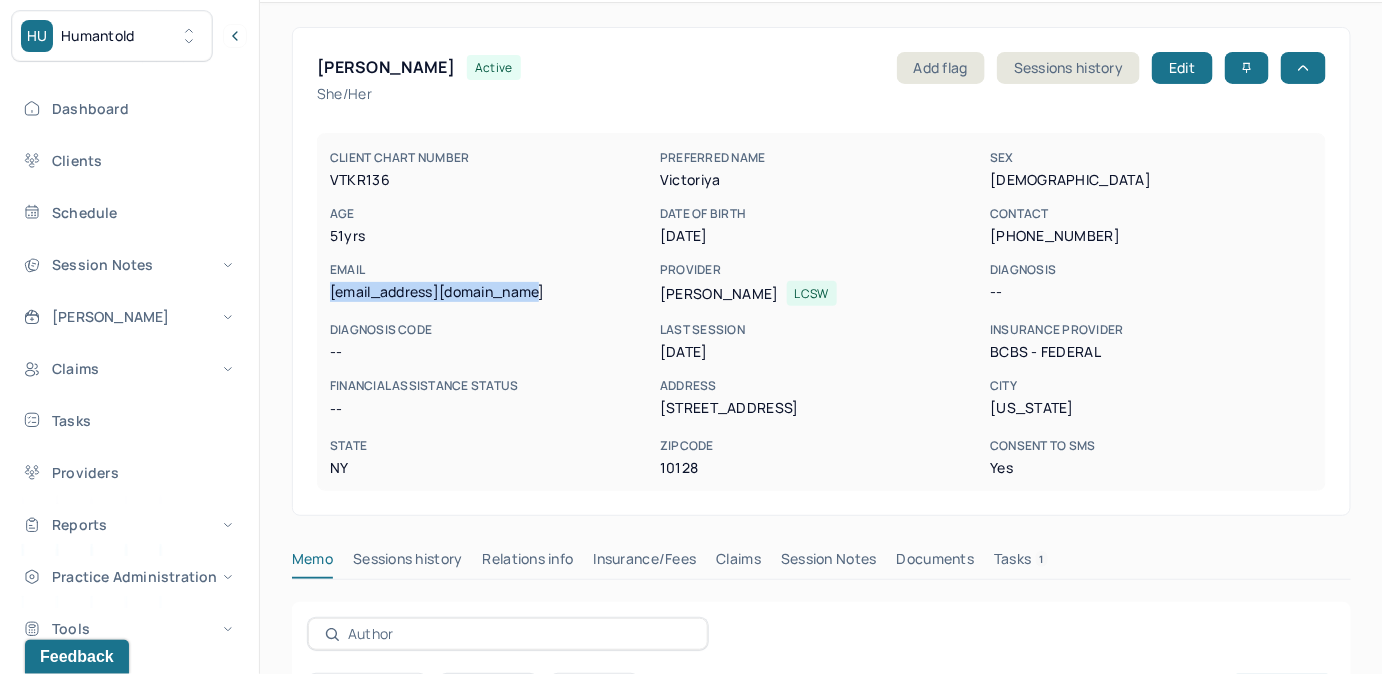 drag, startPoint x: 331, startPoint y: 294, endPoint x: 525, endPoint y: 294, distance: 194 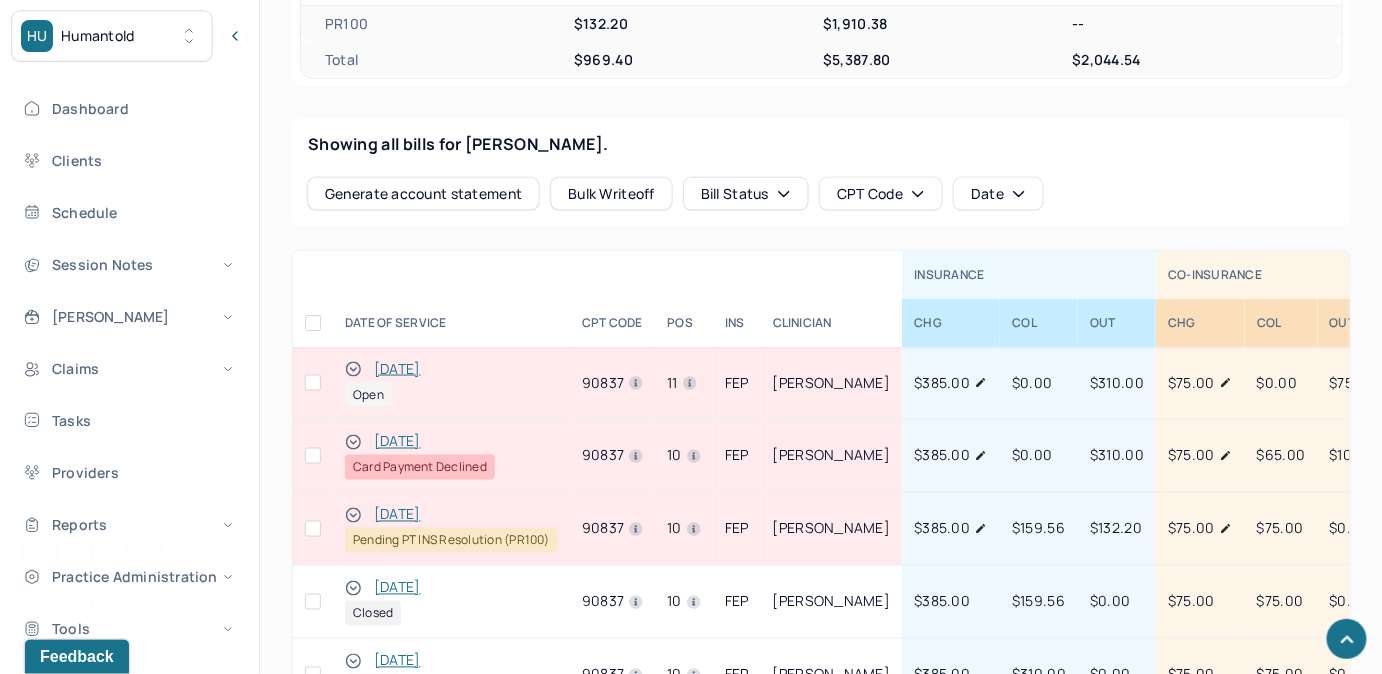scroll, scrollTop: 978, scrollLeft: 0, axis: vertical 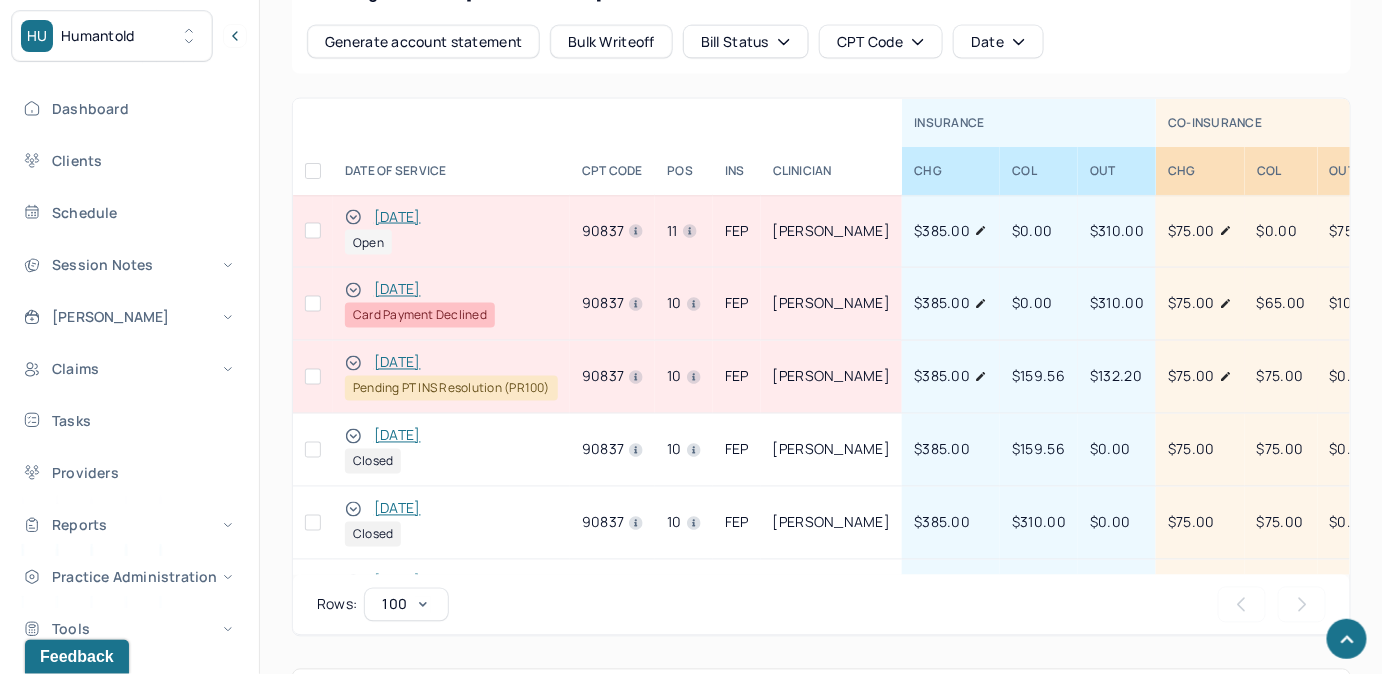 click 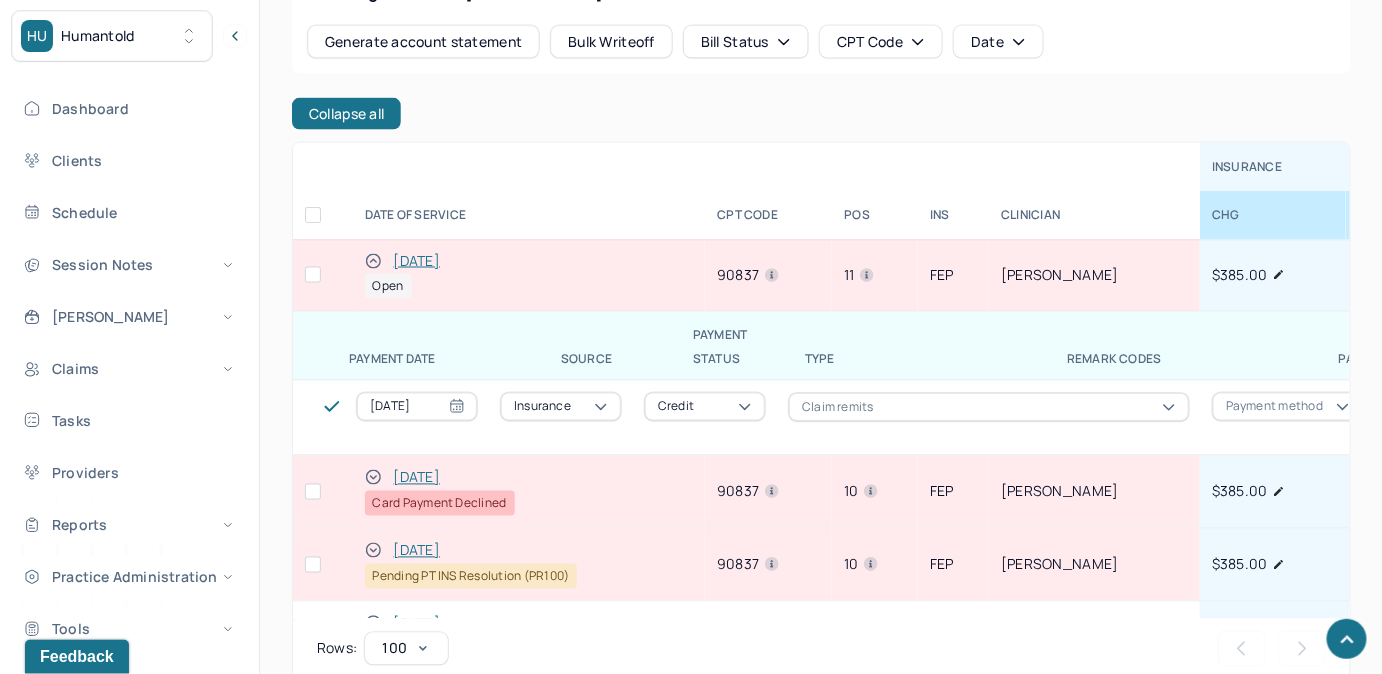 click 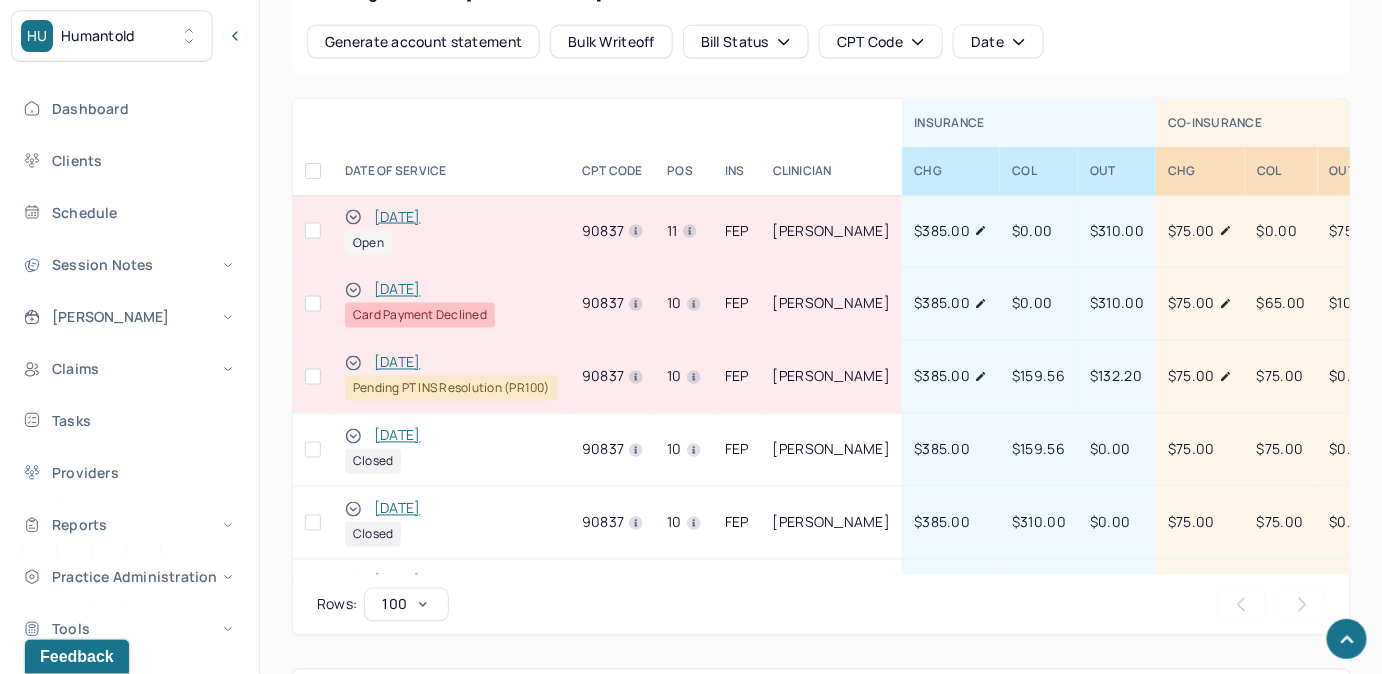 click 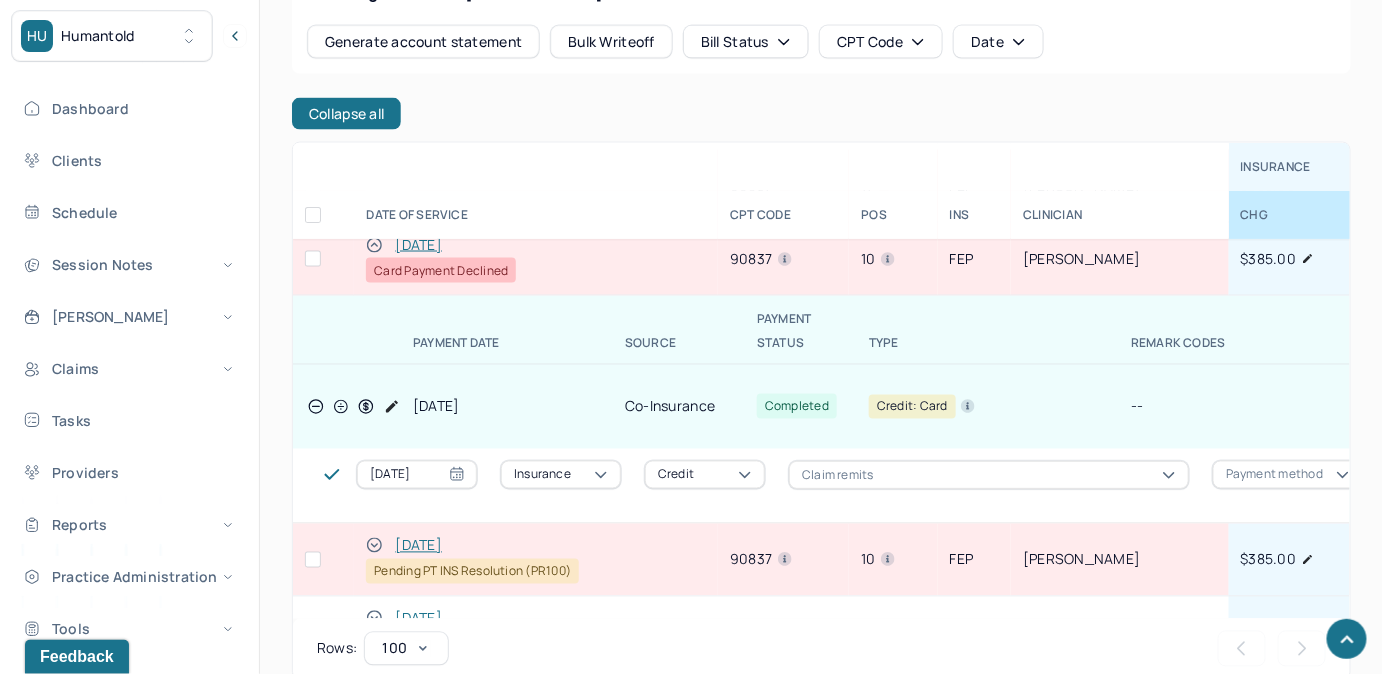 scroll, scrollTop: 90, scrollLeft: 0, axis: vertical 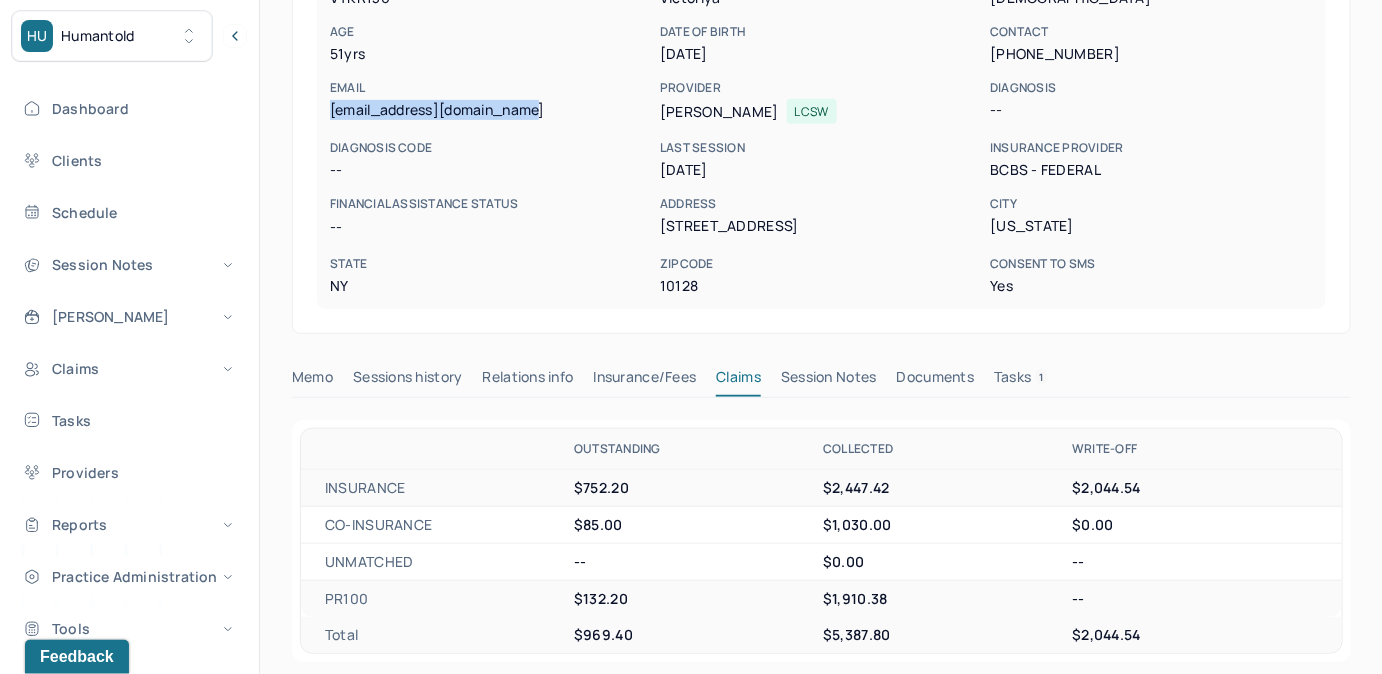 click on "Tasks 1" at bounding box center (1021, 381) 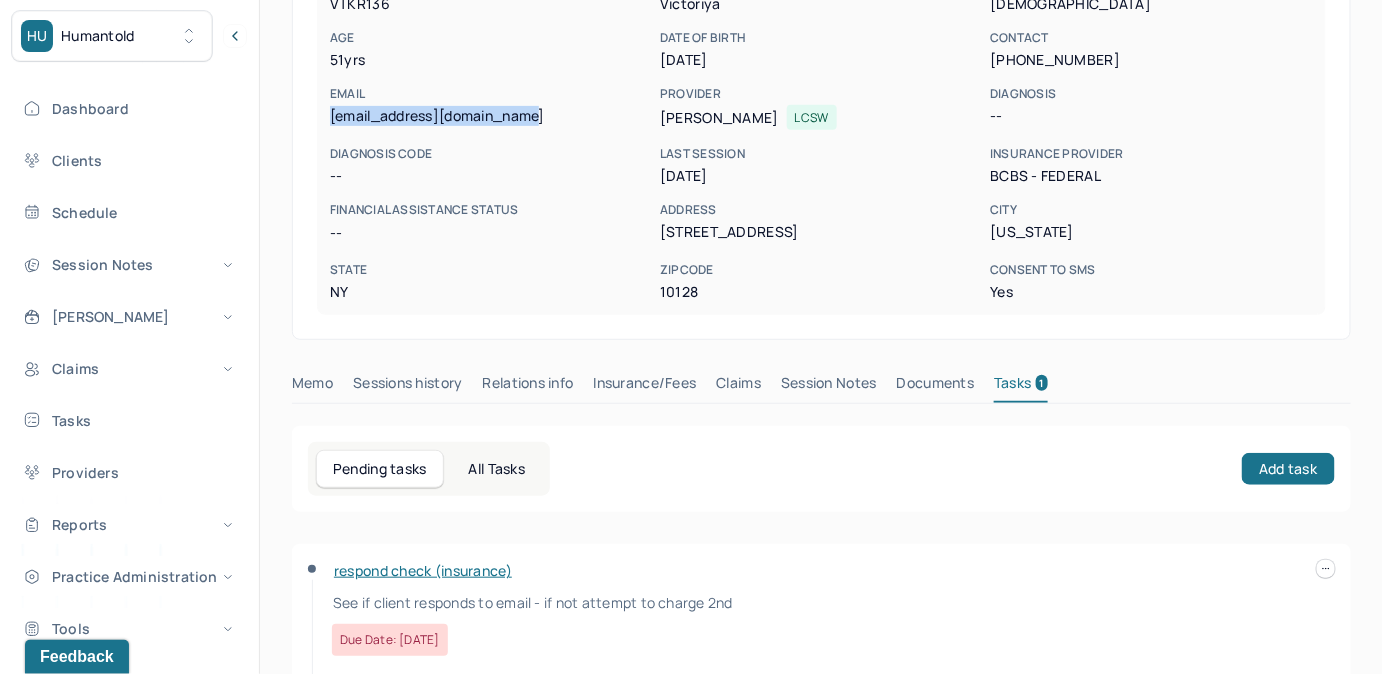 scroll, scrollTop: 292, scrollLeft: 0, axis: vertical 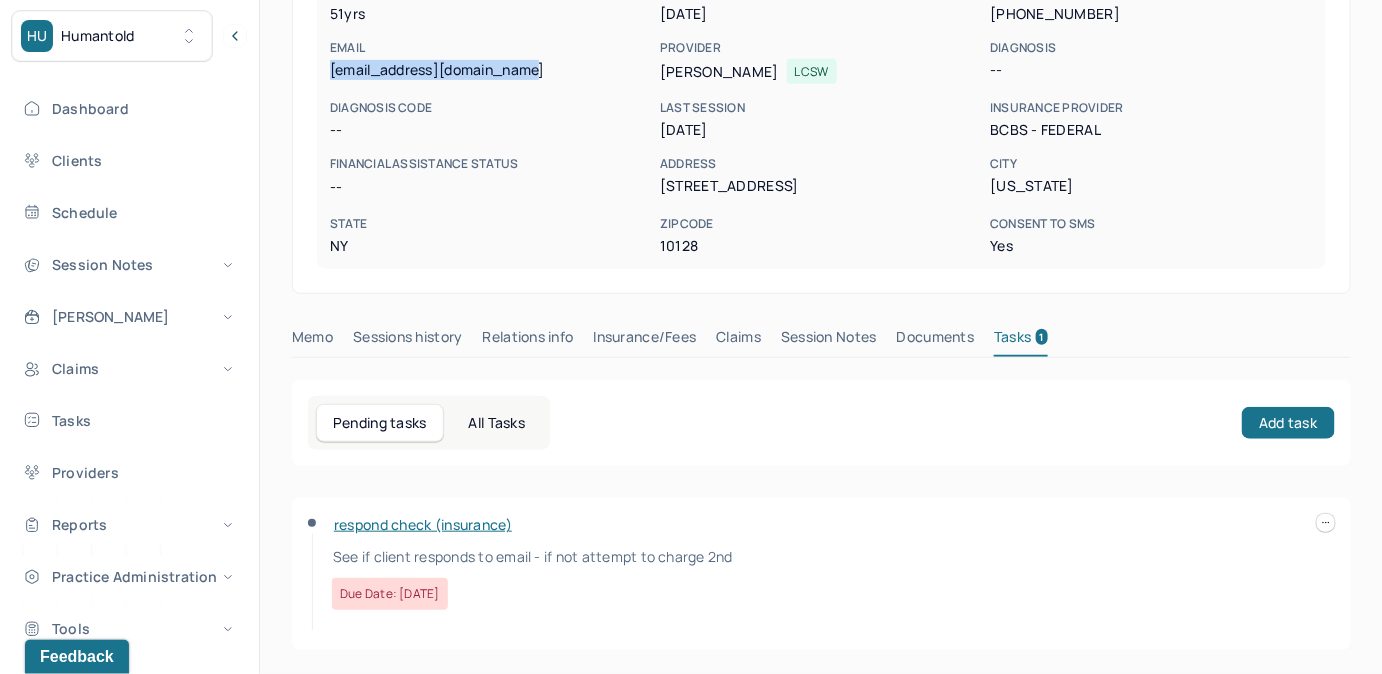 click at bounding box center (1326, 523) 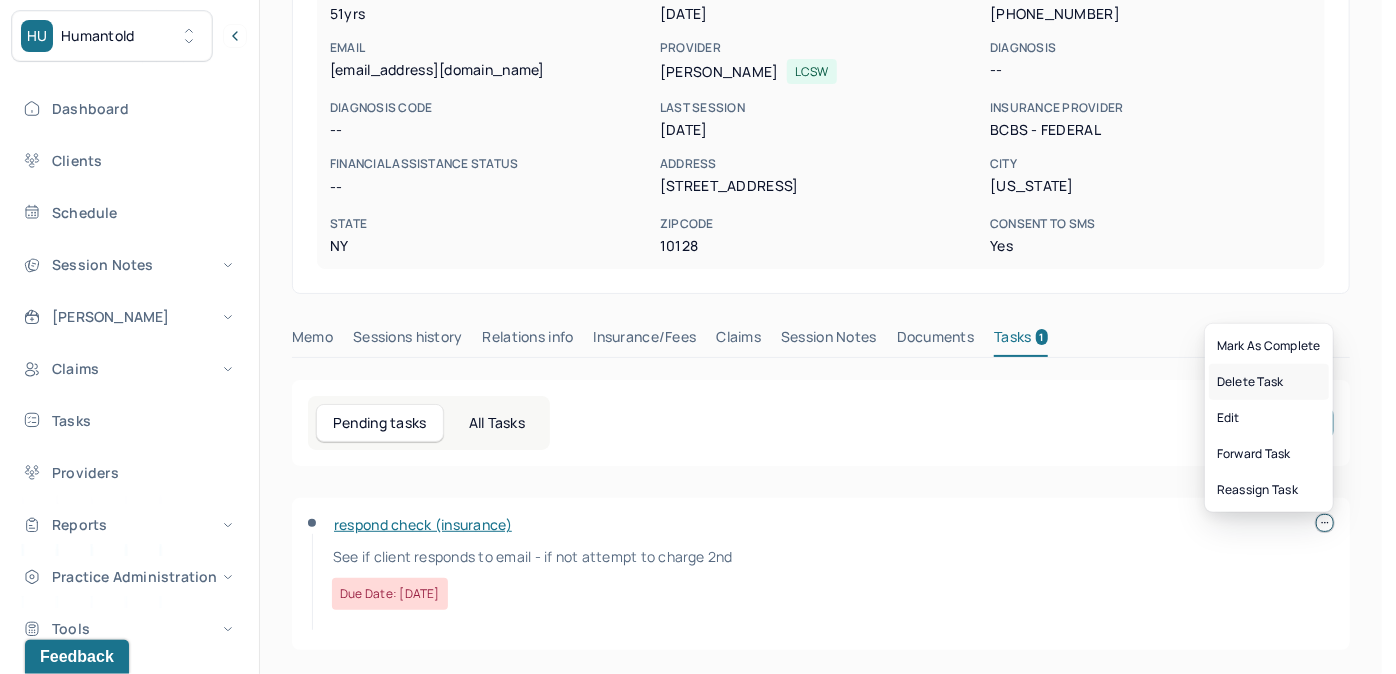 click on "Delete Task" at bounding box center [1269, 382] 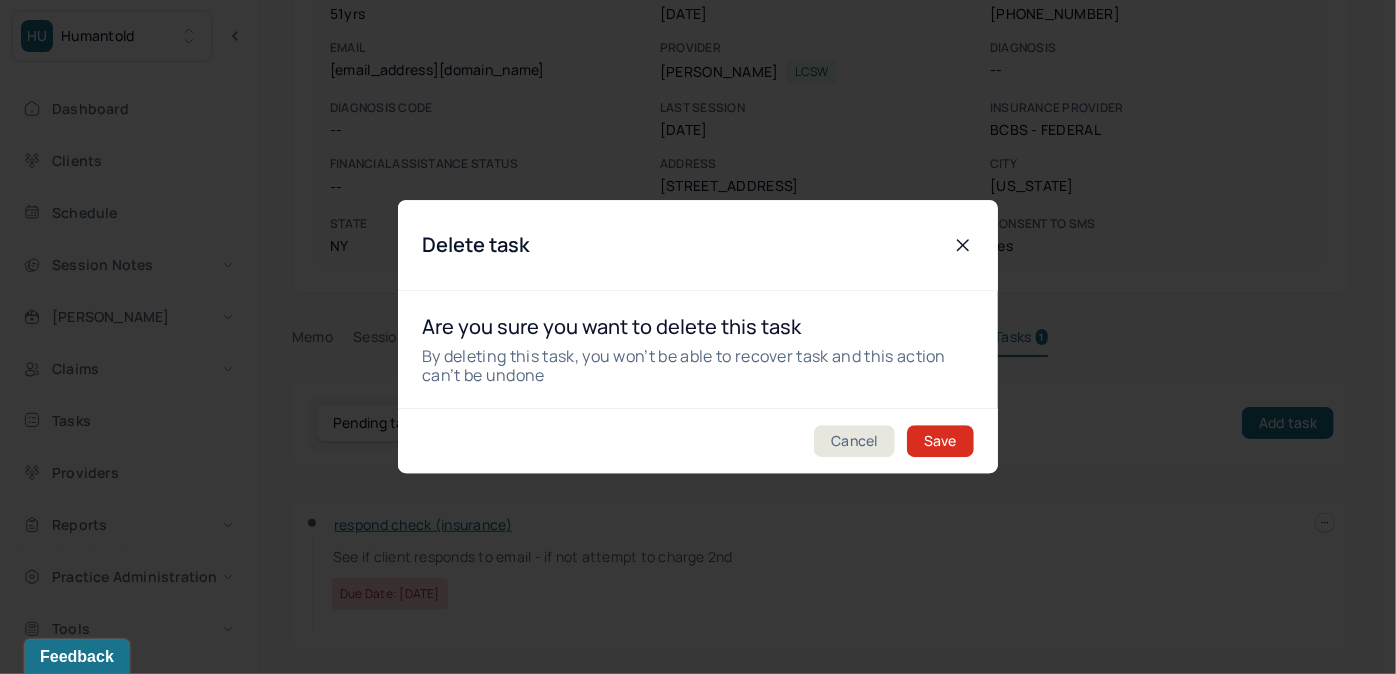 click on "Save" at bounding box center [940, 442] 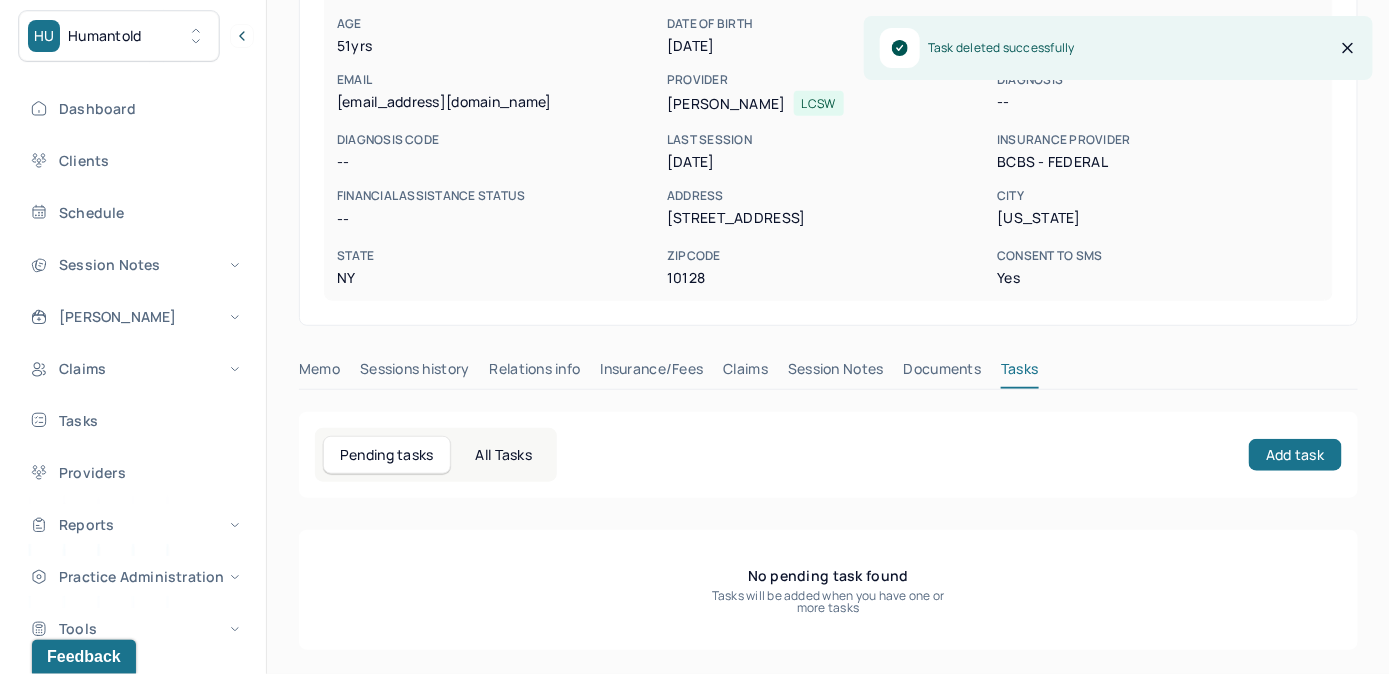 scroll, scrollTop: 258, scrollLeft: 0, axis: vertical 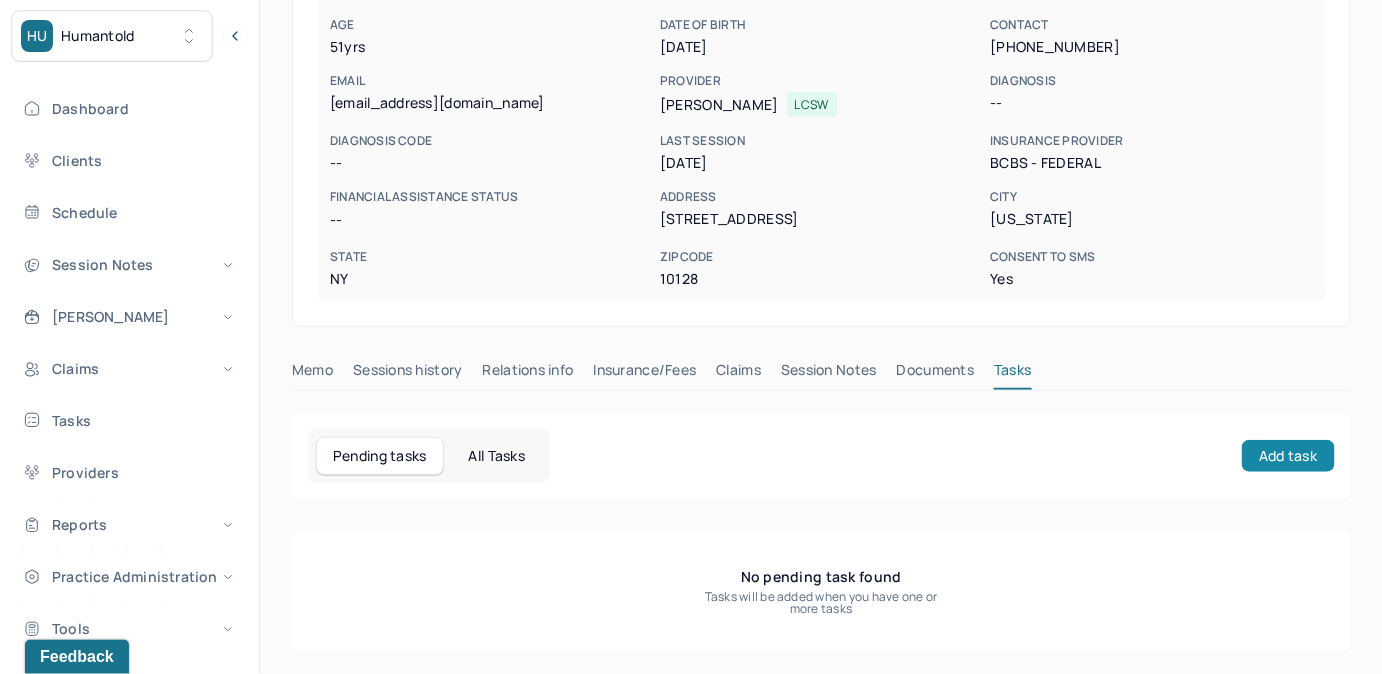 click on "Add task" at bounding box center [1288, 456] 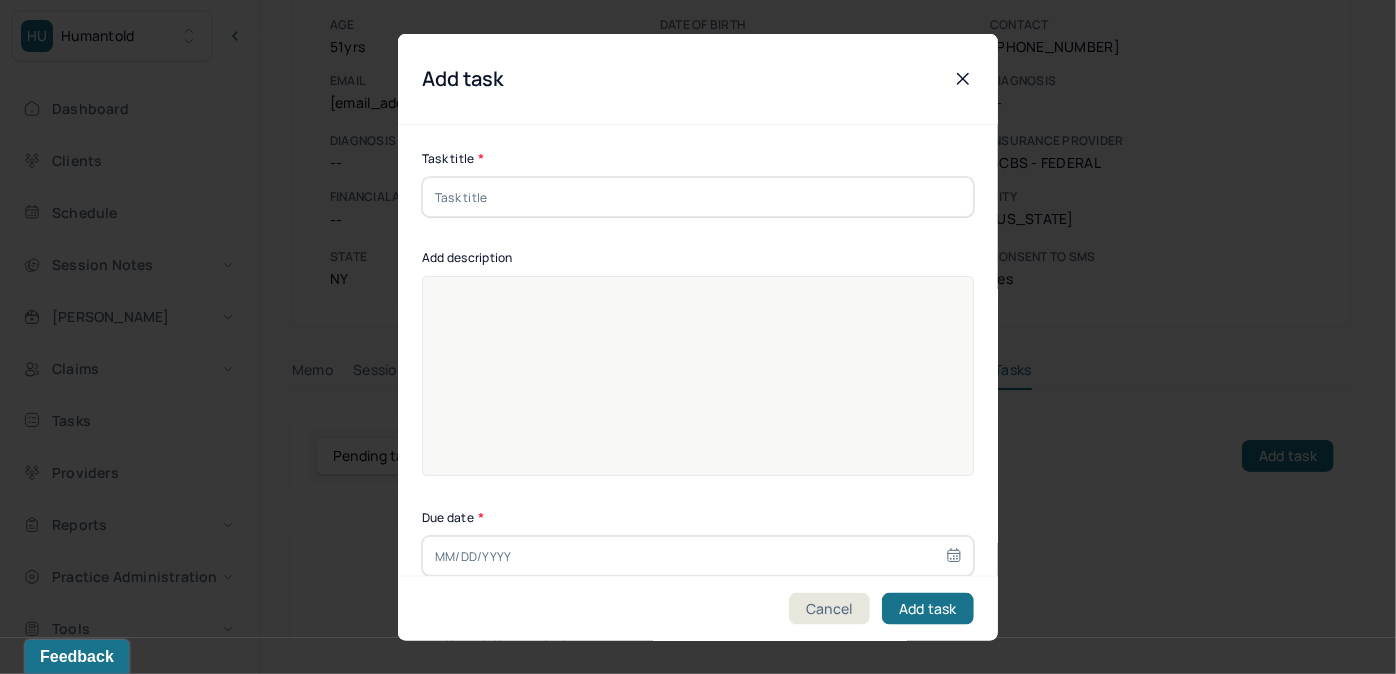 click at bounding box center (698, 197) 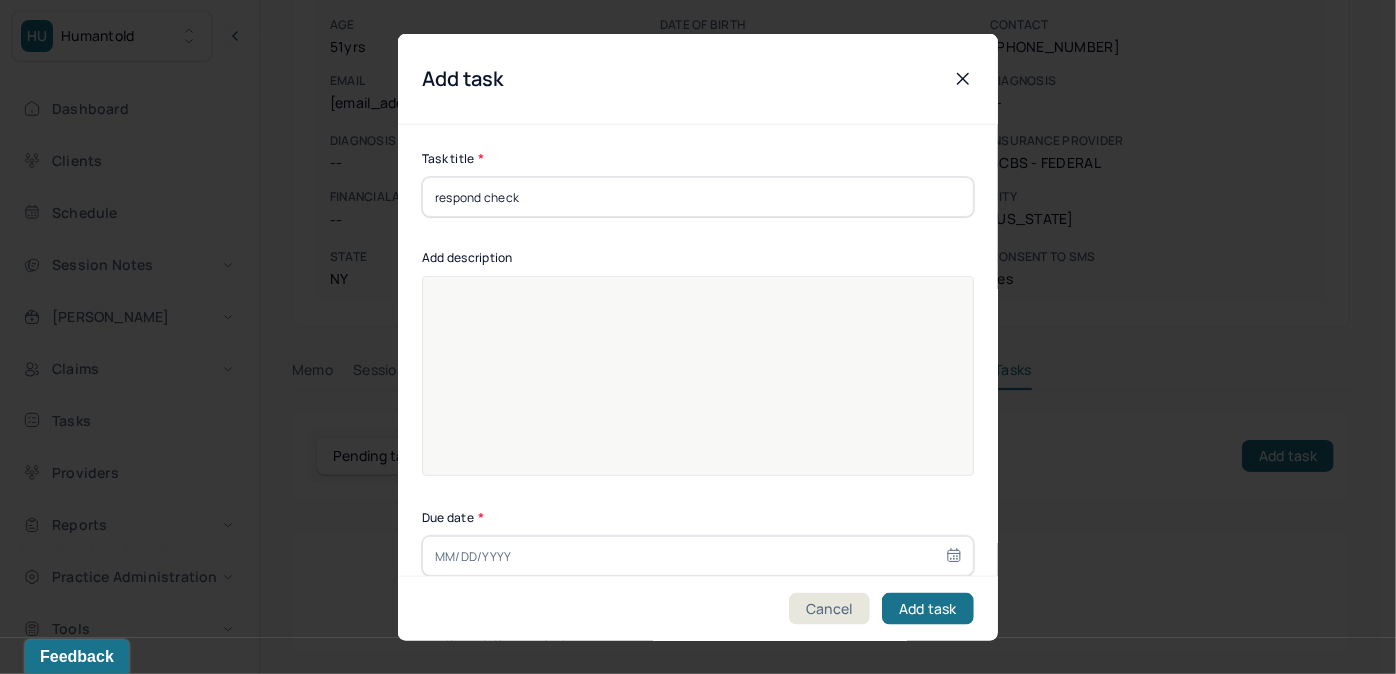 type on "[DATE]" 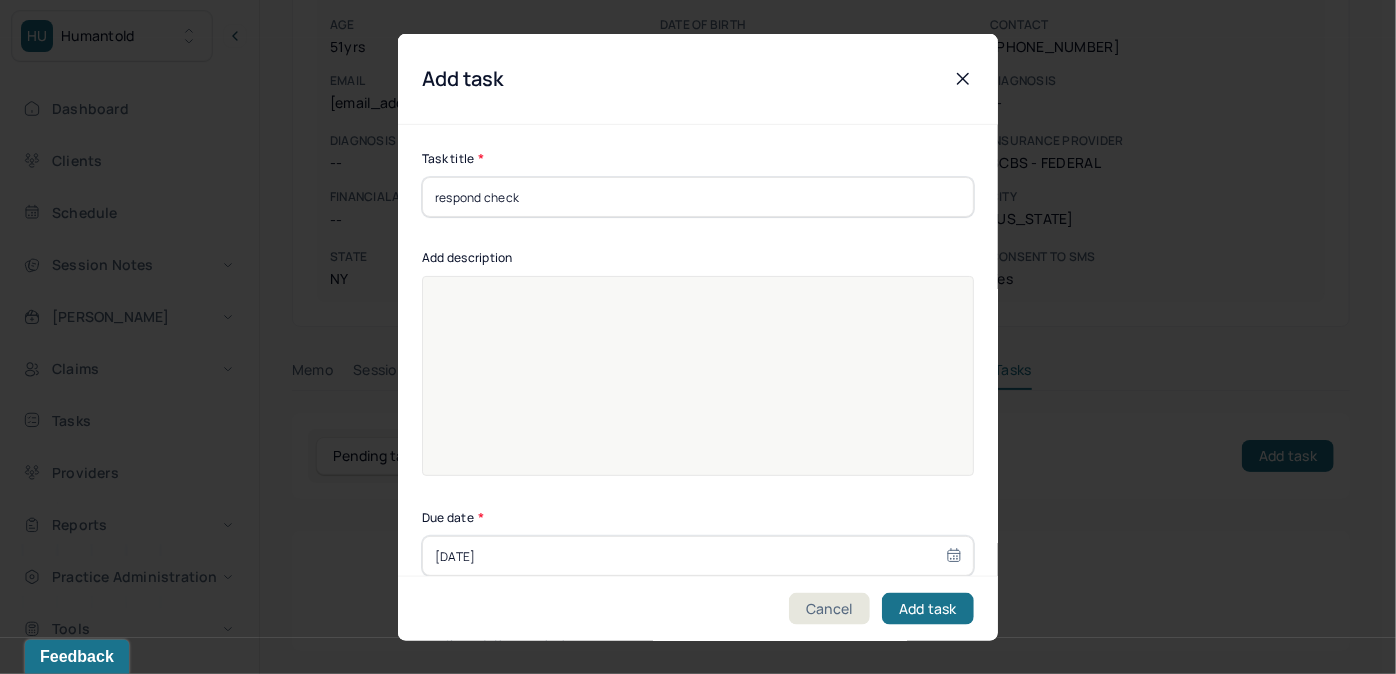 click at bounding box center [698, 389] 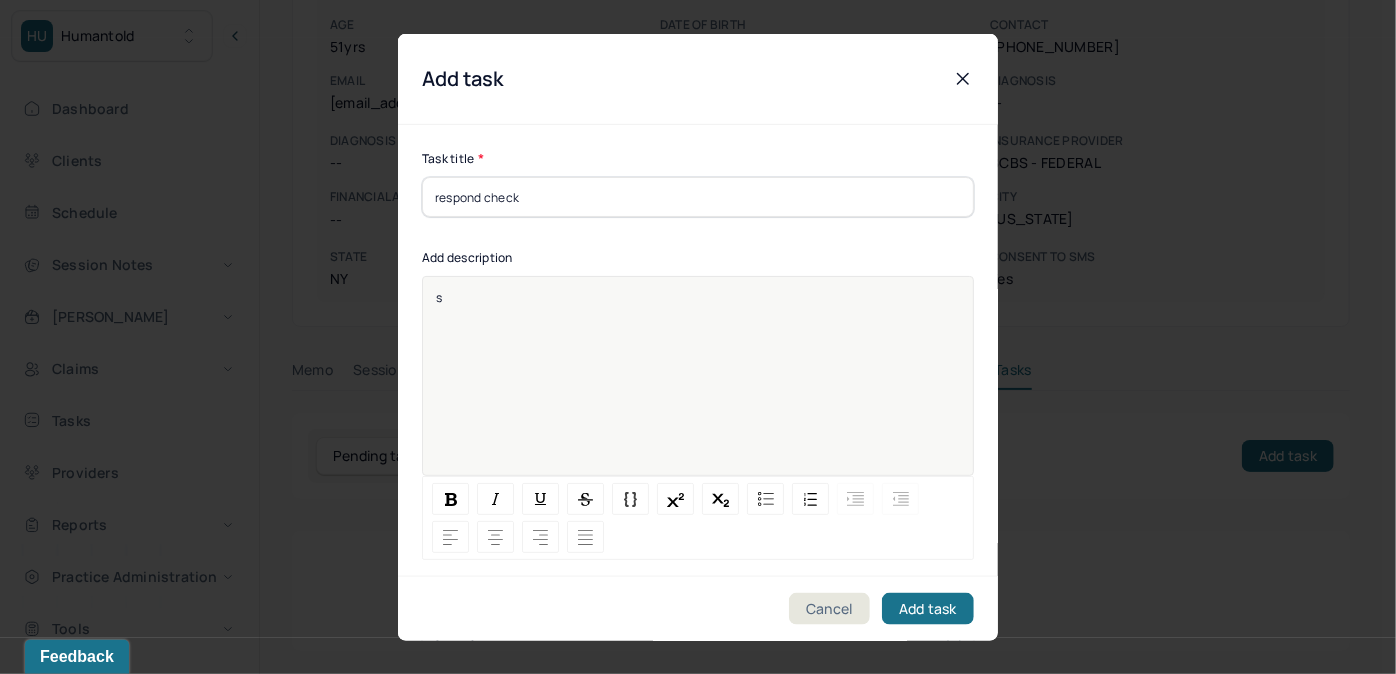 type 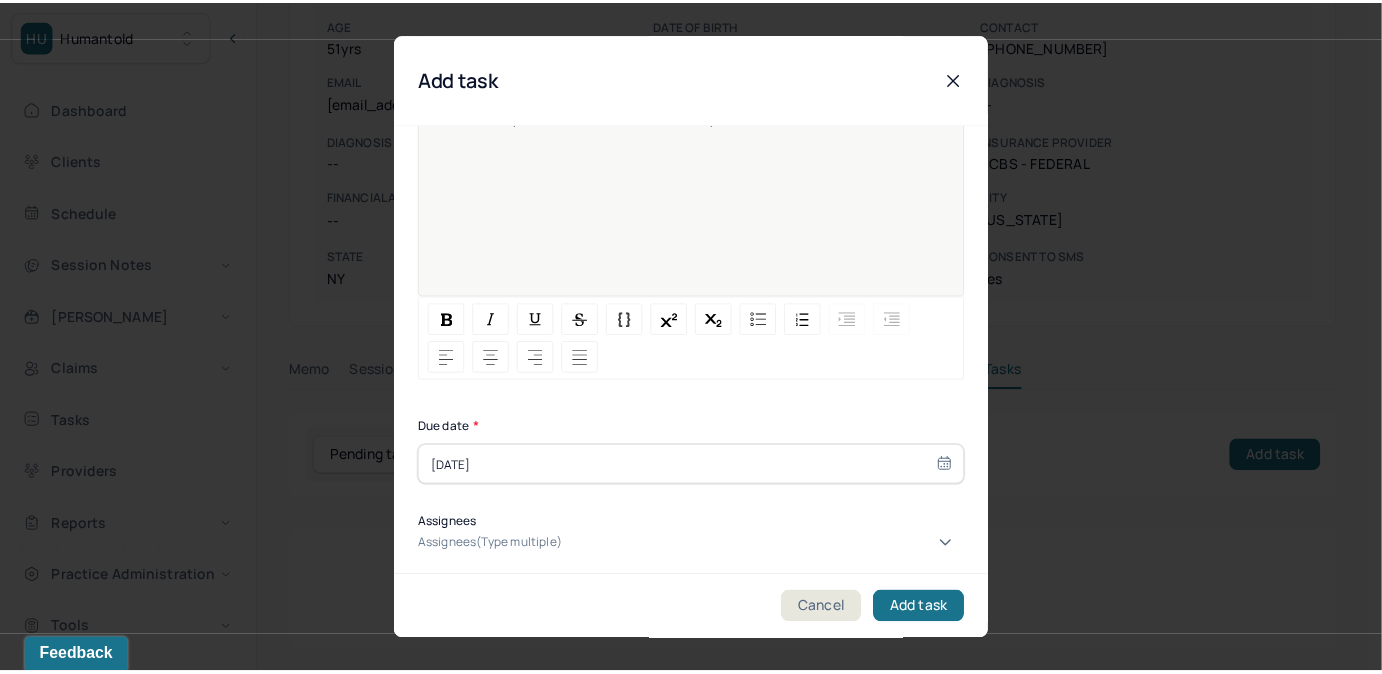 scroll, scrollTop: 274, scrollLeft: 0, axis: vertical 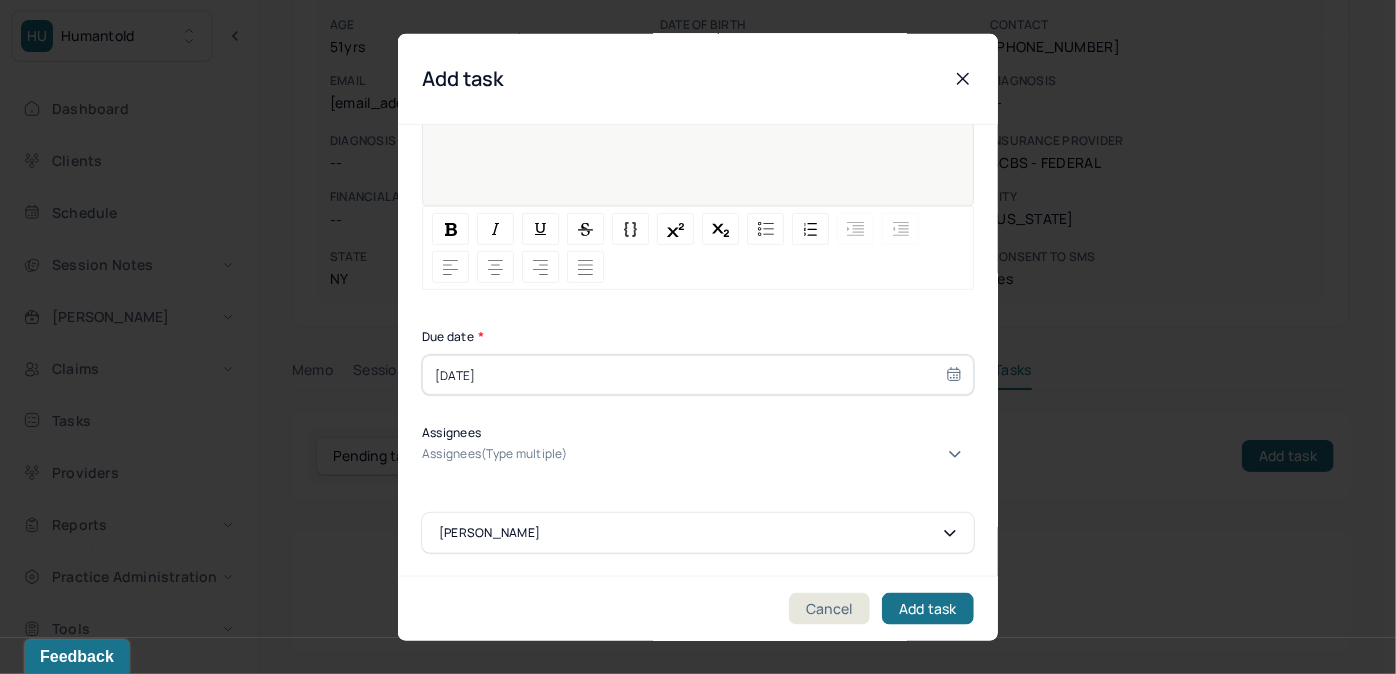 select on "6" 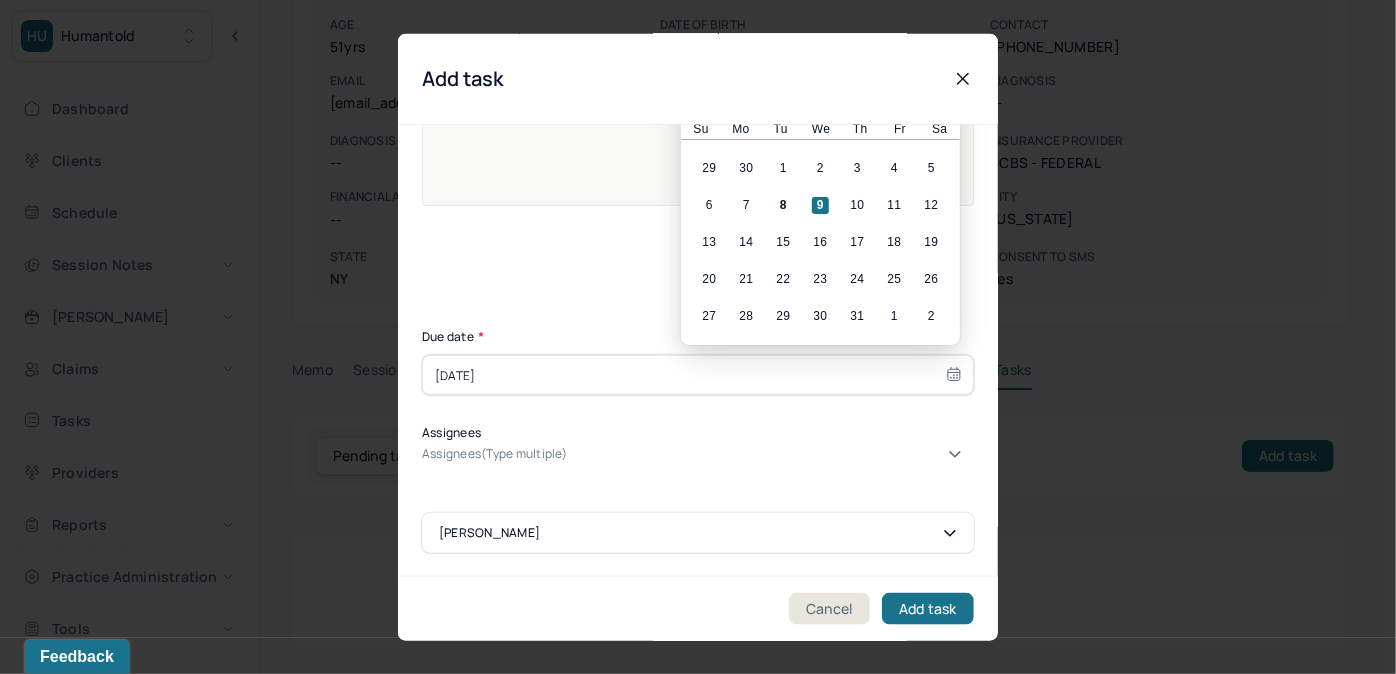 click on "[DATE]" at bounding box center [698, 375] 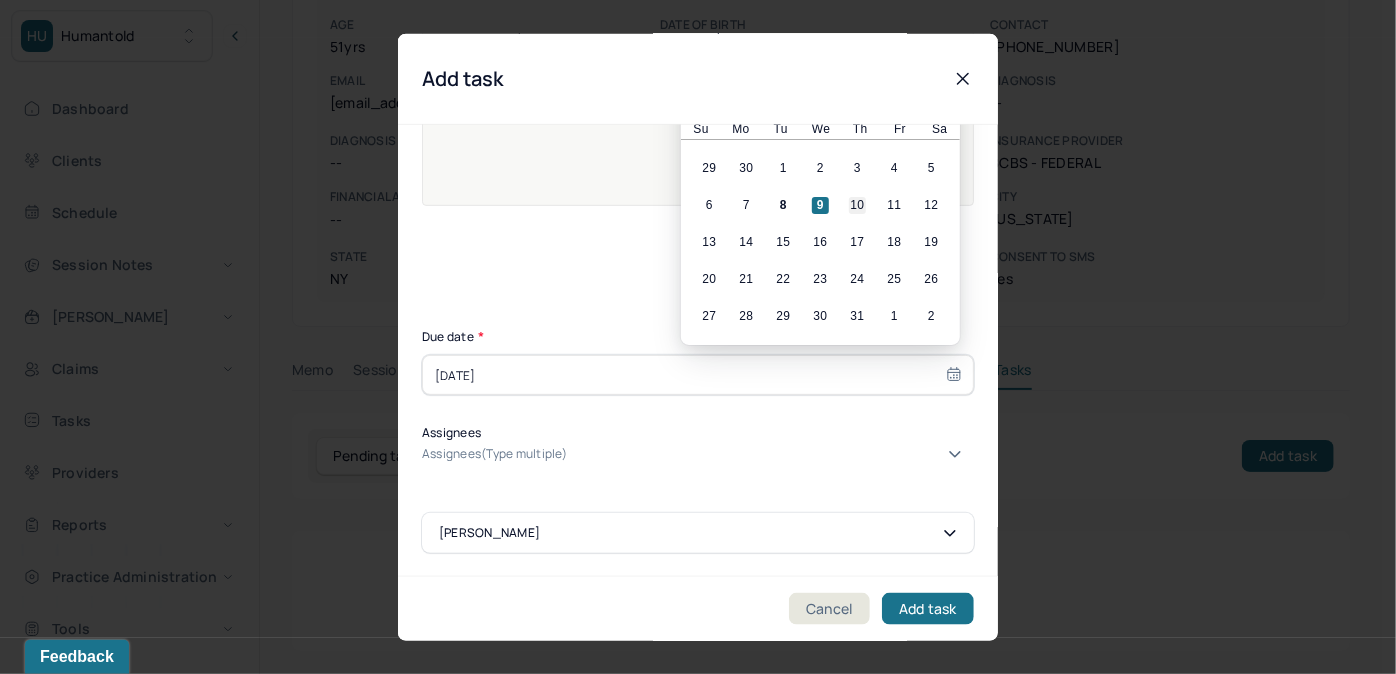click on "10" at bounding box center [857, 205] 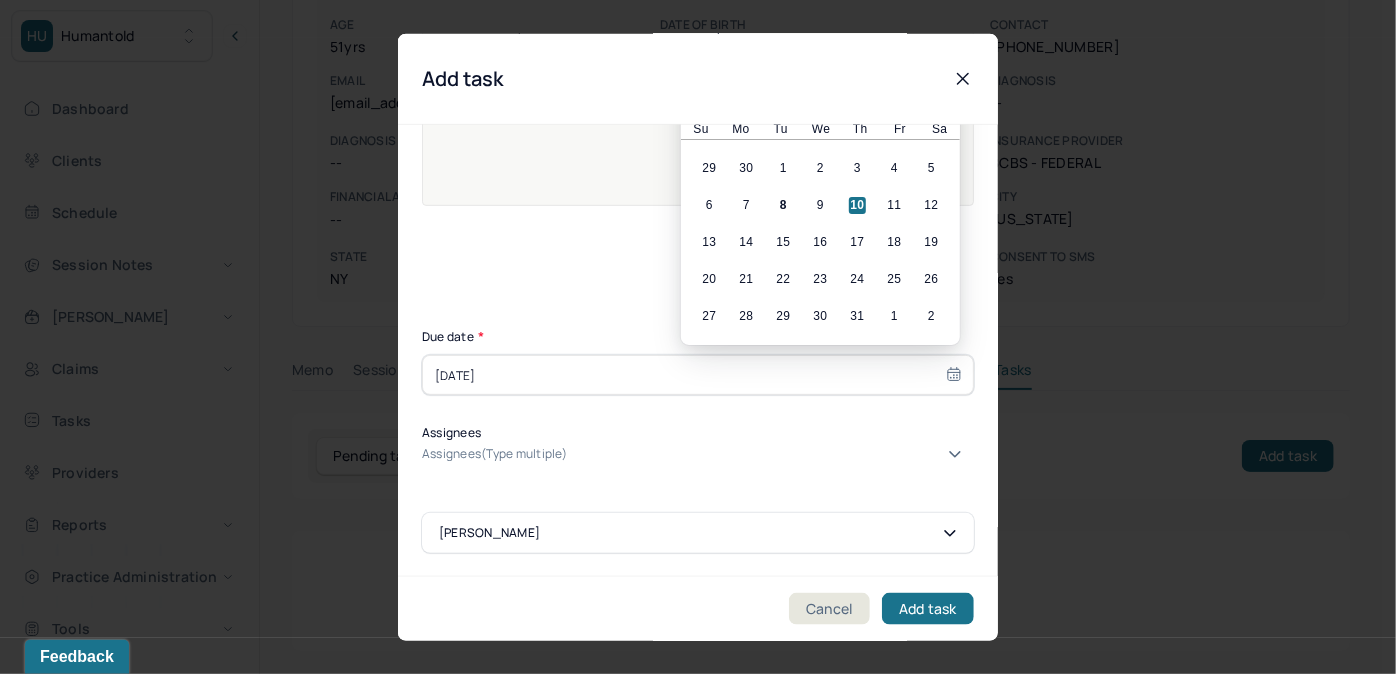 type on "[DATE]" 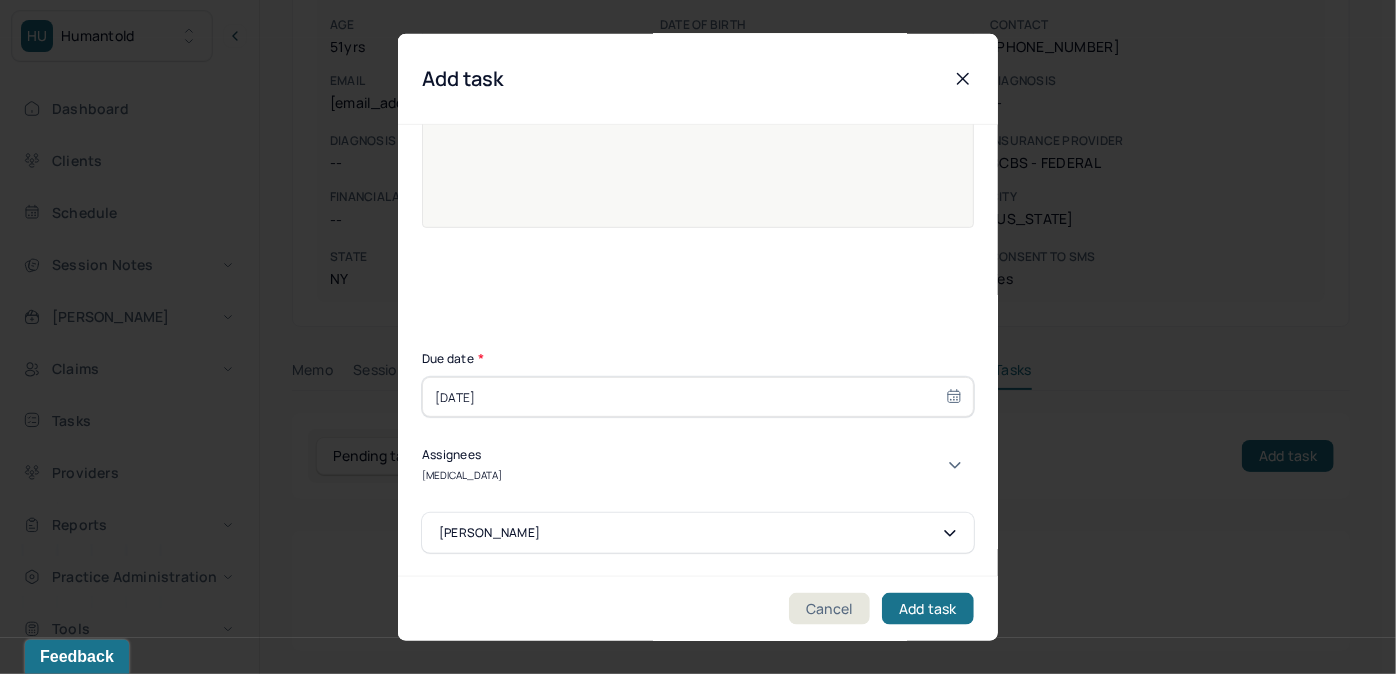type on "allie" 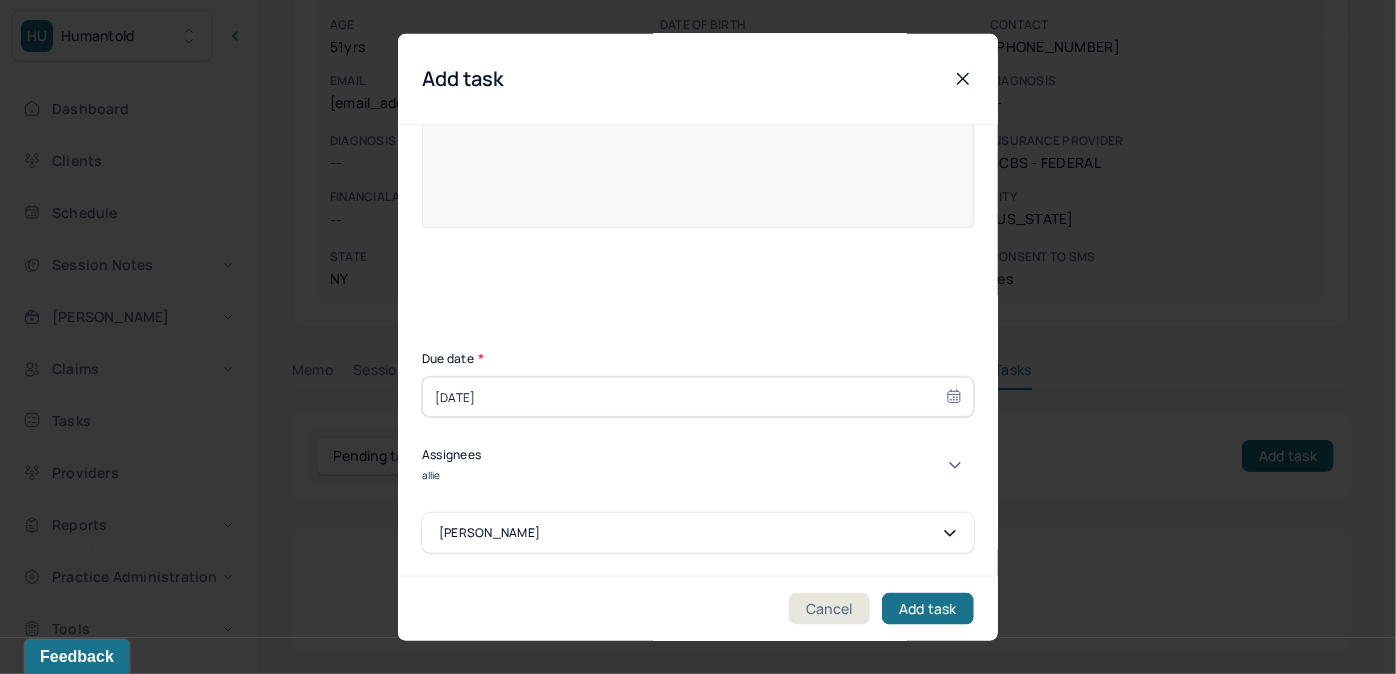 click on "[PERSON_NAME]" at bounding box center (691, 693) 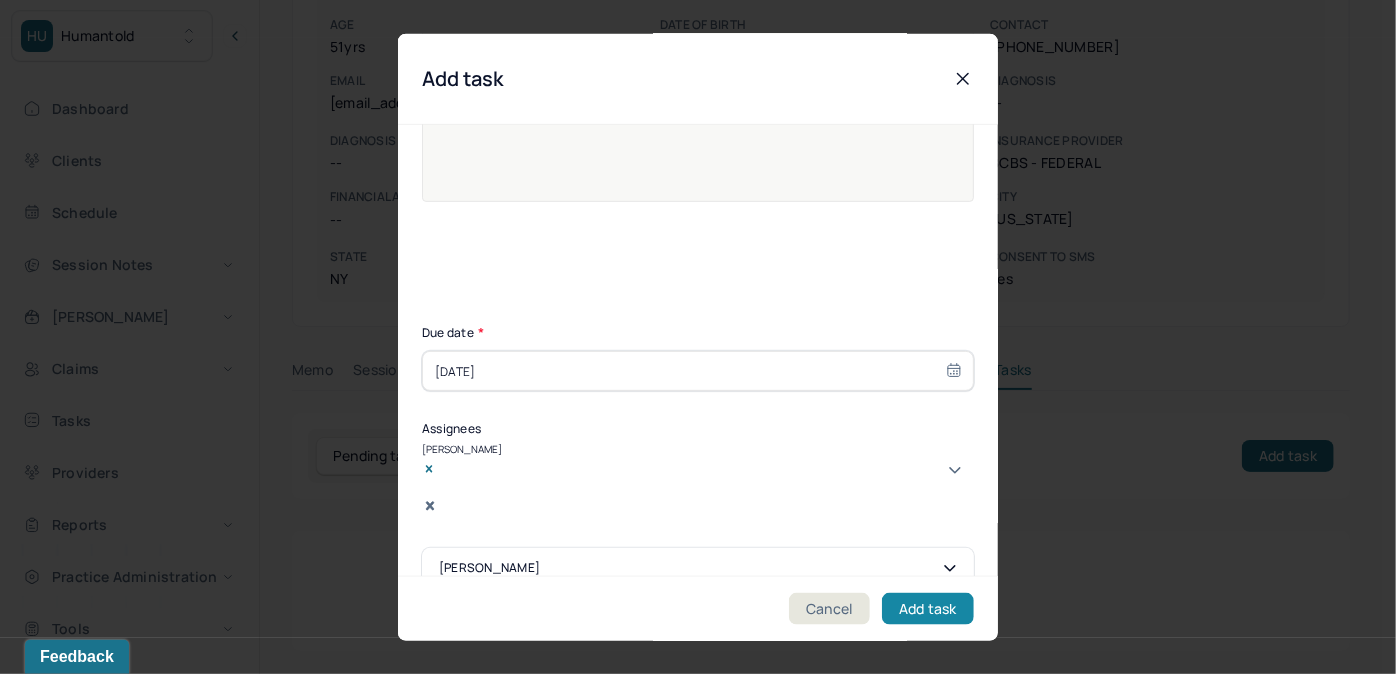 click on "Add task" at bounding box center [928, 608] 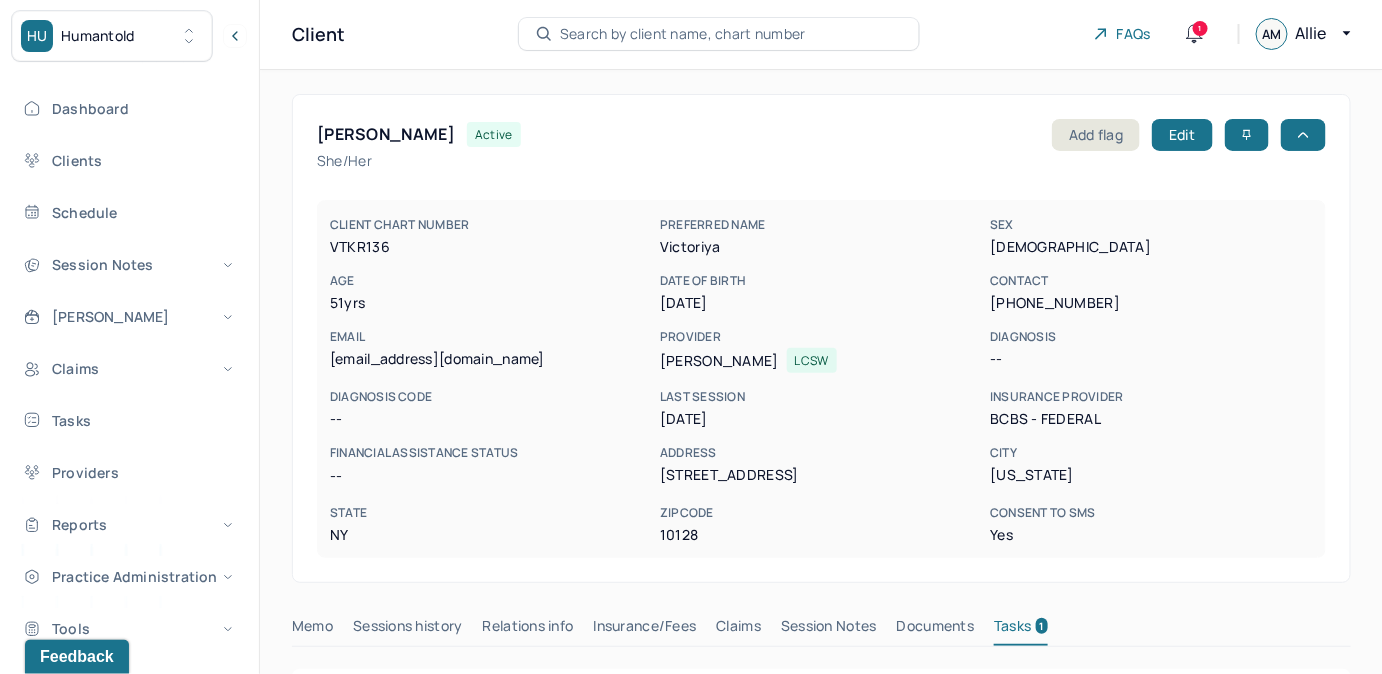scroll, scrollTop: 0, scrollLeft: 0, axis: both 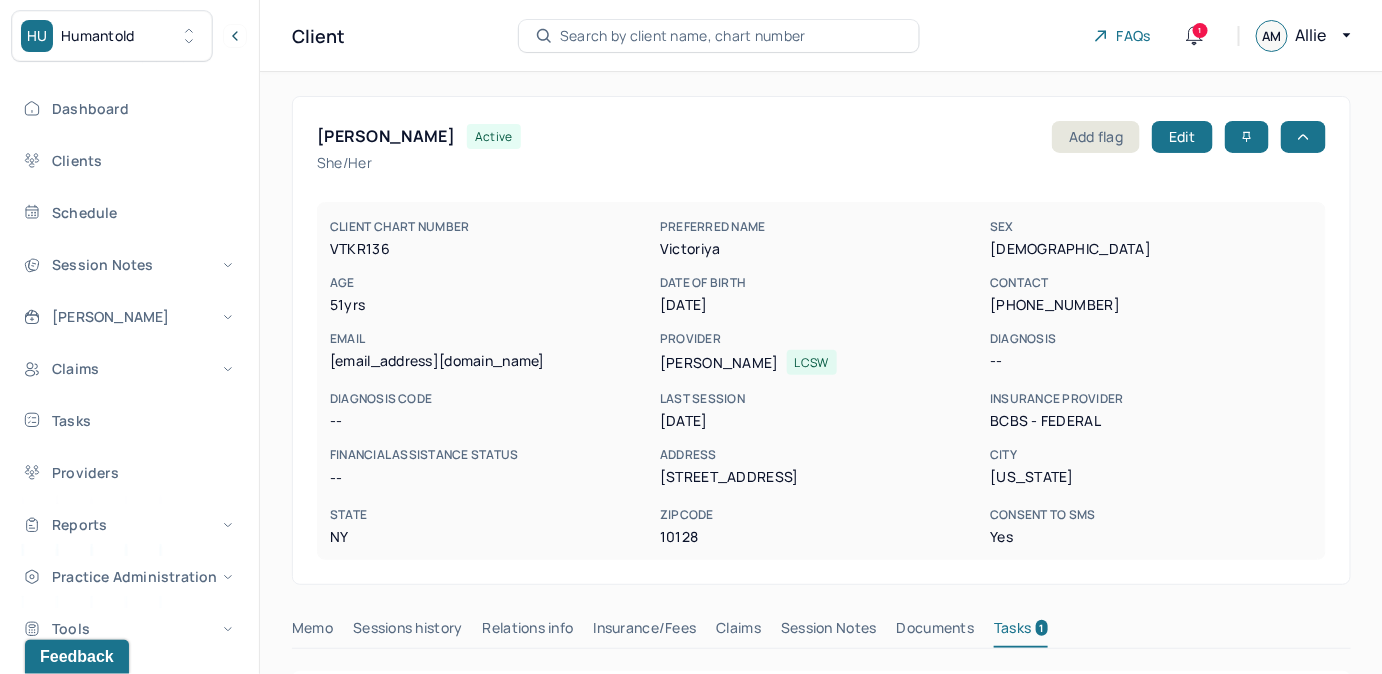 click on "Search by client name, chart number" at bounding box center (683, 36) 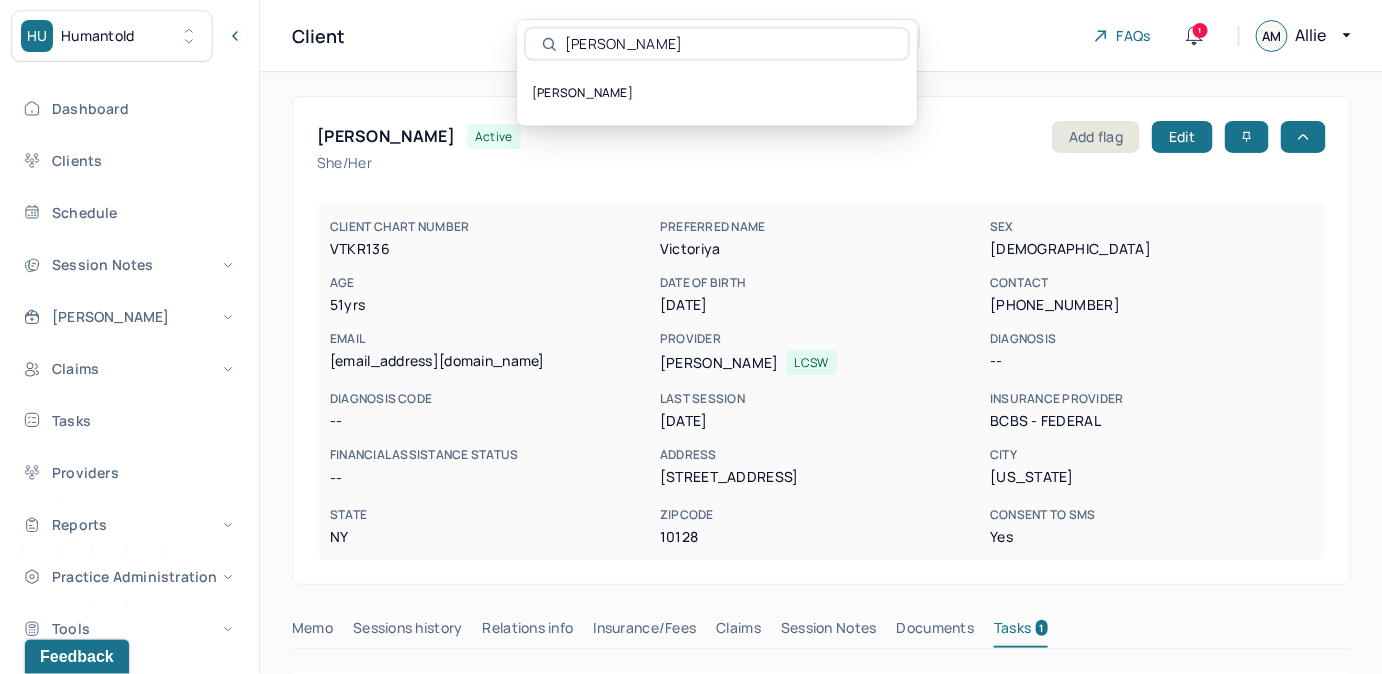 type on "[PERSON_NAME]" 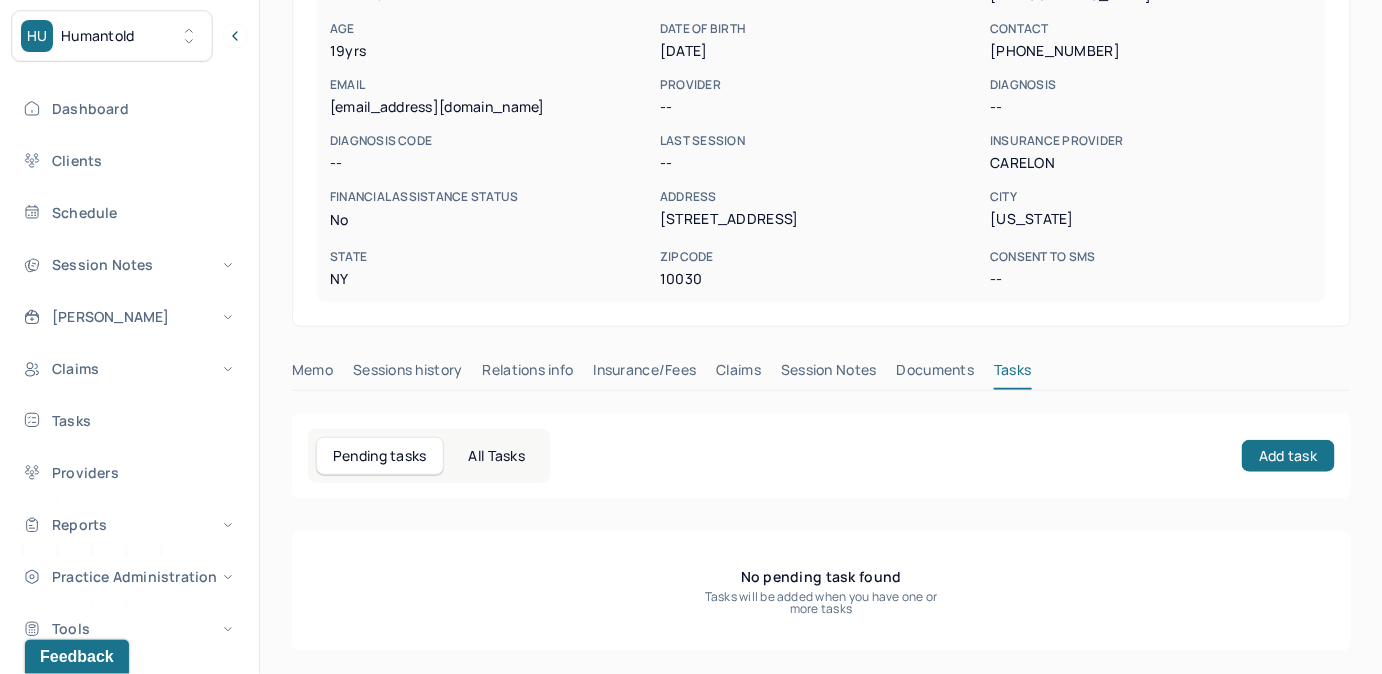 click on "Claims" at bounding box center (738, 374) 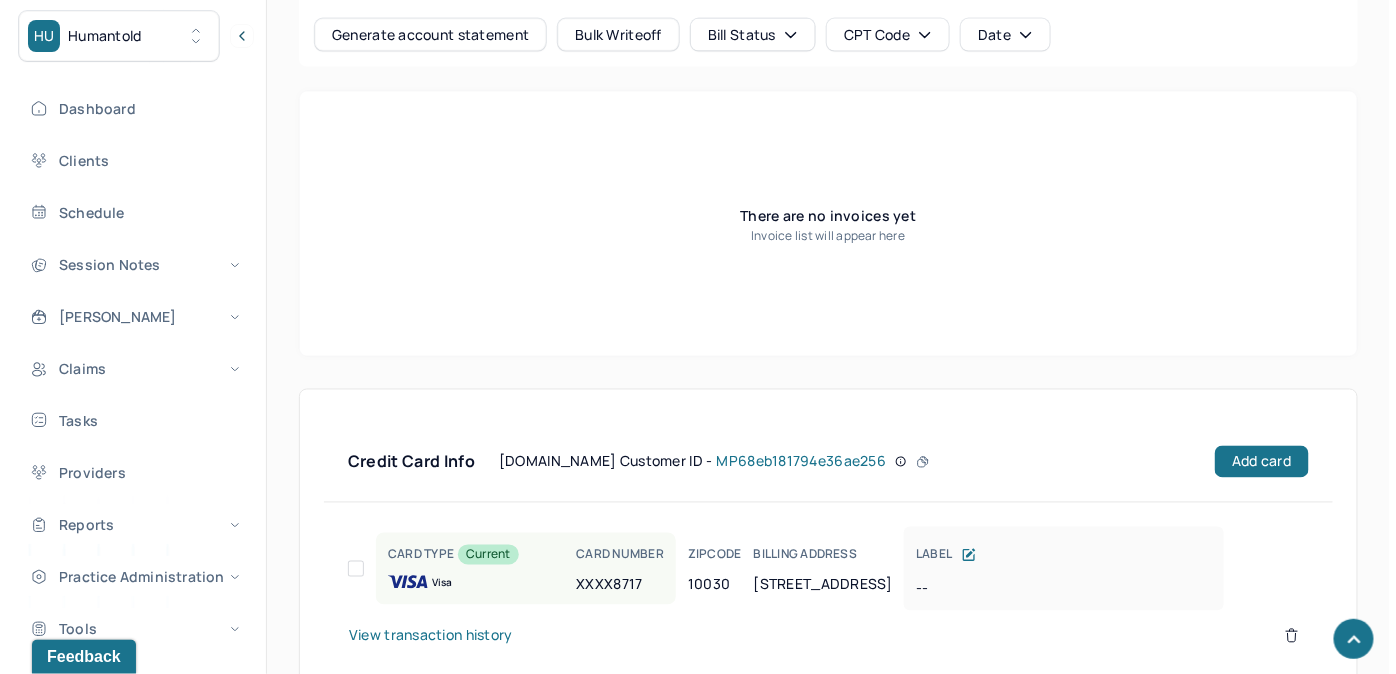 scroll, scrollTop: 1022, scrollLeft: 0, axis: vertical 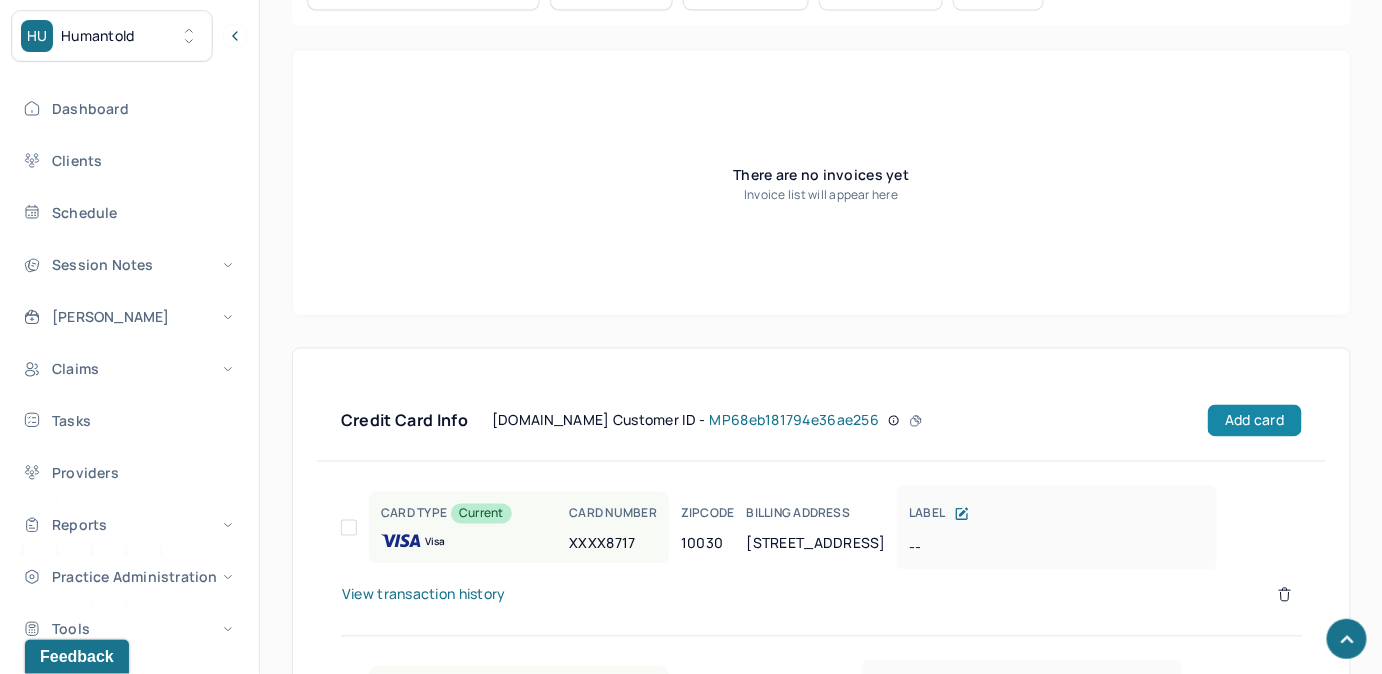 click on "Add card" at bounding box center (1254, 421) 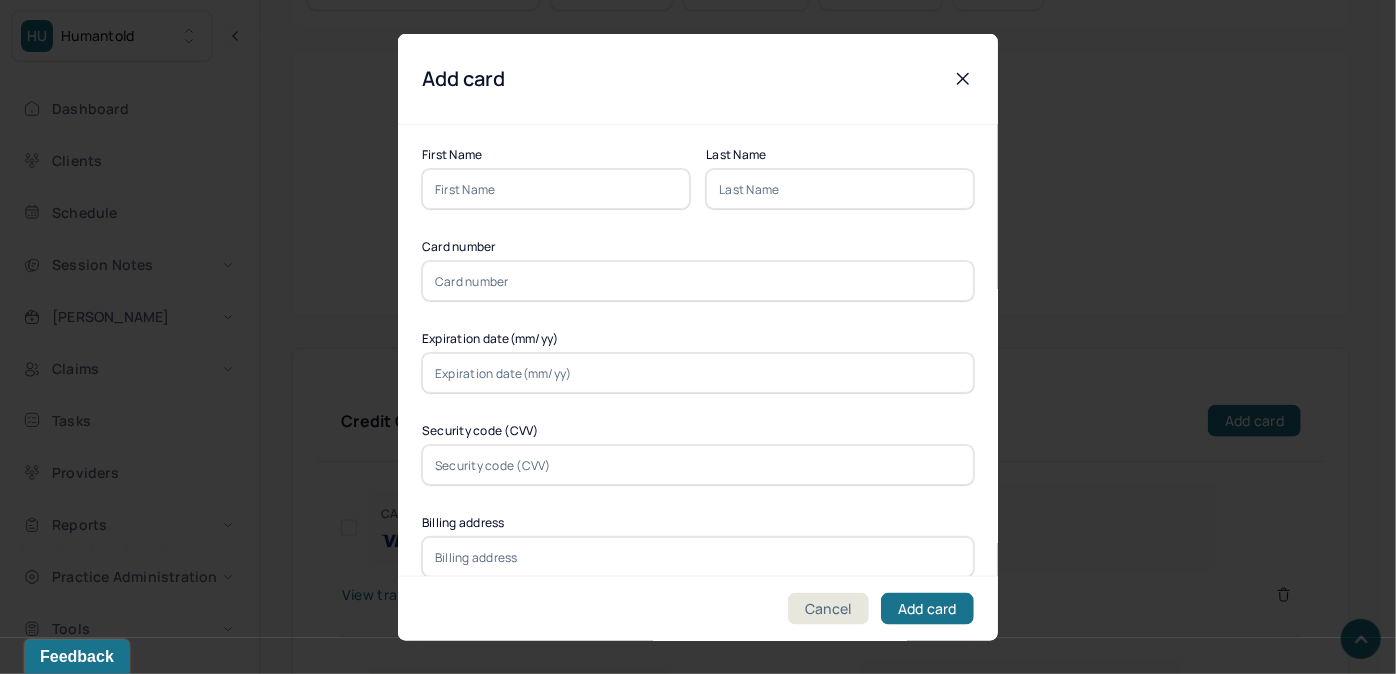 click at bounding box center [556, 189] 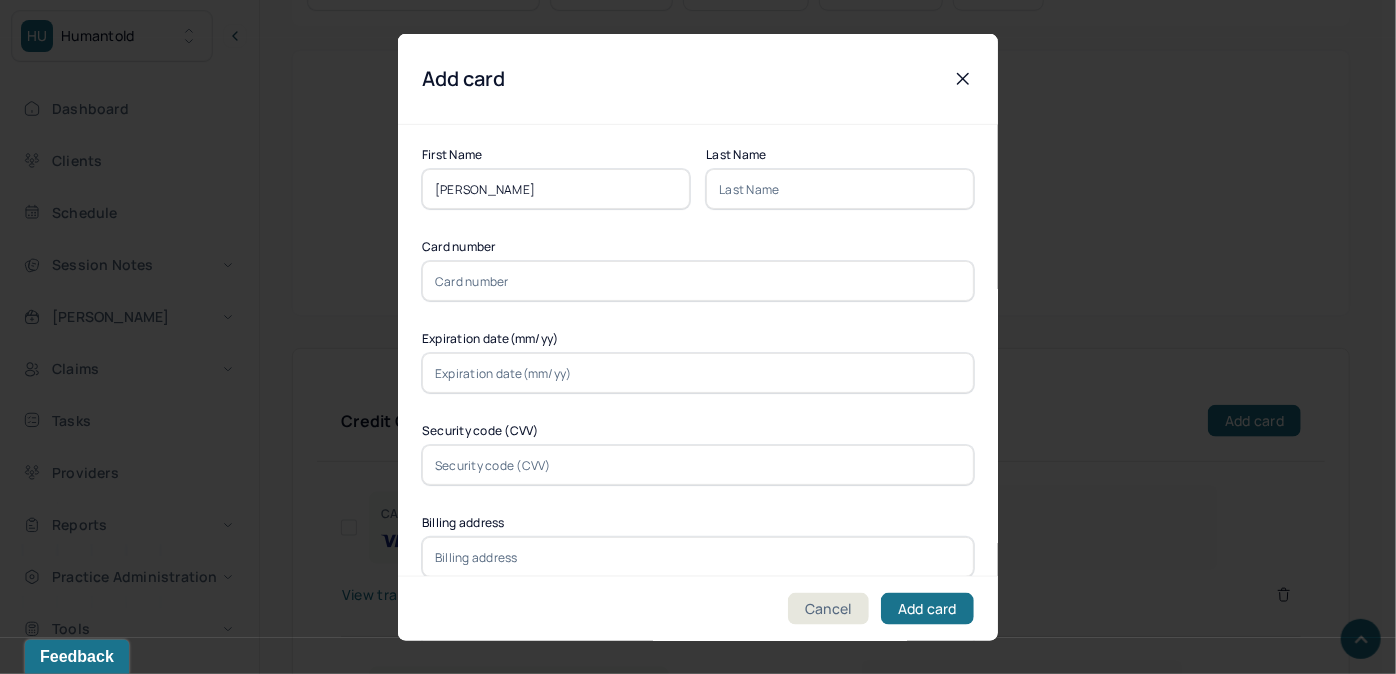 drag, startPoint x: 533, startPoint y: 191, endPoint x: 490, endPoint y: 194, distance: 43.104523 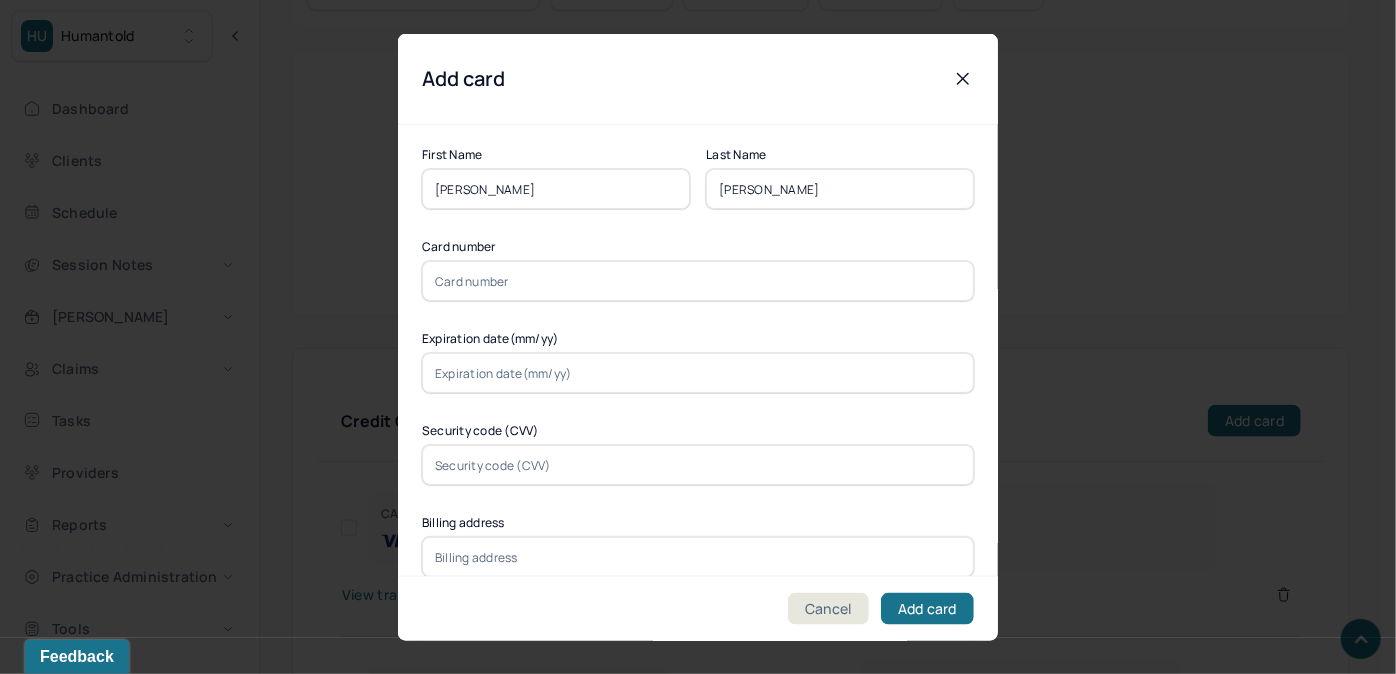 type on "[PERSON_NAME]" 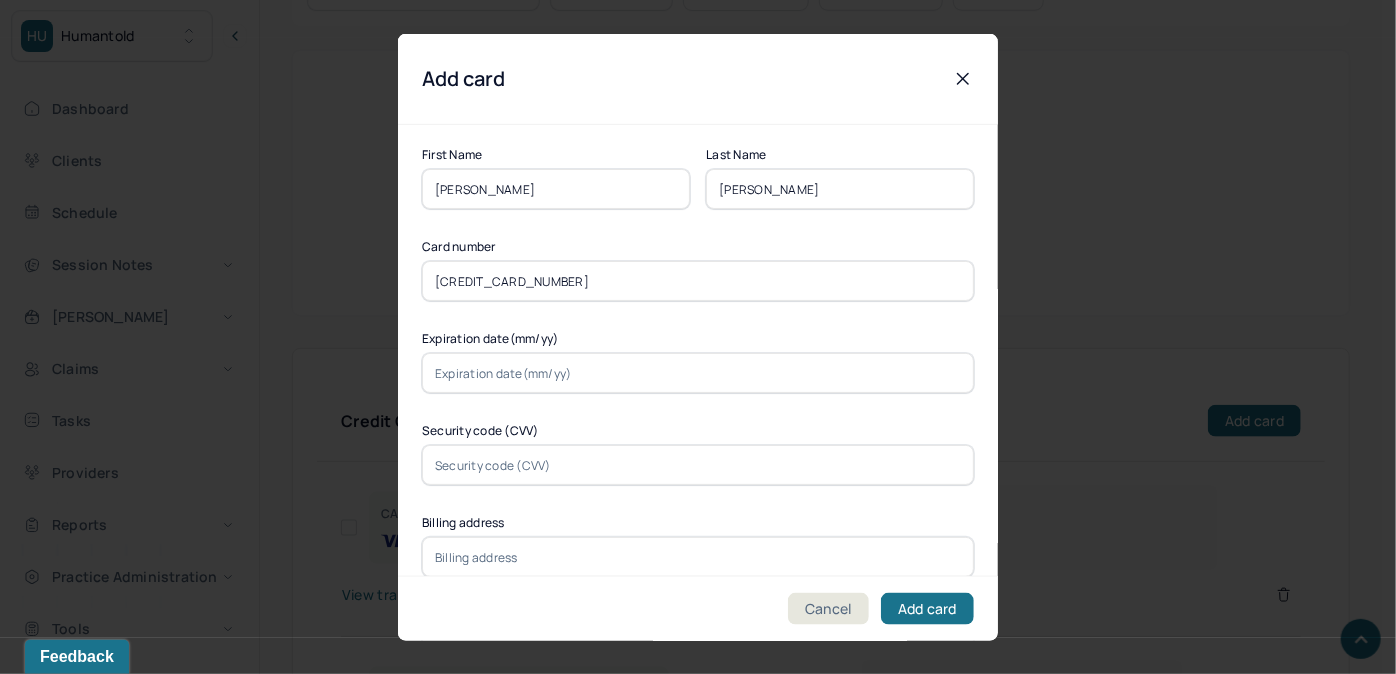 type on "[CREDIT_CARD_NUMBER]" 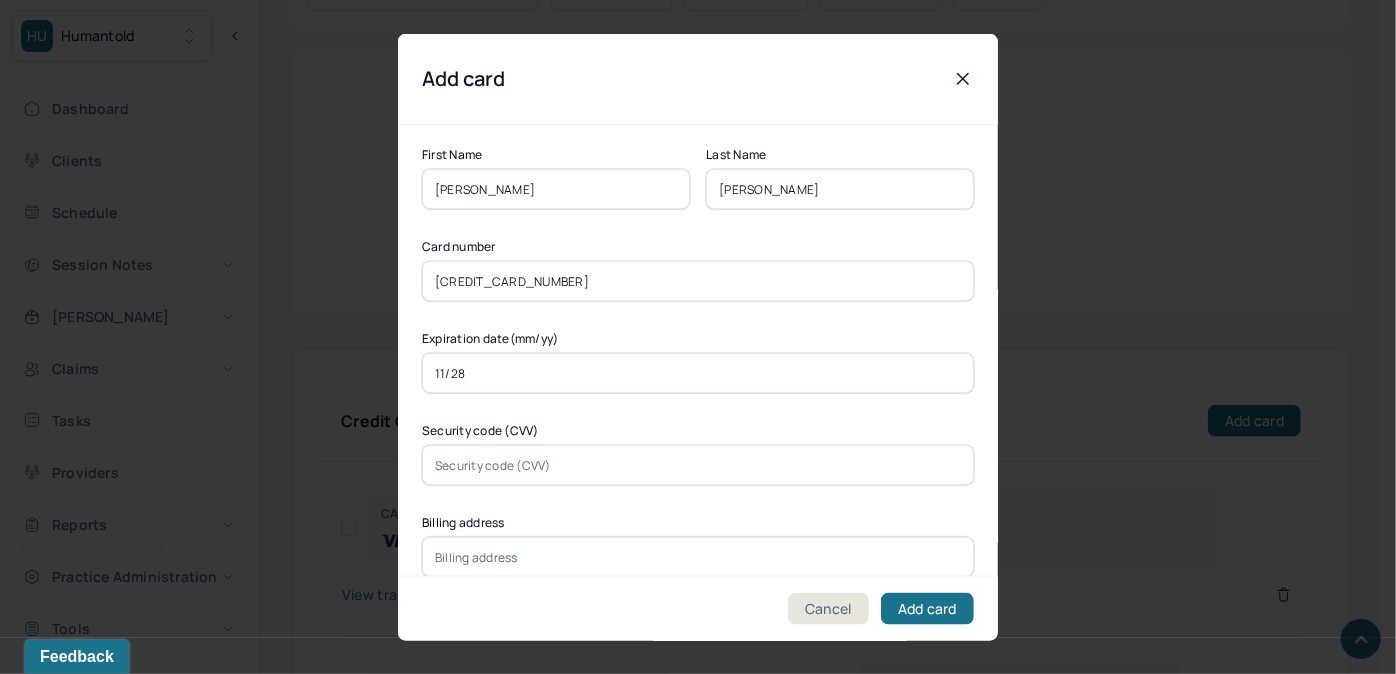 type on "11/28" 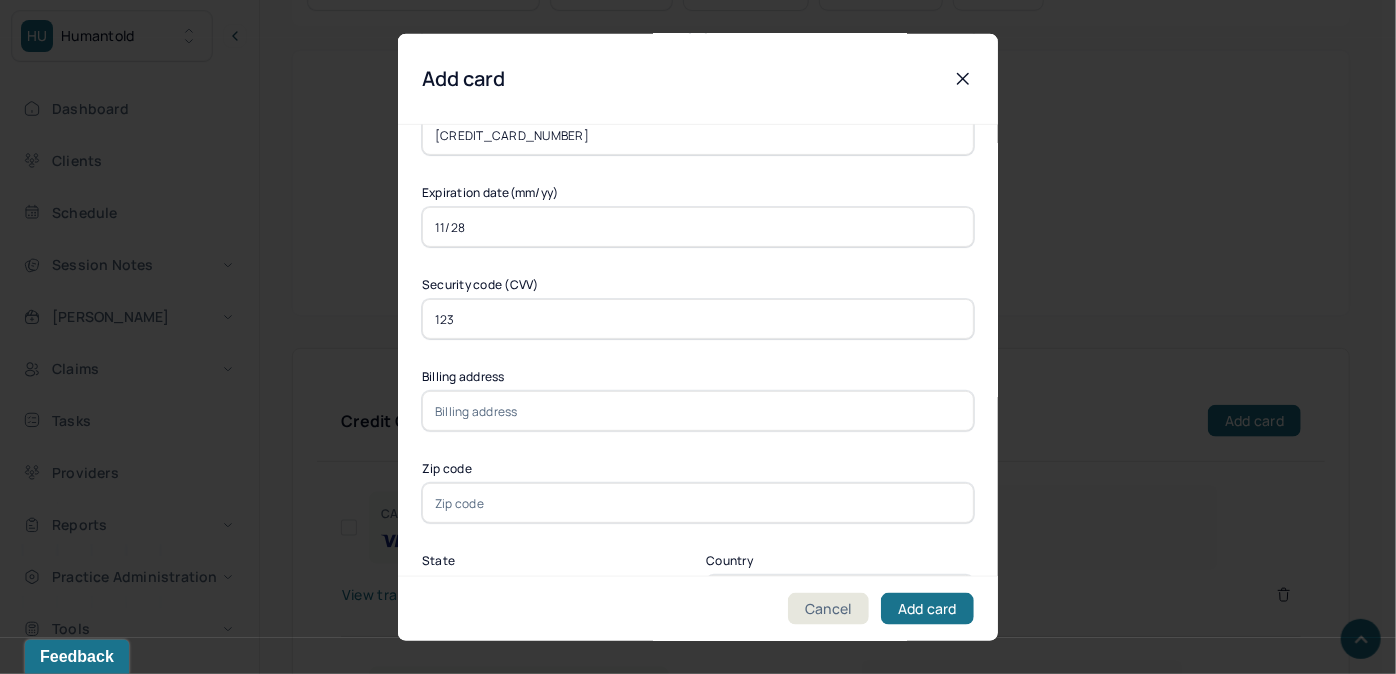 scroll, scrollTop: 272, scrollLeft: 0, axis: vertical 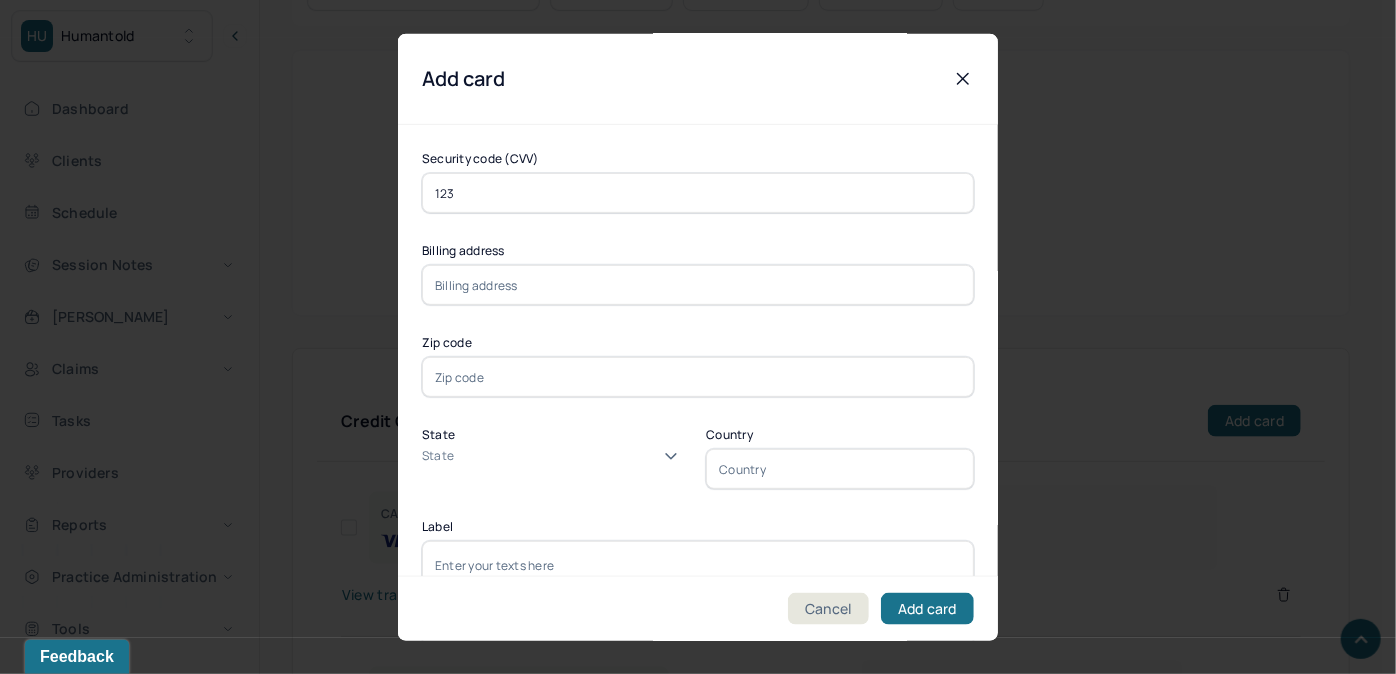 type on "123" 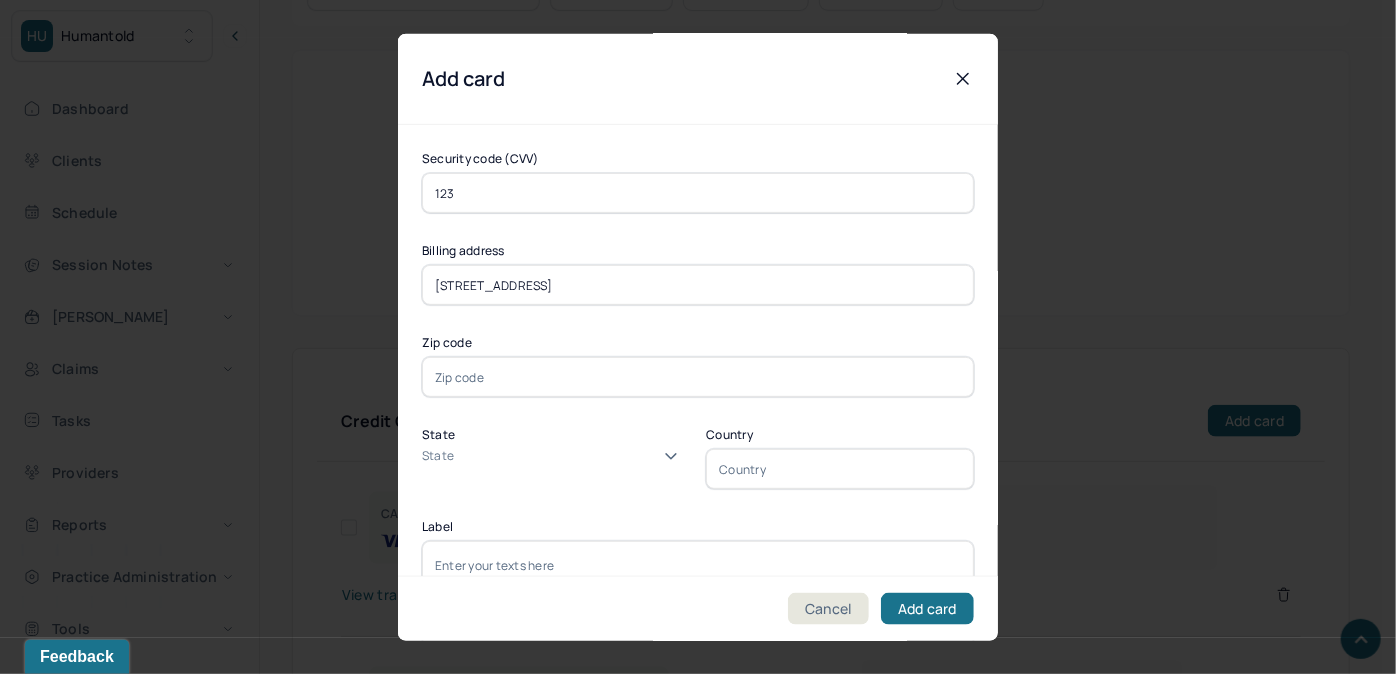type on "[STREET_ADDRESS]" 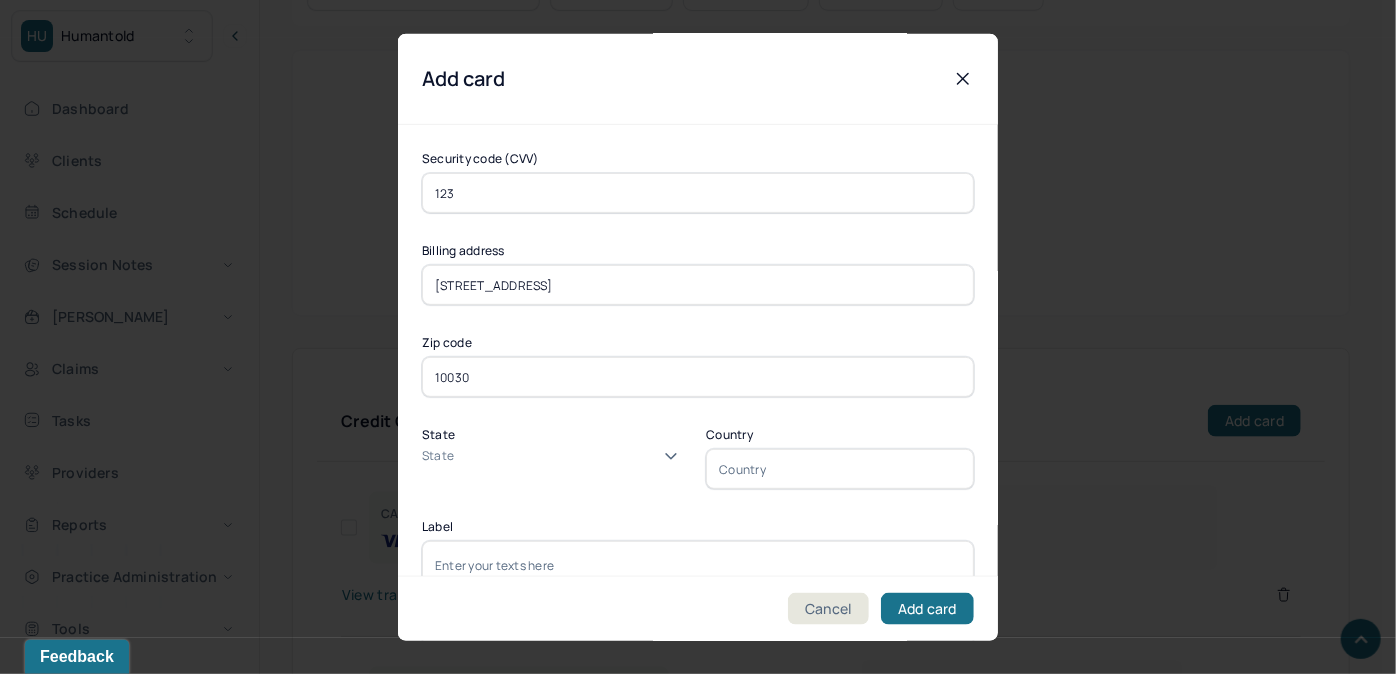 type on "10030" 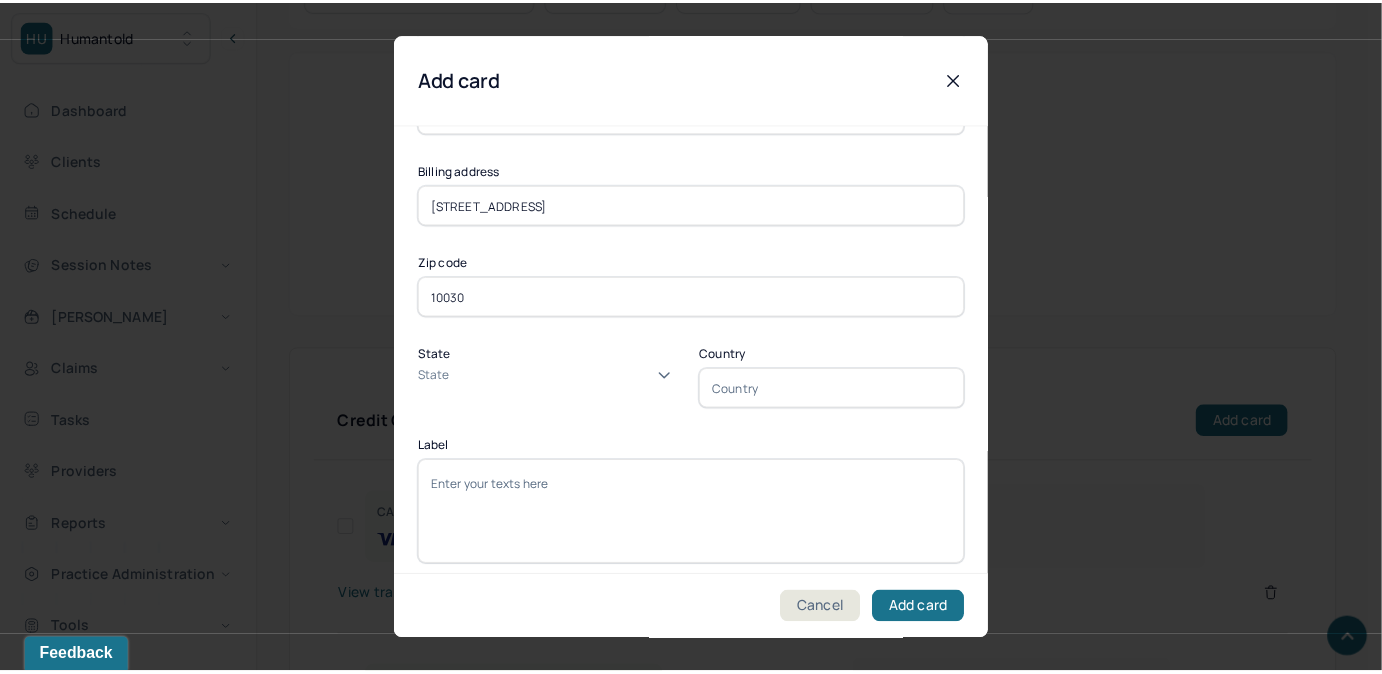 scroll, scrollTop: 365, scrollLeft: 0, axis: vertical 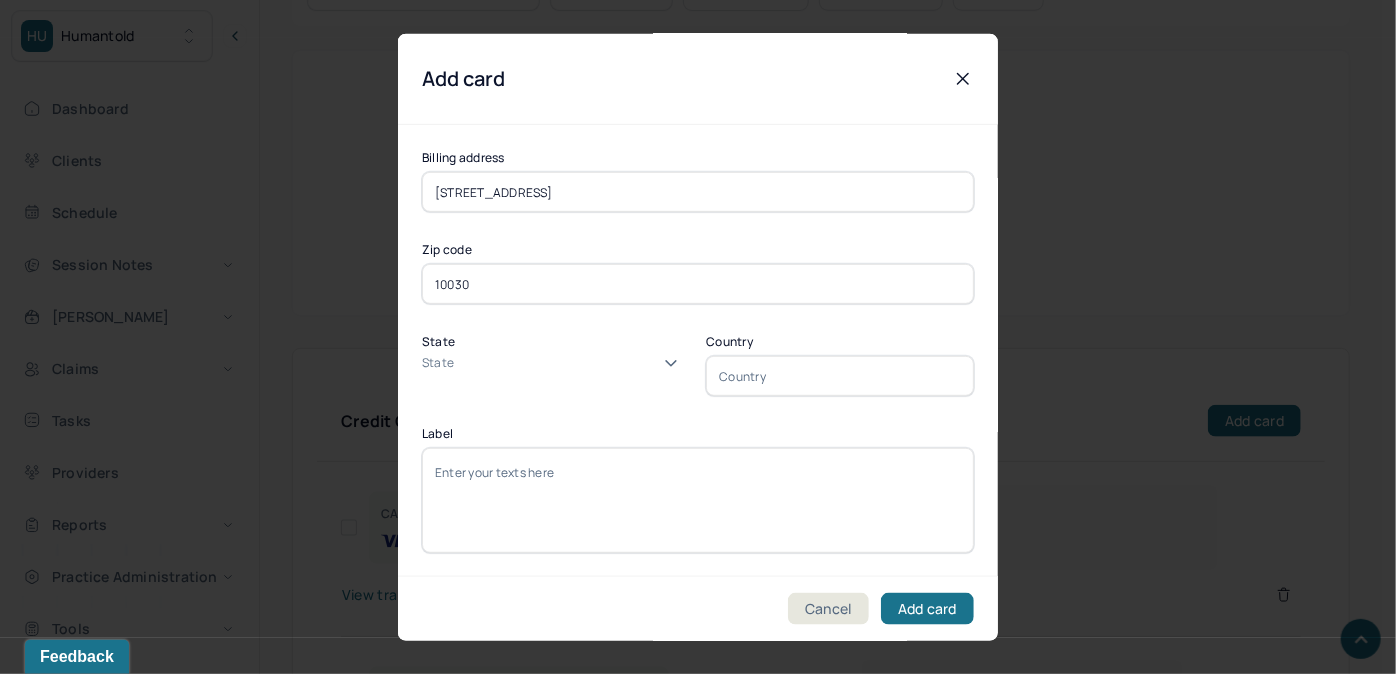 click on "Label" at bounding box center (698, 500) 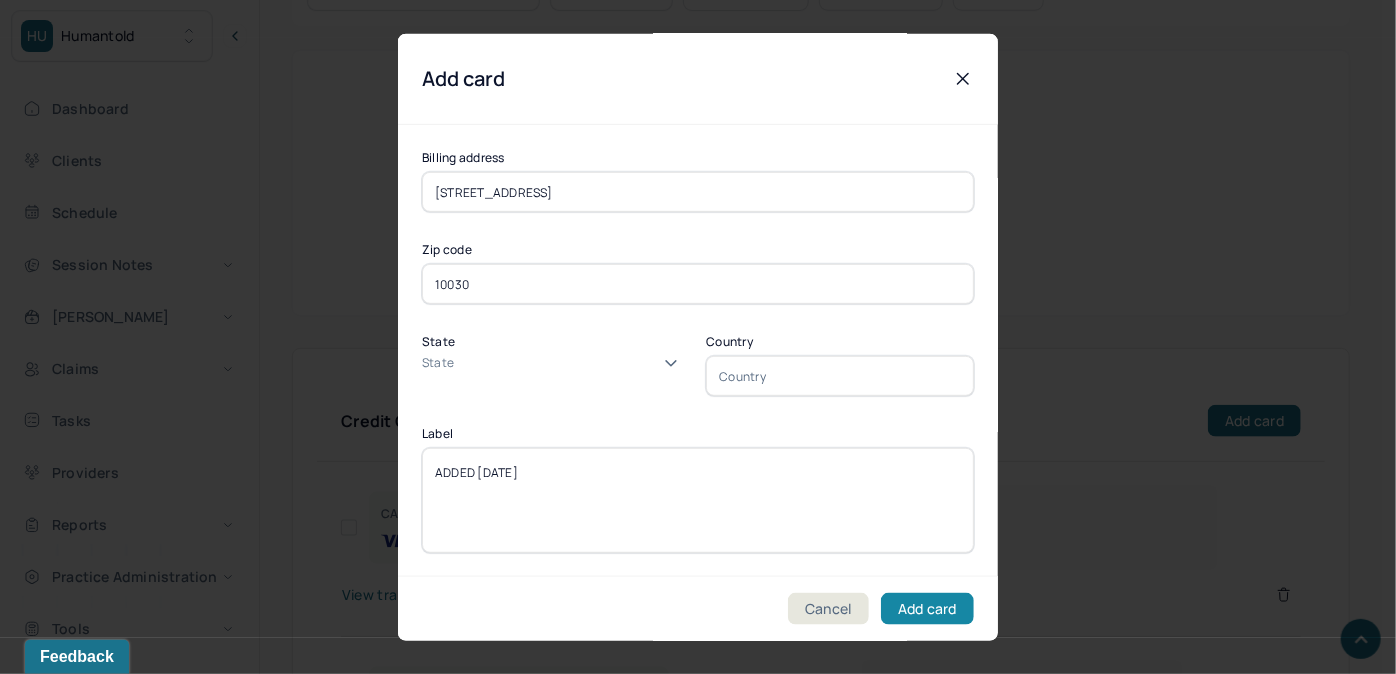type on "ADDED [DATE]" 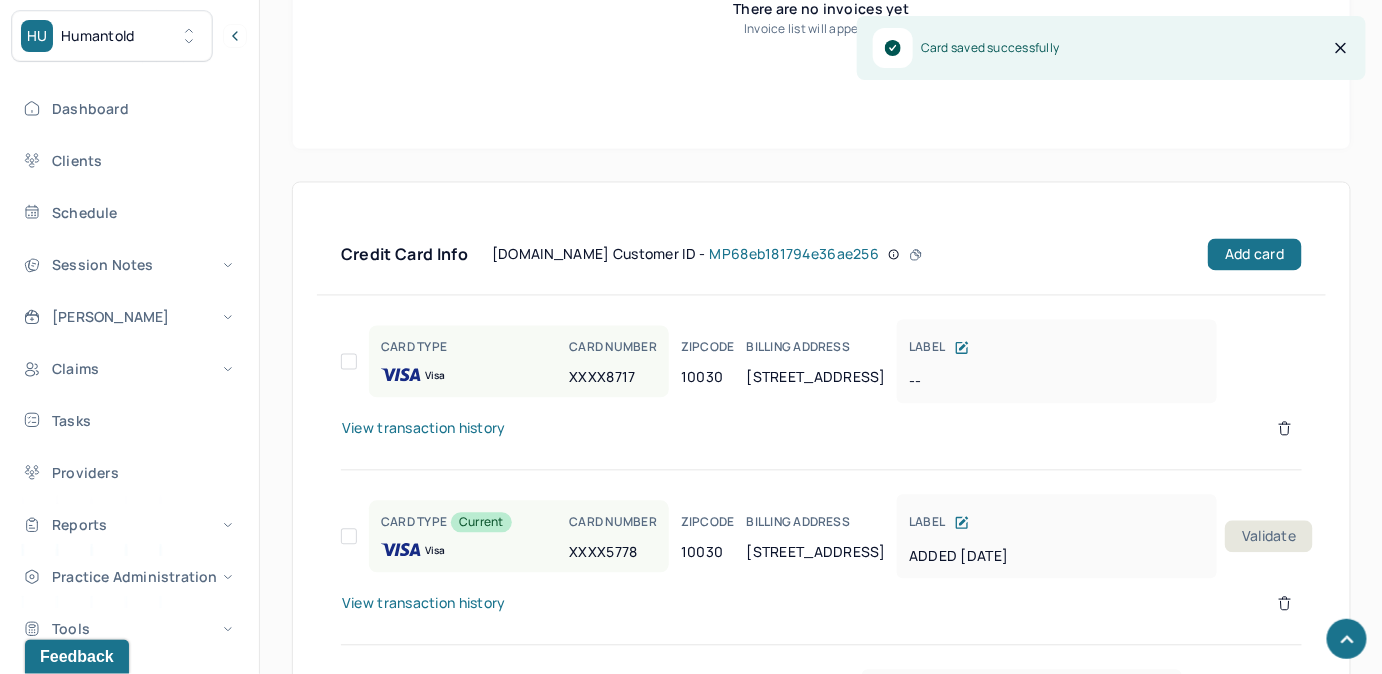 scroll, scrollTop: 1204, scrollLeft: 0, axis: vertical 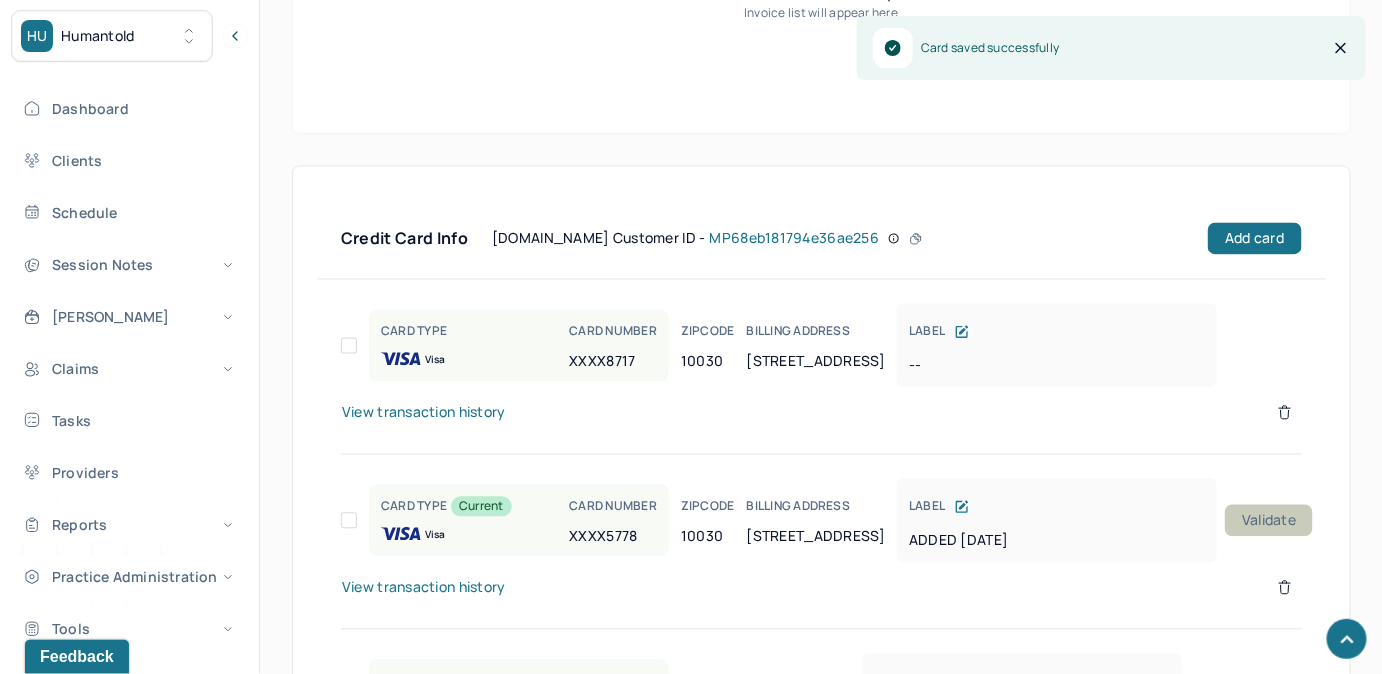 click on "Validate" at bounding box center [1269, 521] 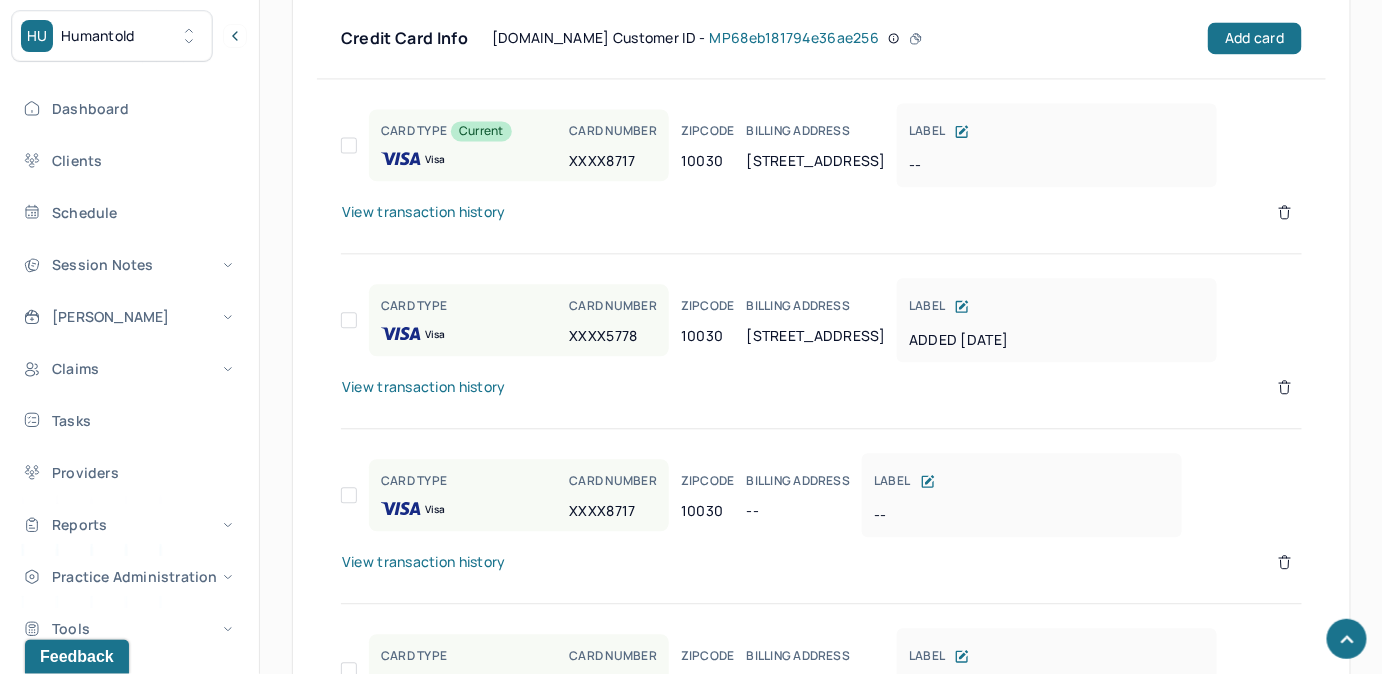scroll, scrollTop: 1022, scrollLeft: 0, axis: vertical 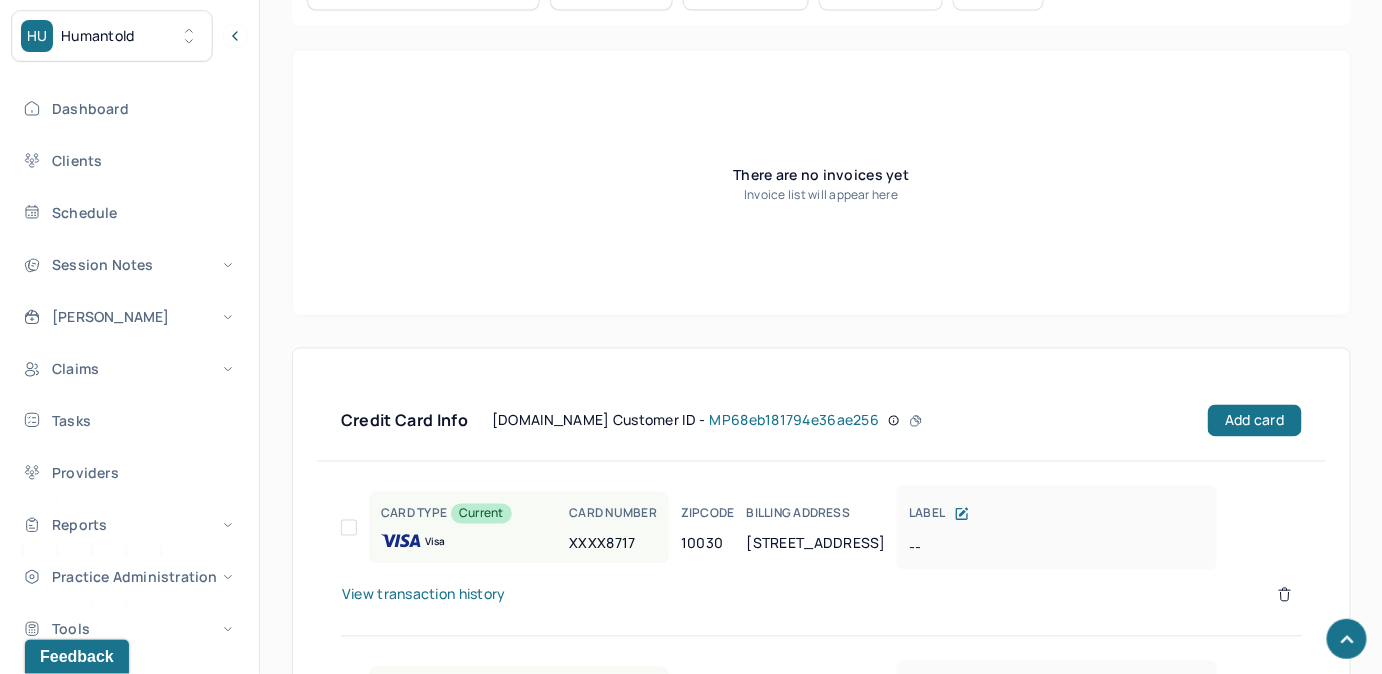 click on "There are no invoices yet Invoice list will appear here" at bounding box center [821, 183] 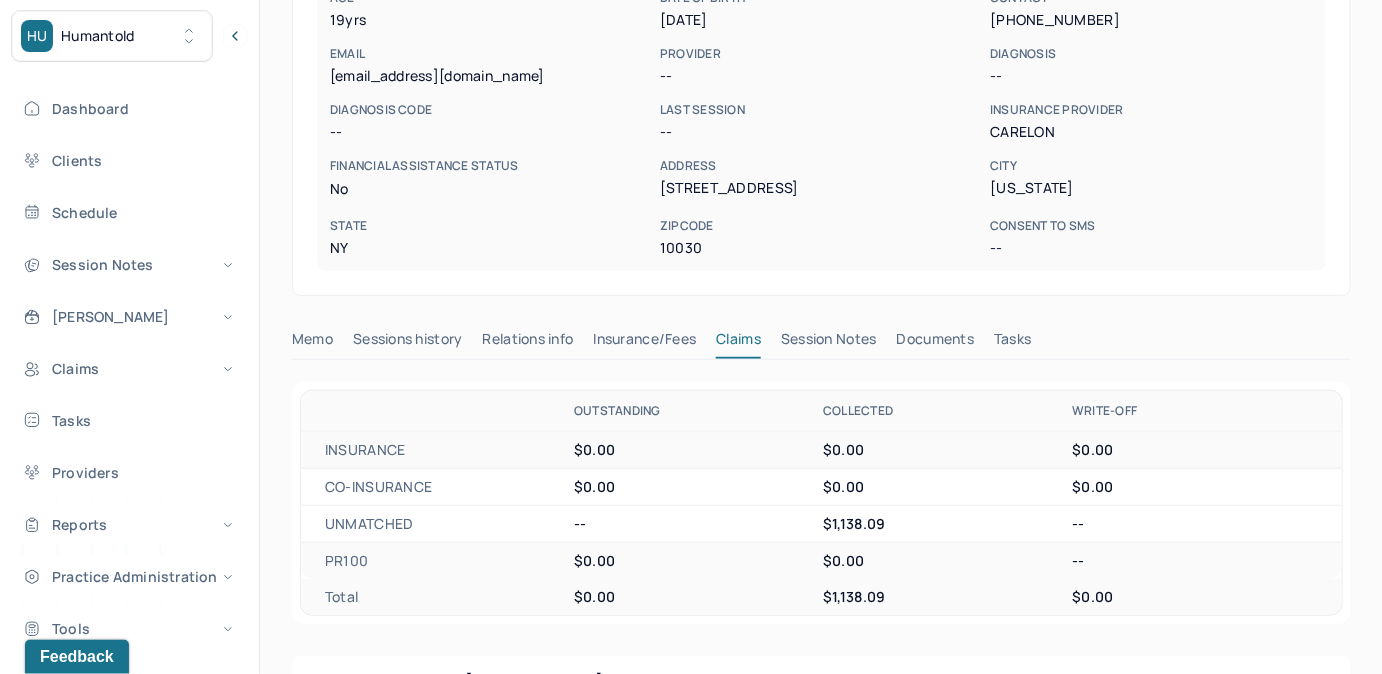 scroll, scrollTop: 0, scrollLeft: 0, axis: both 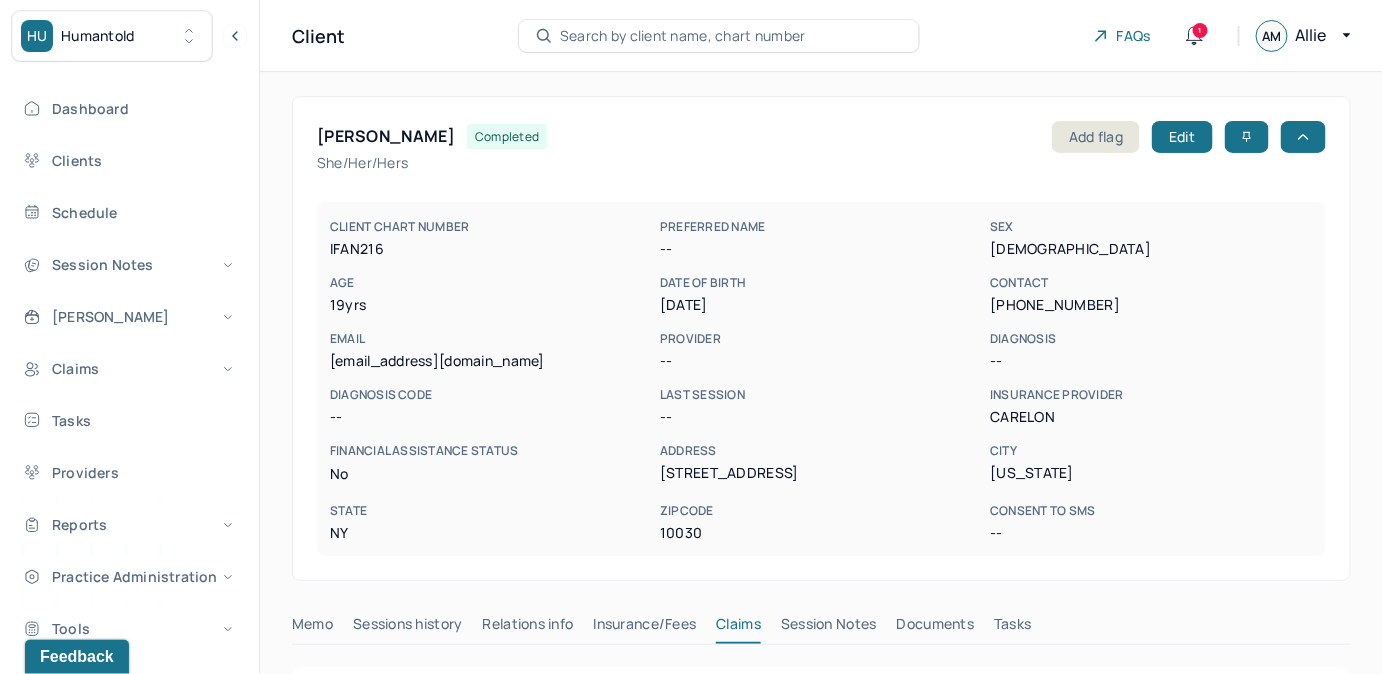click on "Search by client name, chart number" at bounding box center (683, 36) 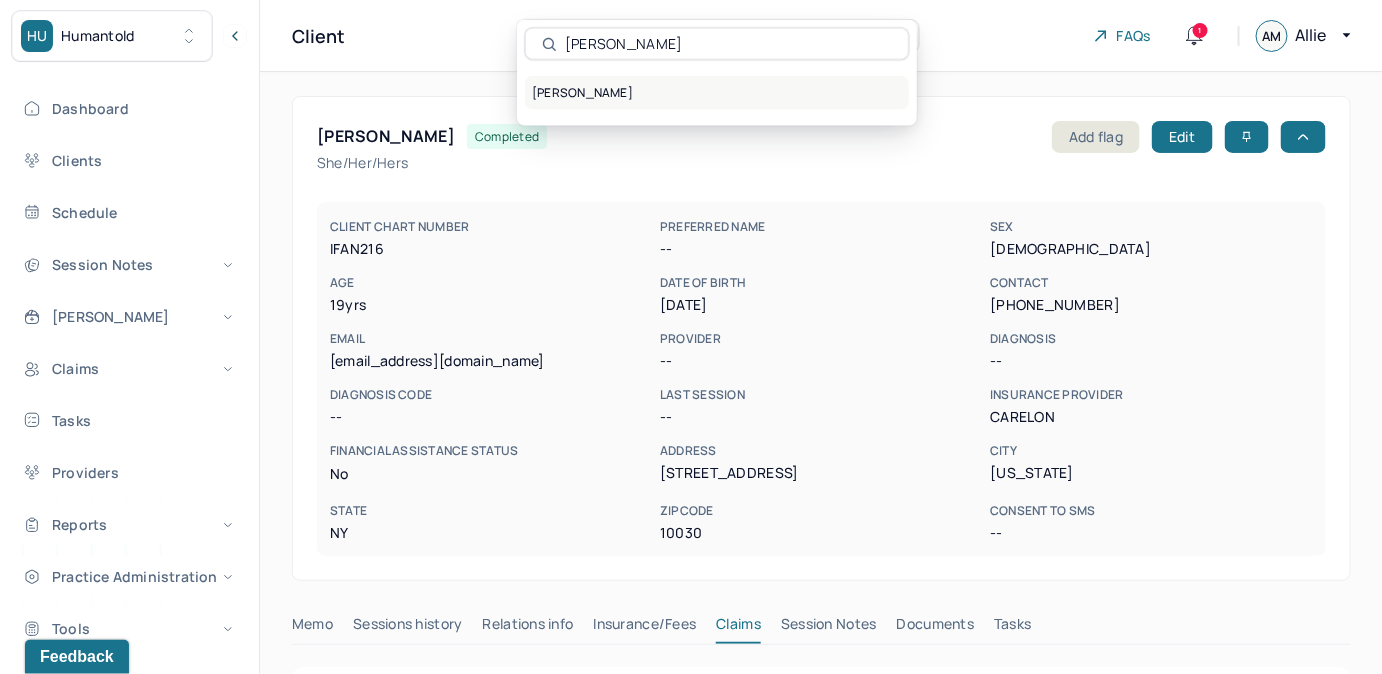 type on "[PERSON_NAME]" 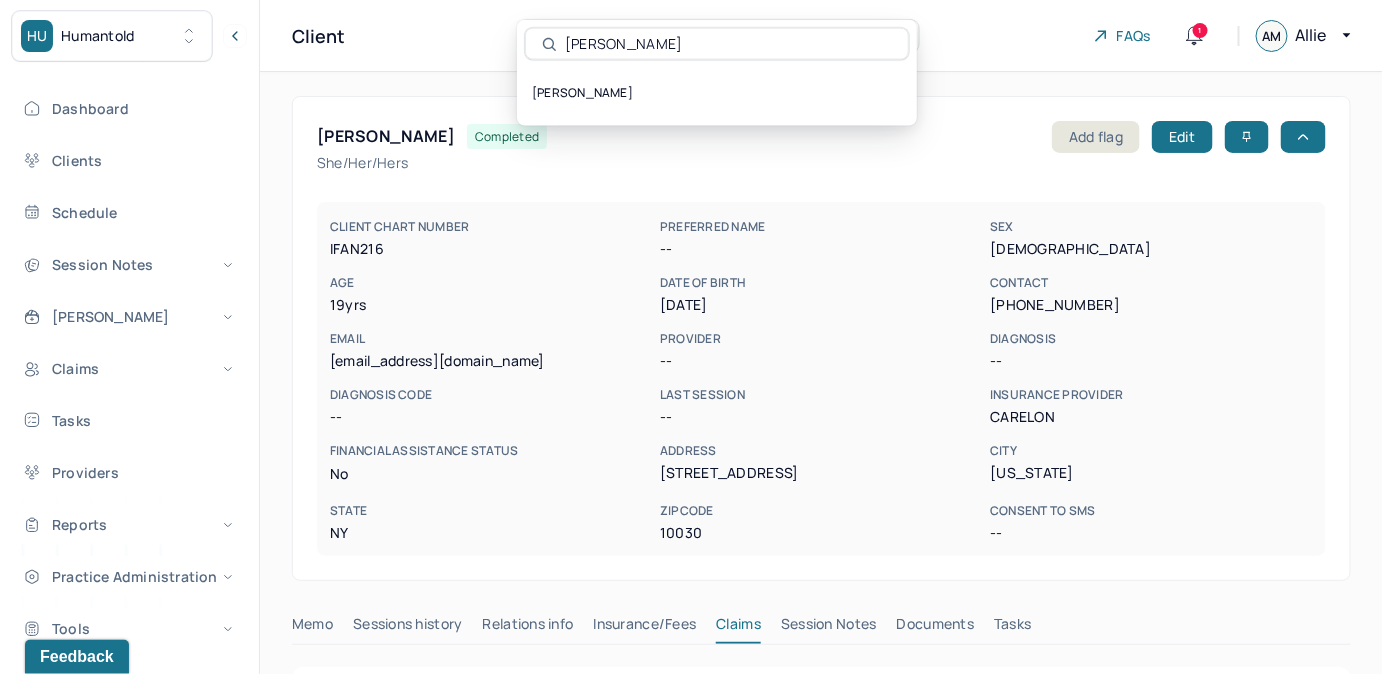 click on "[PERSON_NAME]" at bounding box center (717, 93) 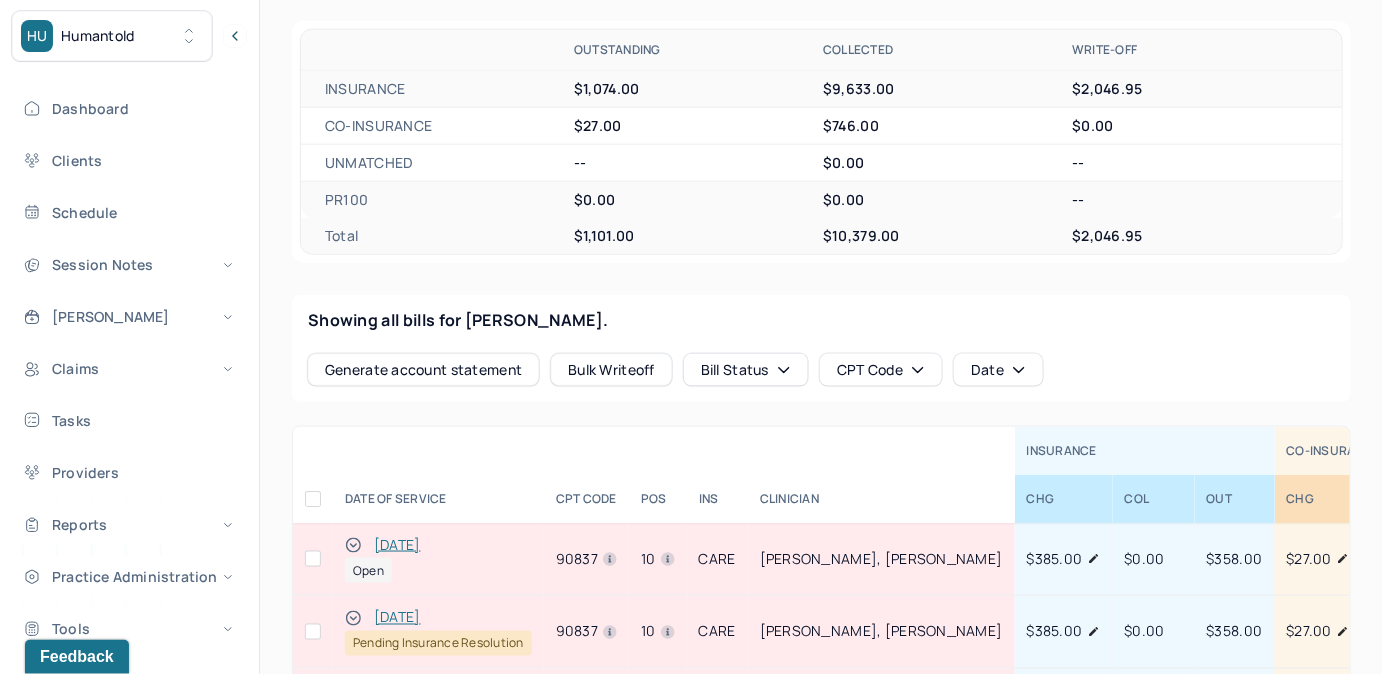 scroll, scrollTop: 1000, scrollLeft: 0, axis: vertical 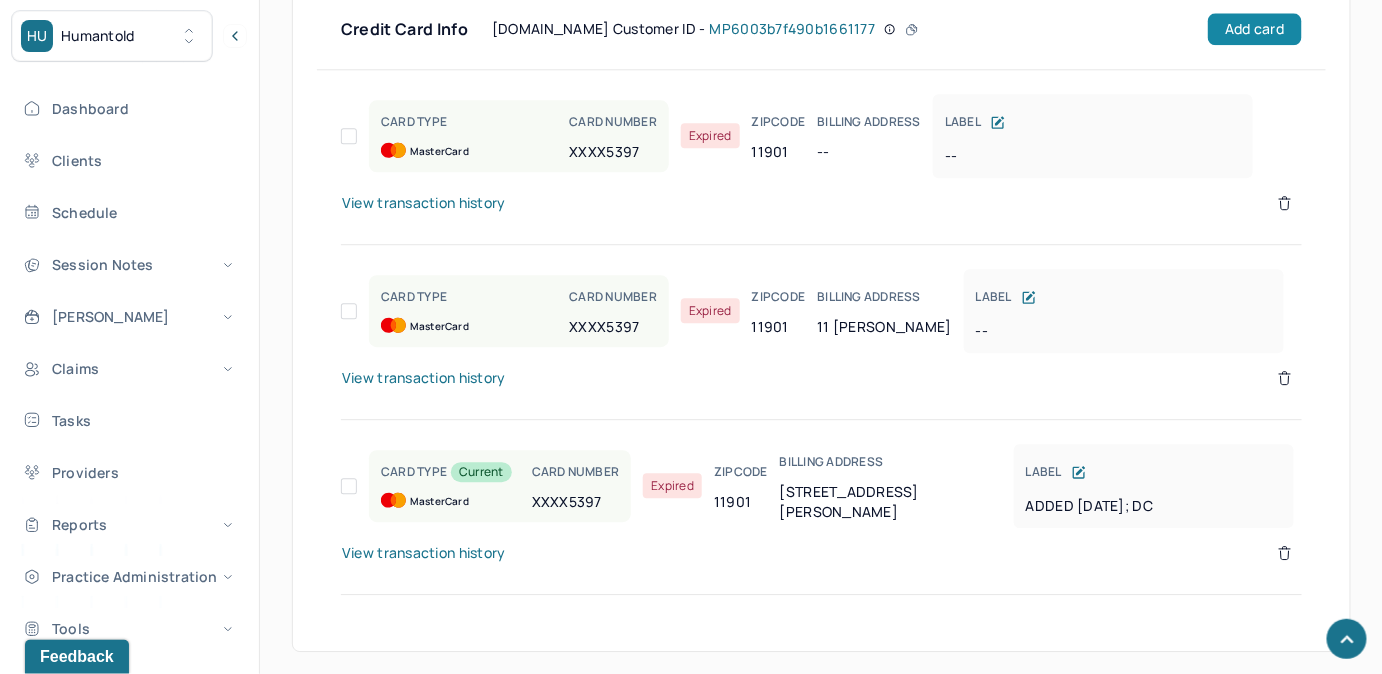 click on "Add card" at bounding box center [1254, 29] 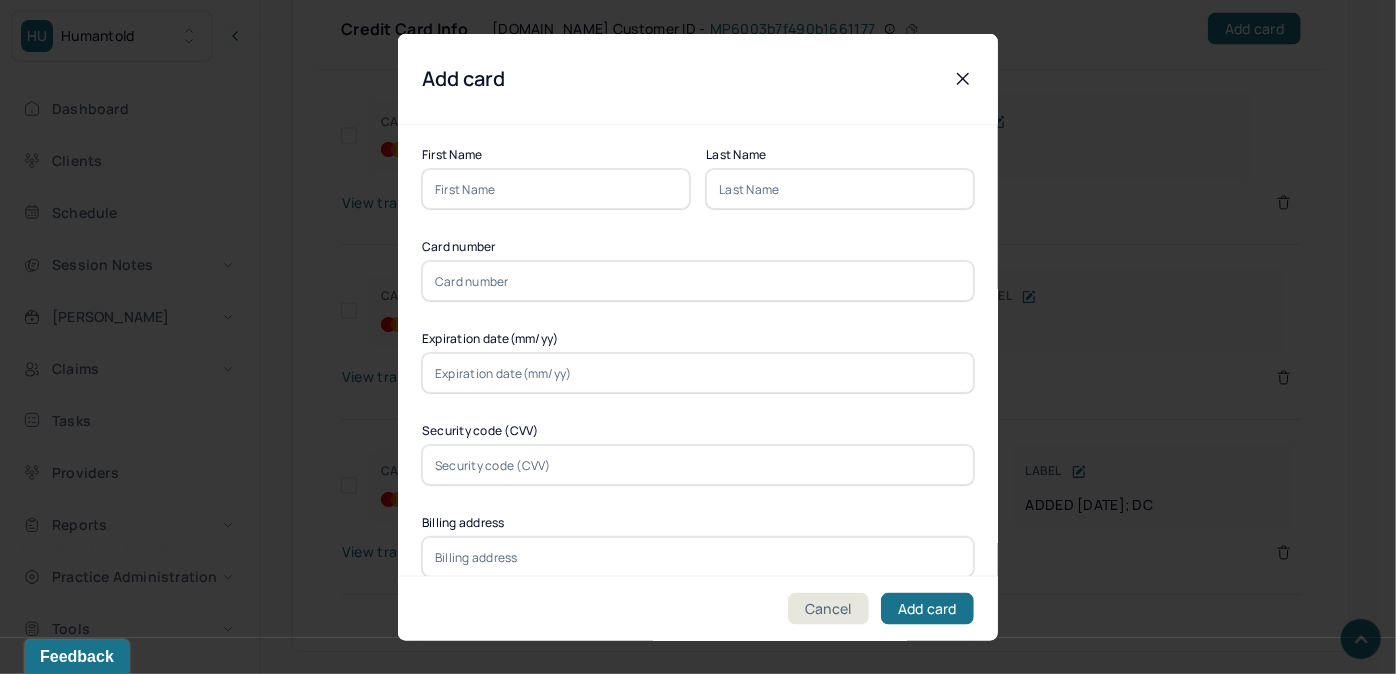 click at bounding box center [556, 189] 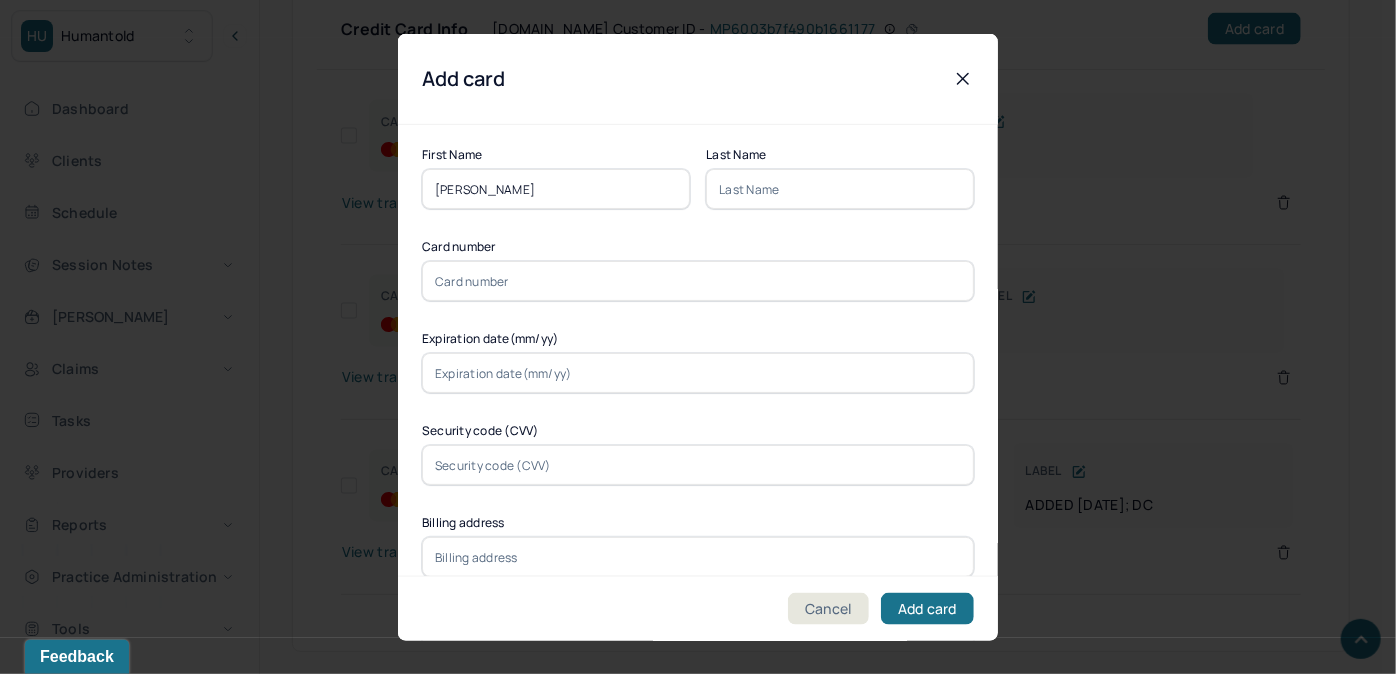 drag, startPoint x: 544, startPoint y: 192, endPoint x: 468, endPoint y: 195, distance: 76.05919 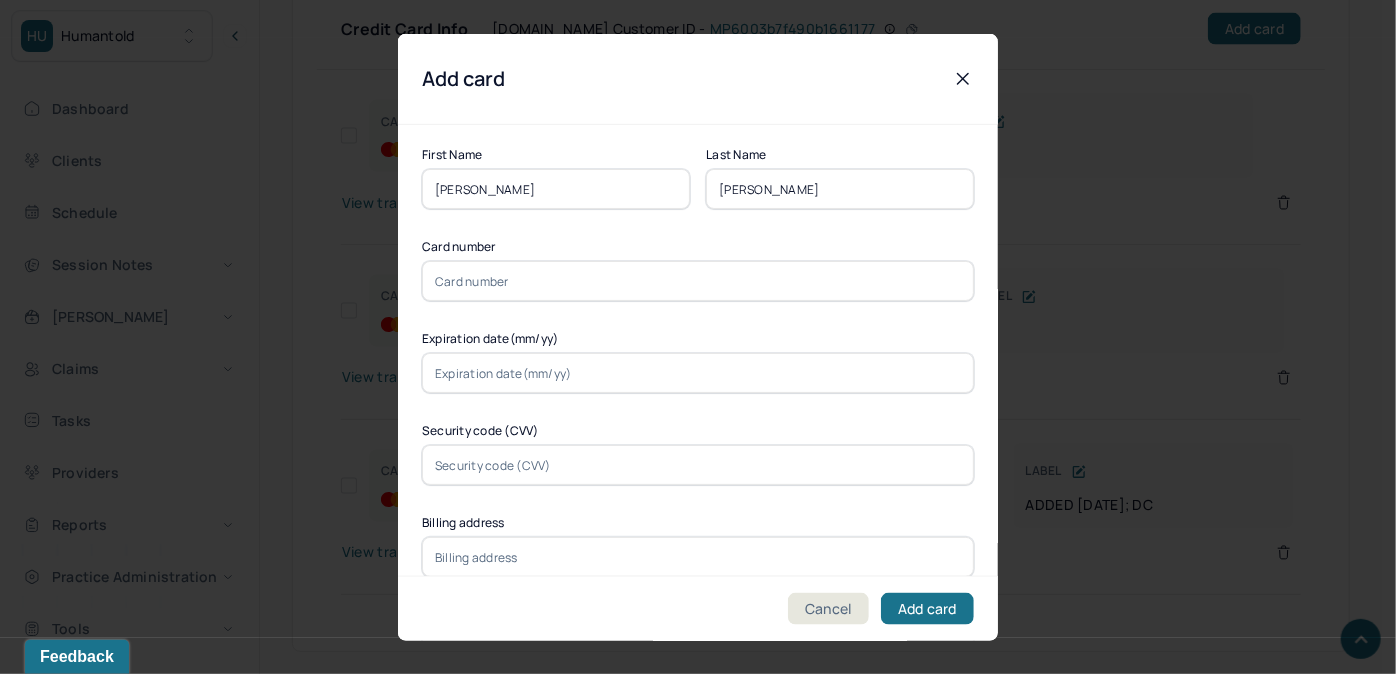 type on "[PERSON_NAME]" 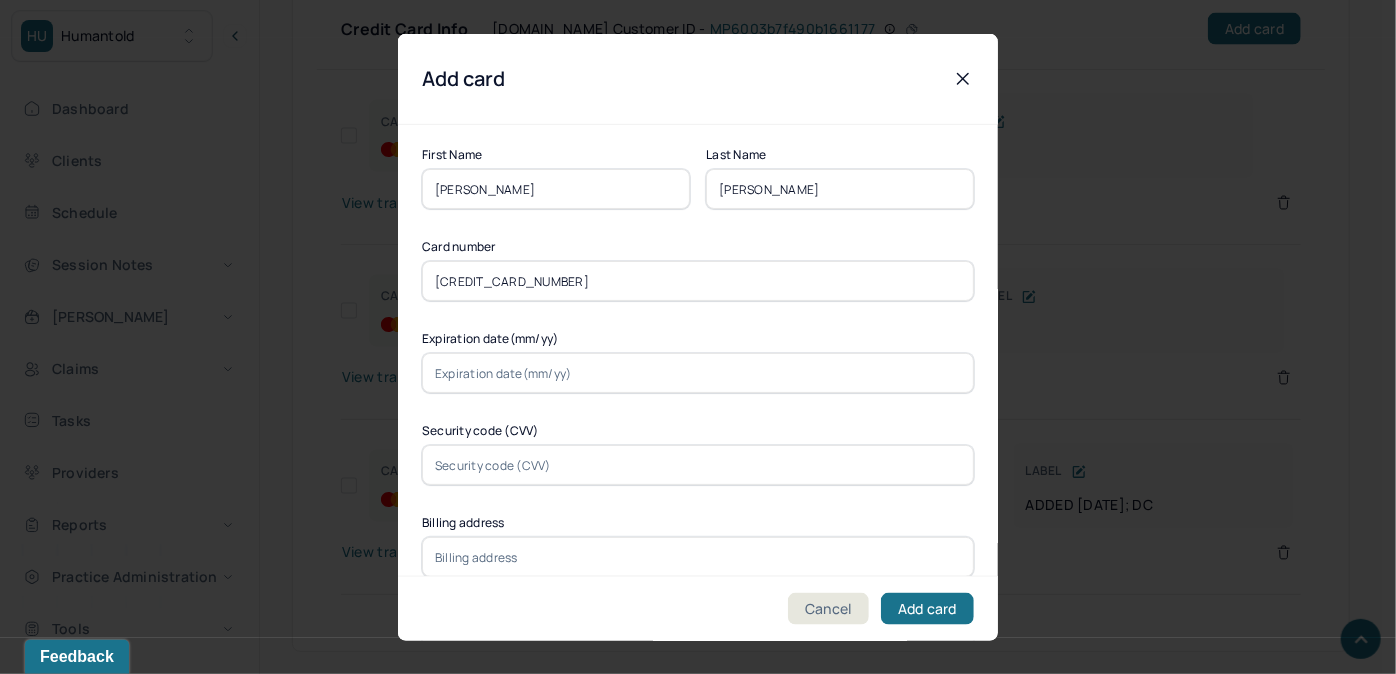 type on "[CREDIT_CARD_NUMBER]" 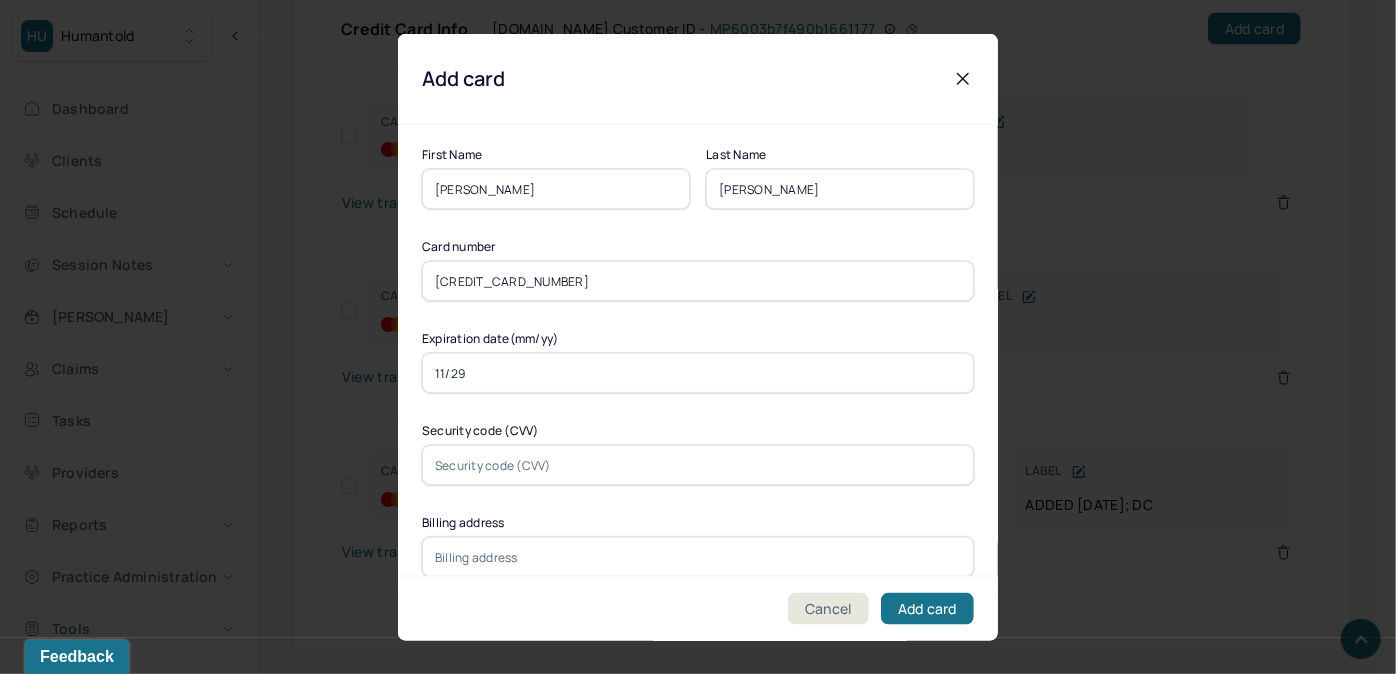 type on "11/29" 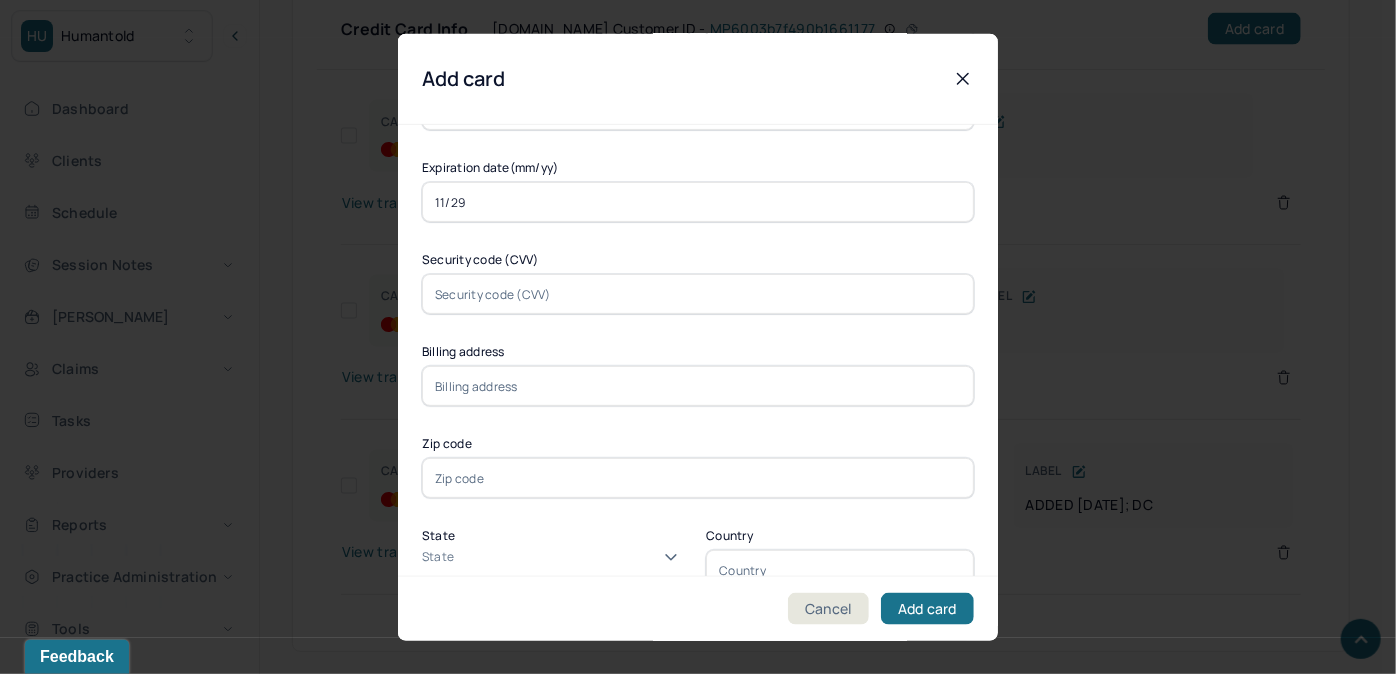 scroll, scrollTop: 181, scrollLeft: 0, axis: vertical 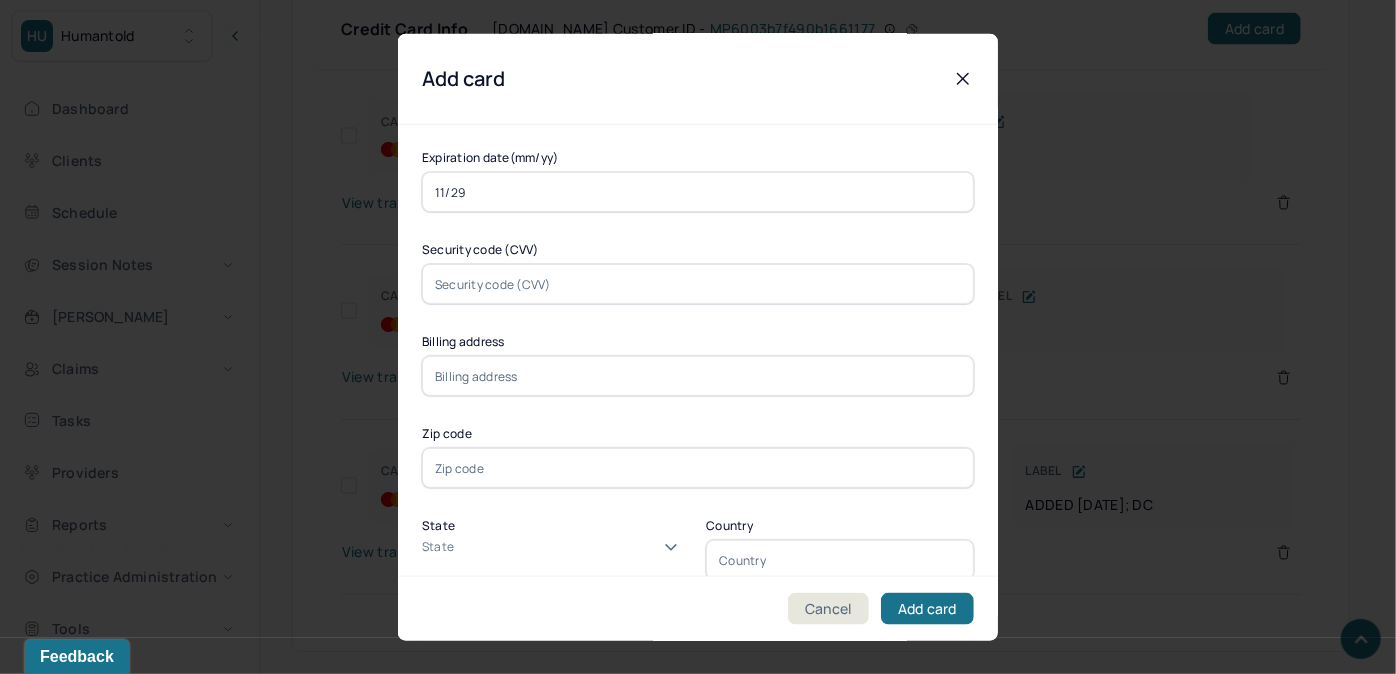click at bounding box center [698, 284] 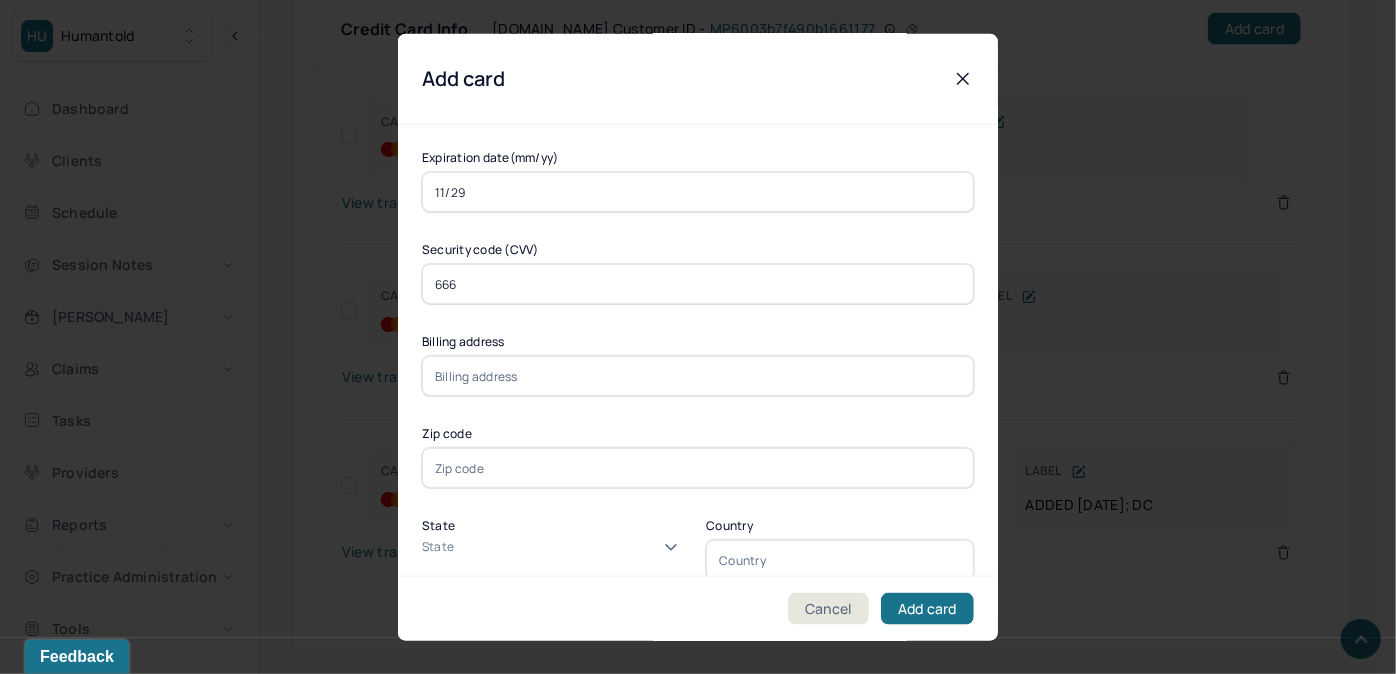 type on "666" 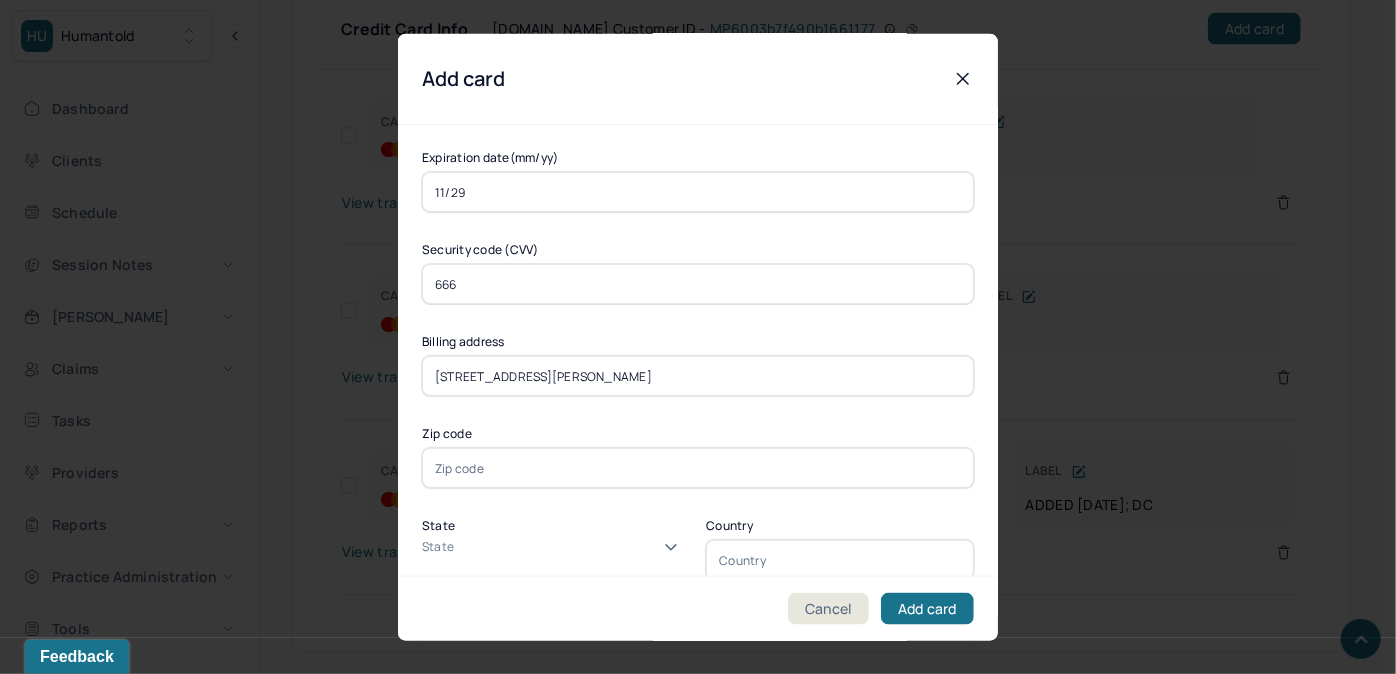 type on "[STREET_ADDRESS][PERSON_NAME]" 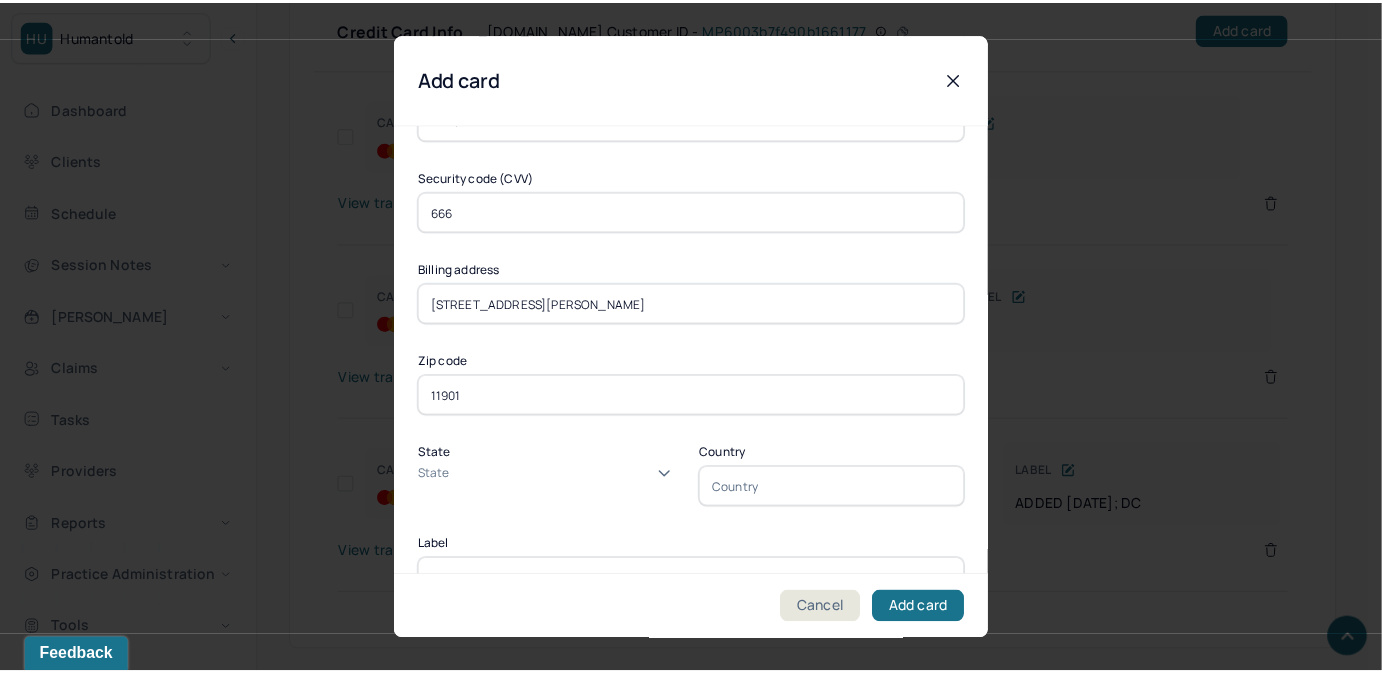 scroll, scrollTop: 365, scrollLeft: 0, axis: vertical 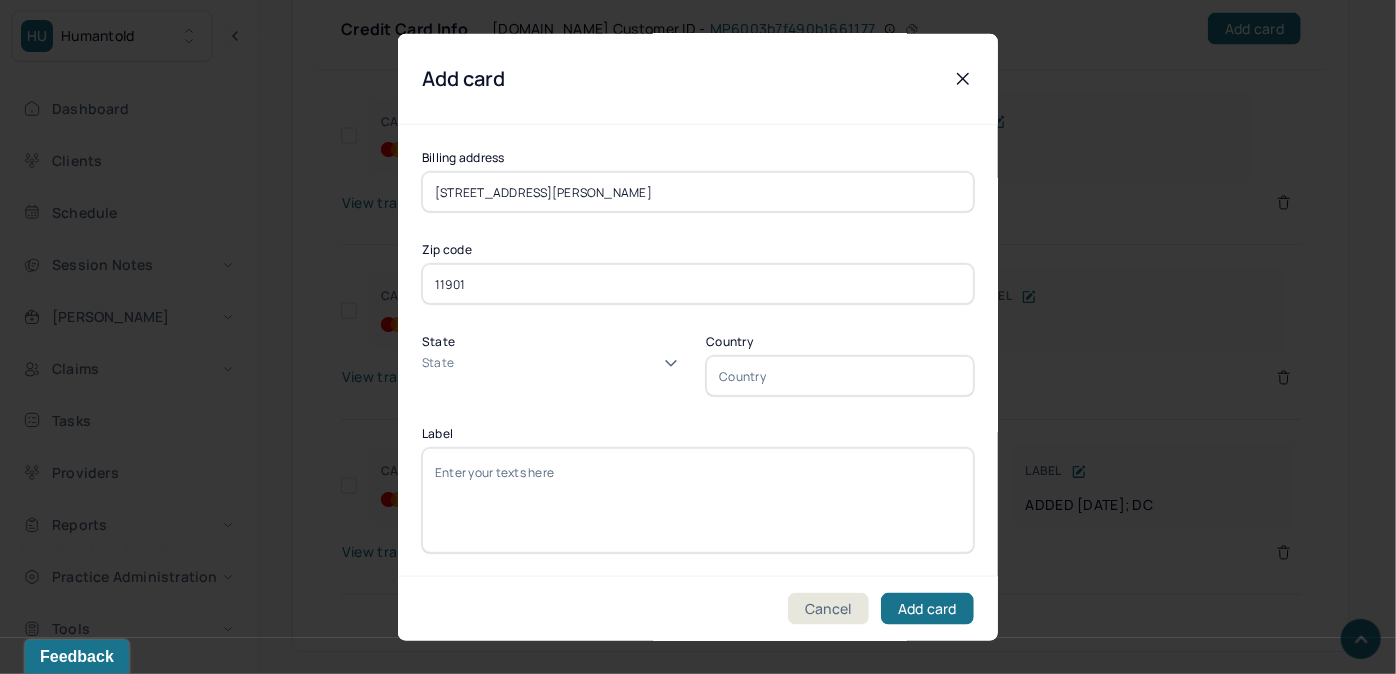 type on "11901" 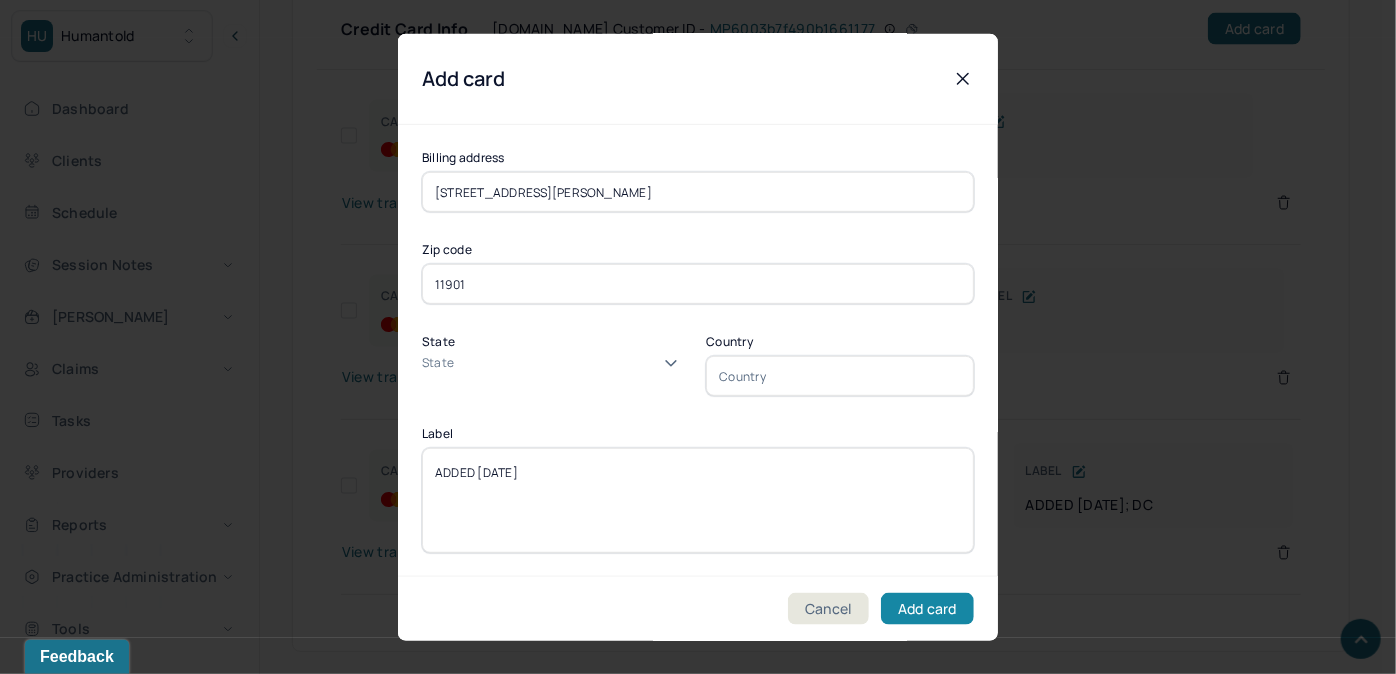 type on "ADDED [DATE]" 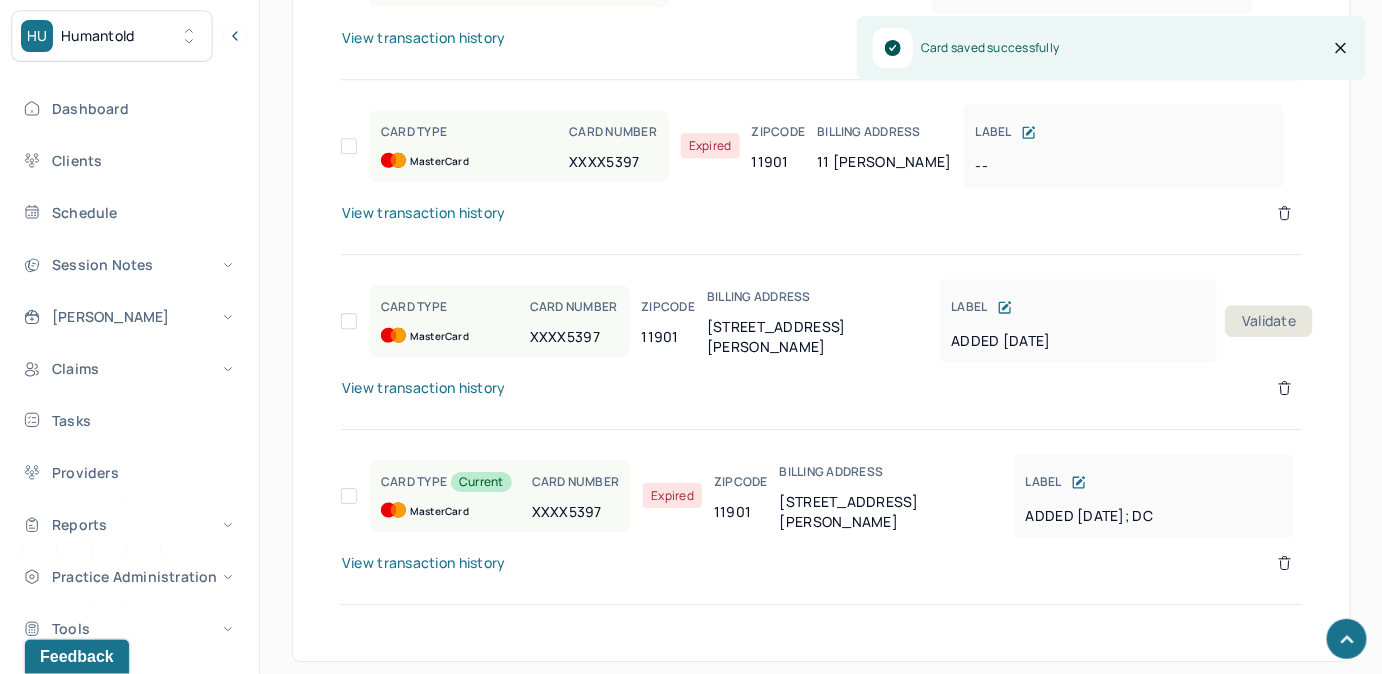 scroll, scrollTop: 1866, scrollLeft: 0, axis: vertical 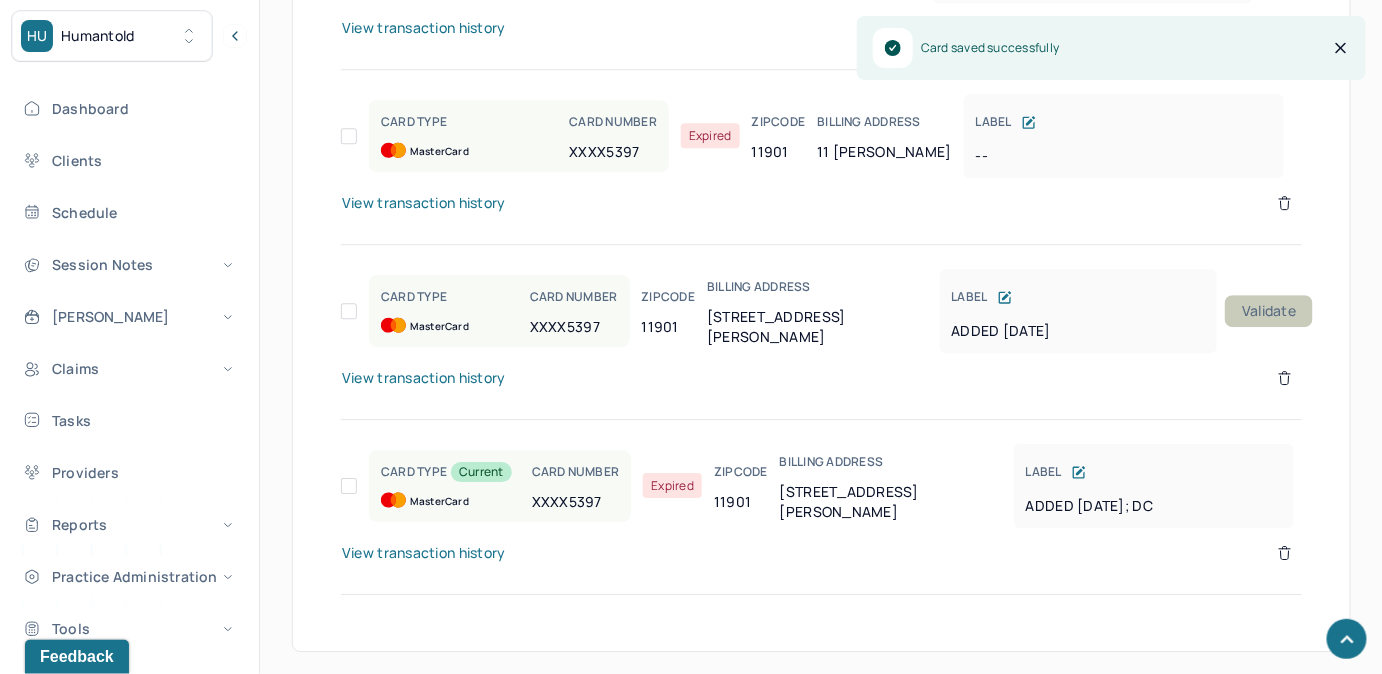 click on "Validate" at bounding box center [1269, 311] 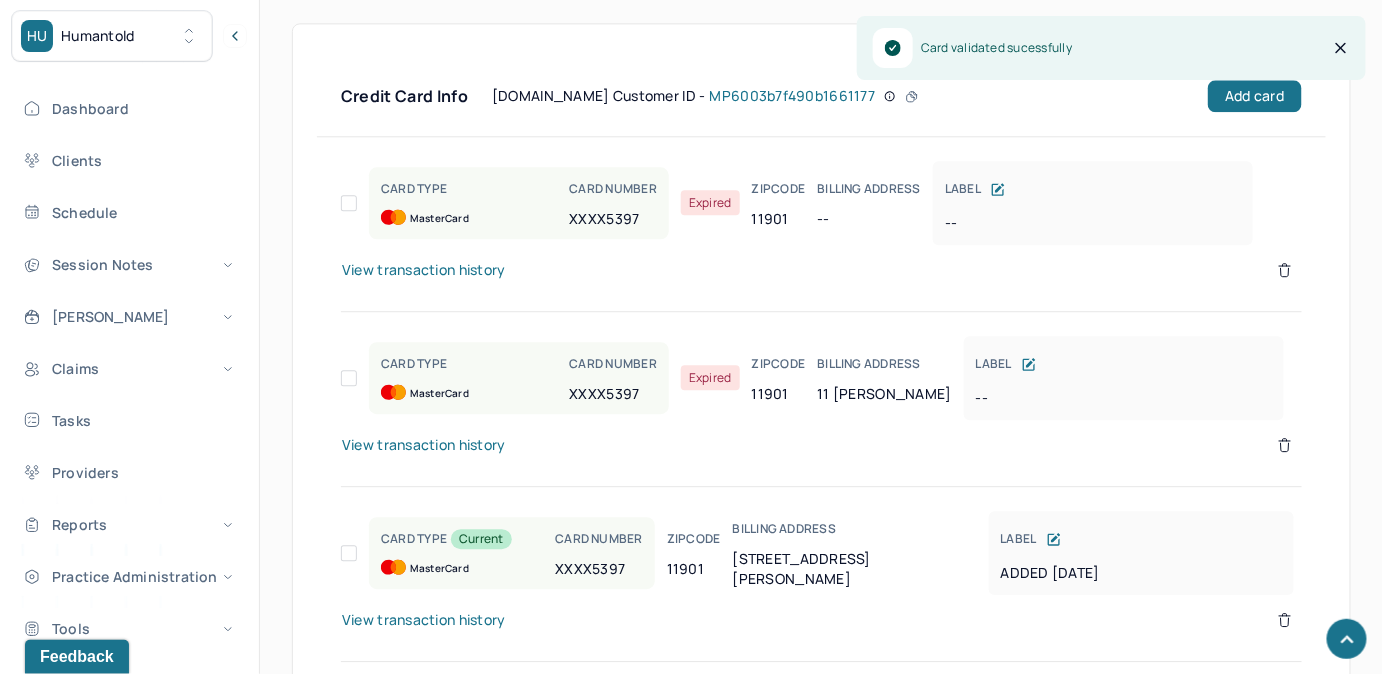scroll, scrollTop: 1594, scrollLeft: 0, axis: vertical 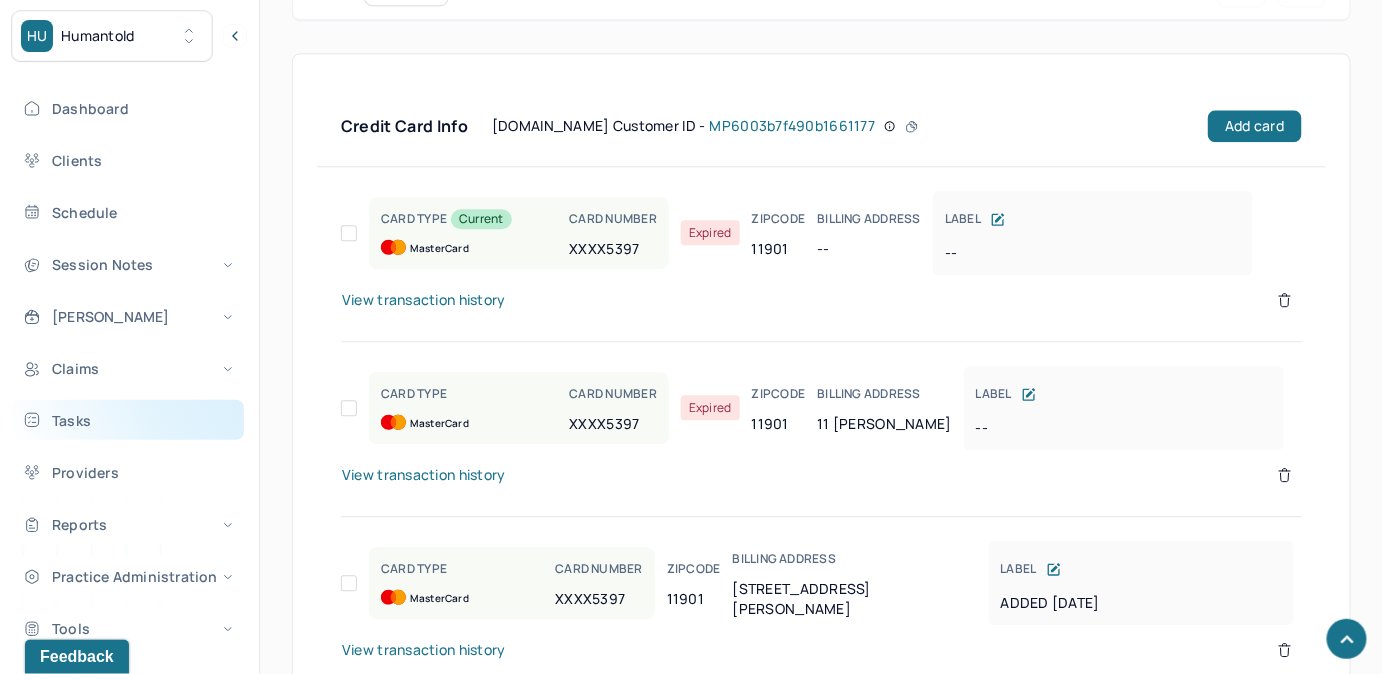 click on "Tasks" at bounding box center (128, 420) 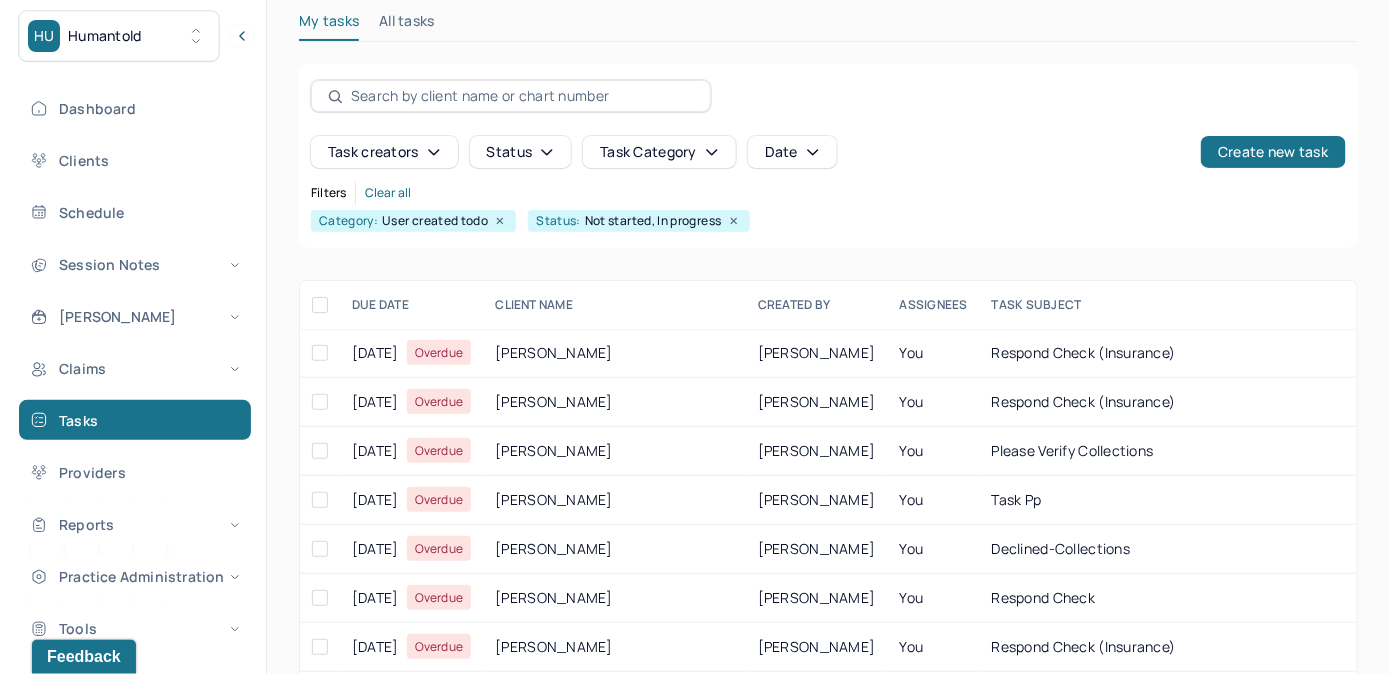 scroll, scrollTop: 256, scrollLeft: 0, axis: vertical 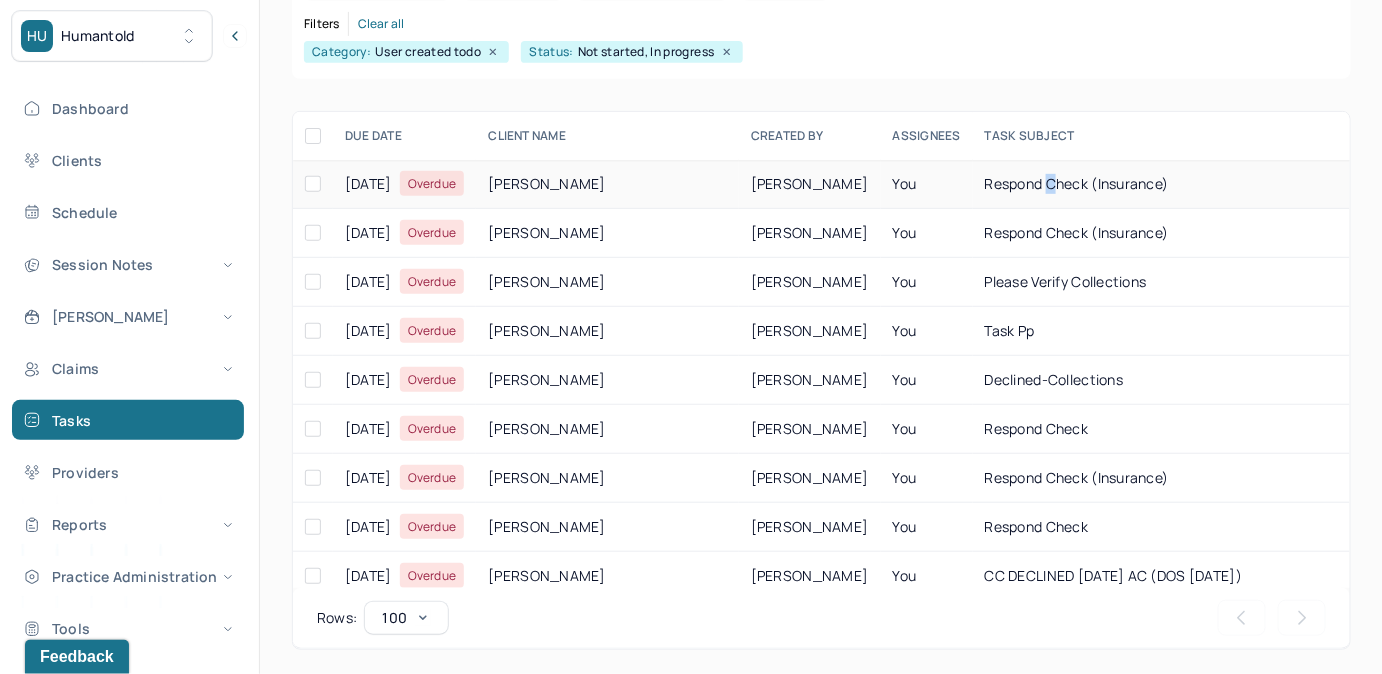 click on "respond check (insurance)" at bounding box center [1077, 183] 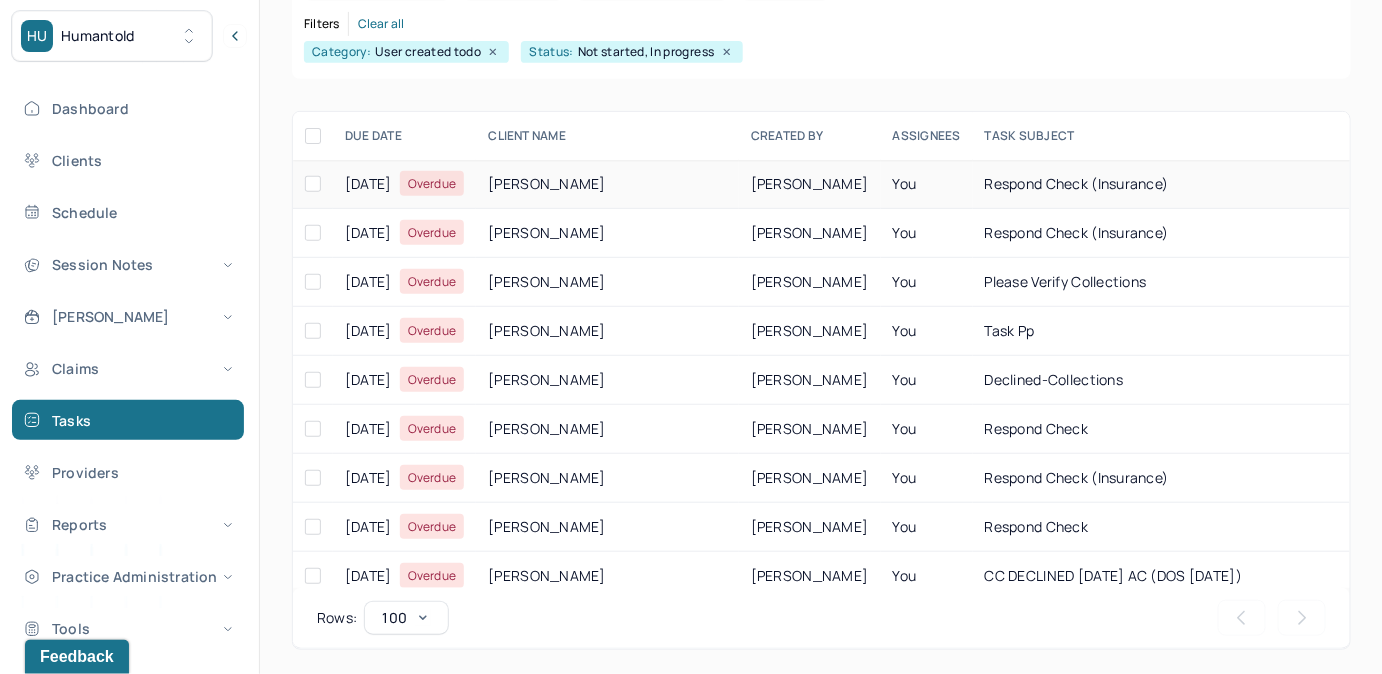 drag, startPoint x: 1012, startPoint y: 182, endPoint x: 967, endPoint y: 187, distance: 45.276924 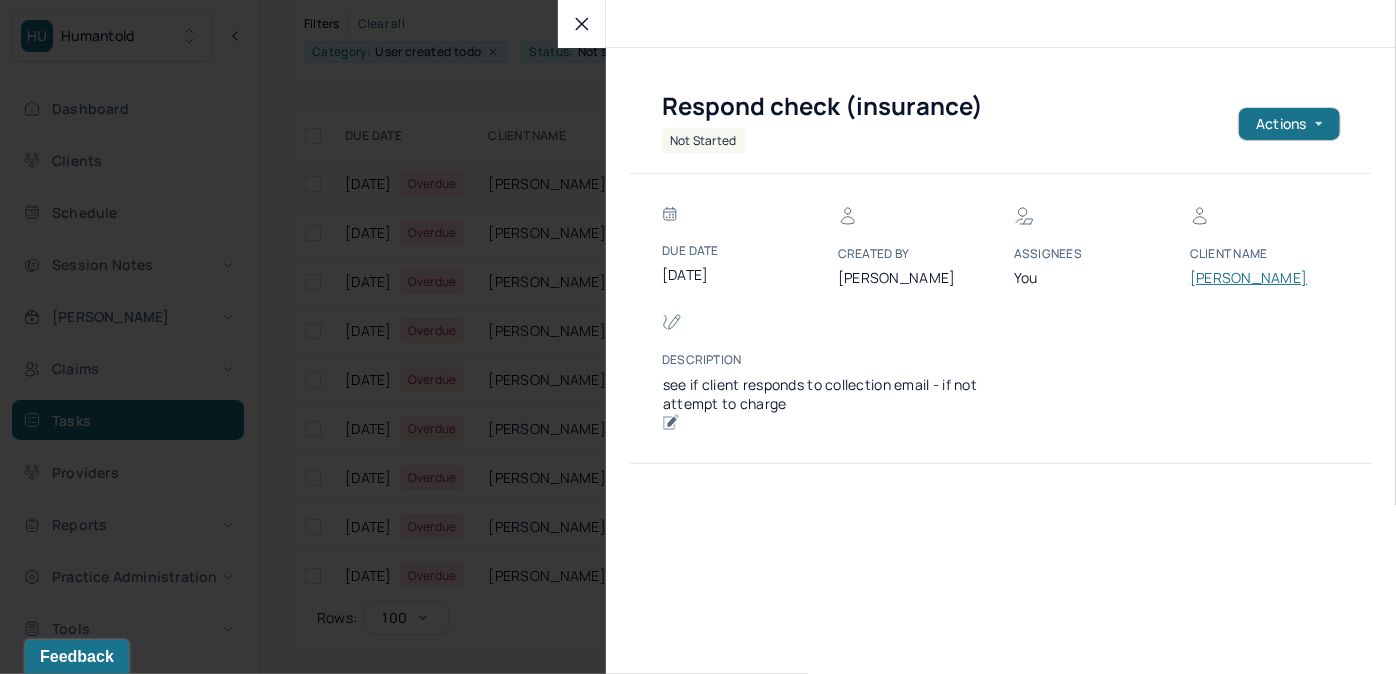 click 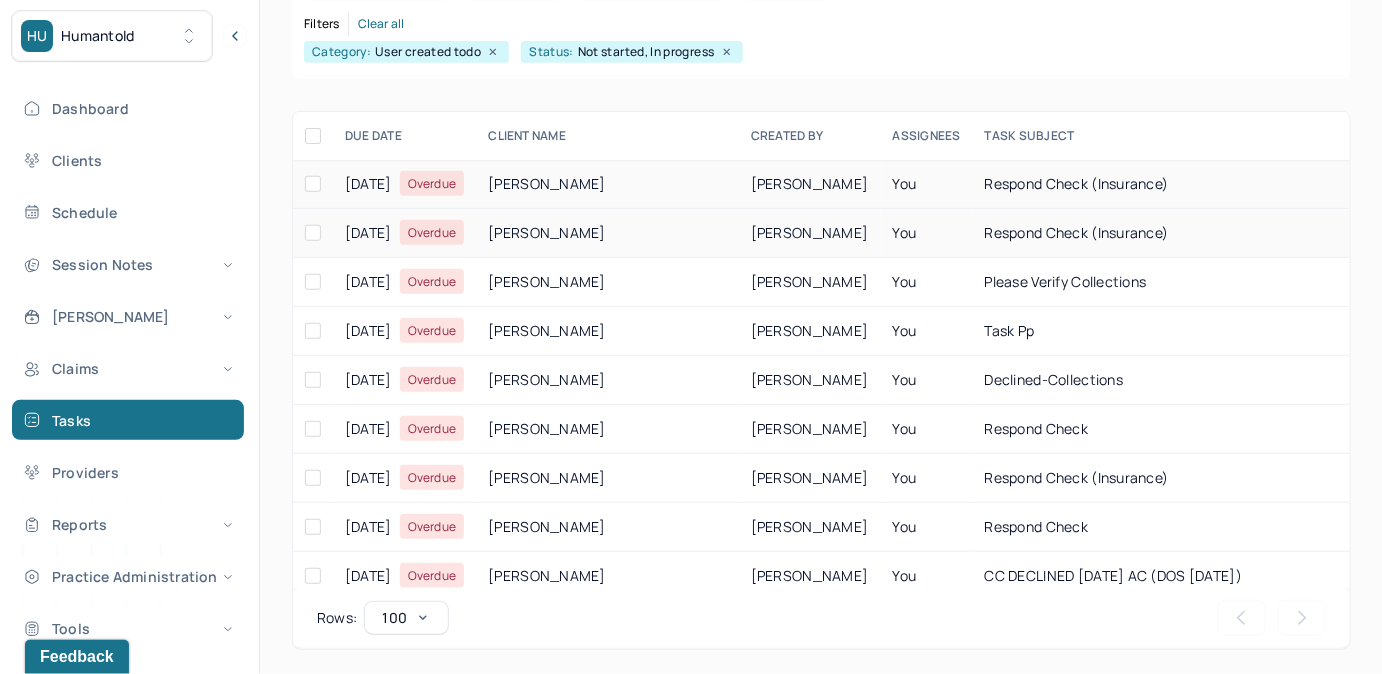 click on "[PERSON_NAME]" at bounding box center [810, 233] 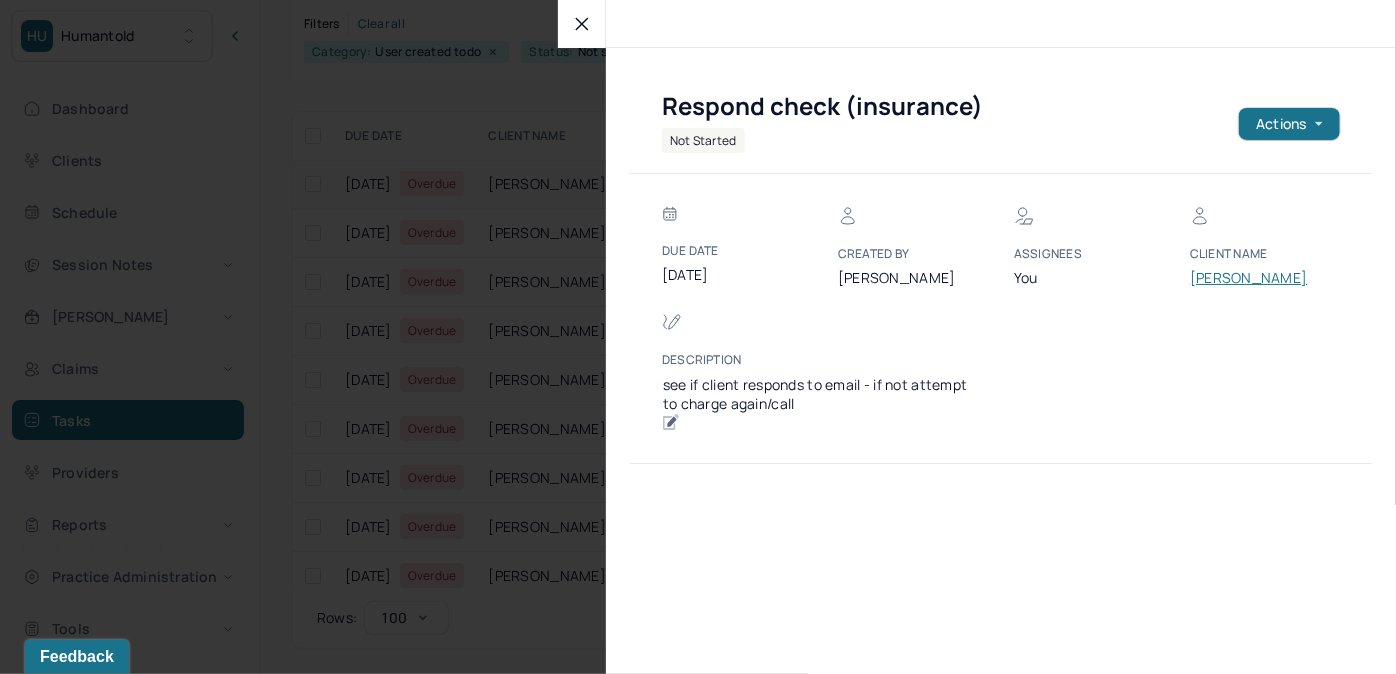 click on "[PERSON_NAME]" at bounding box center [1250, 278] 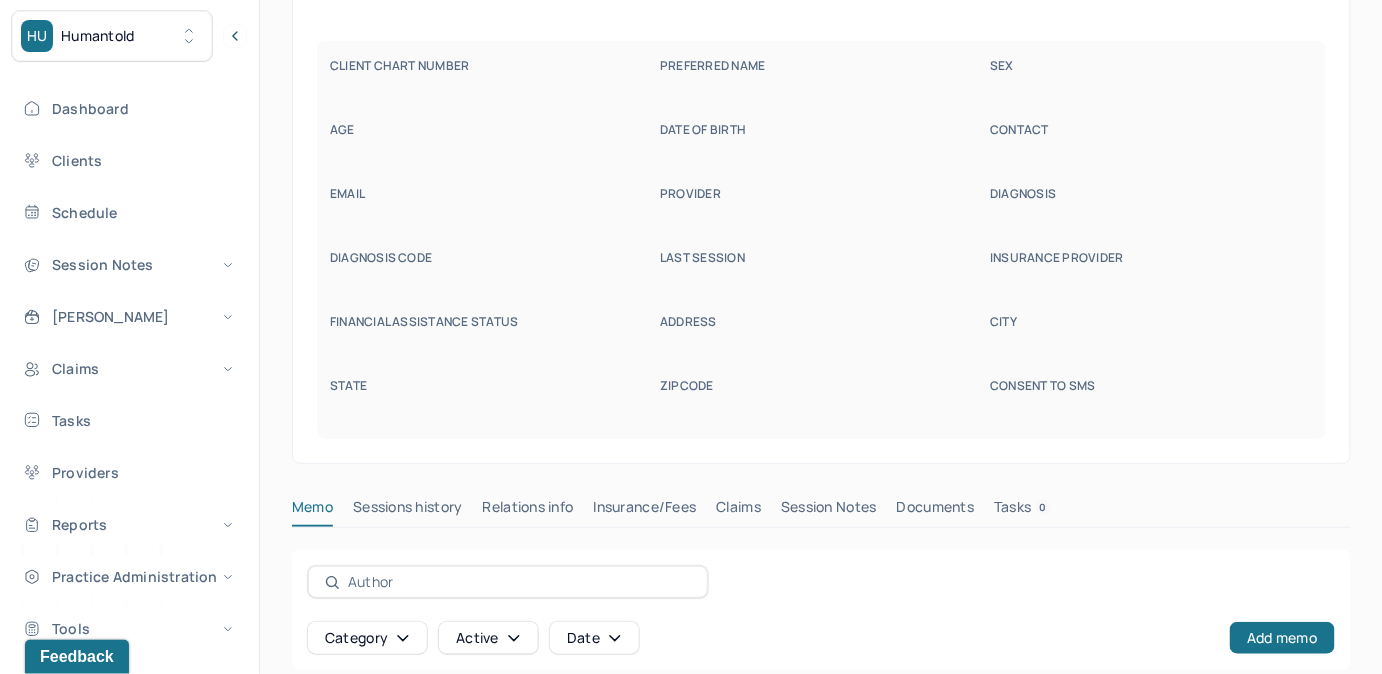 scroll, scrollTop: 160, scrollLeft: 0, axis: vertical 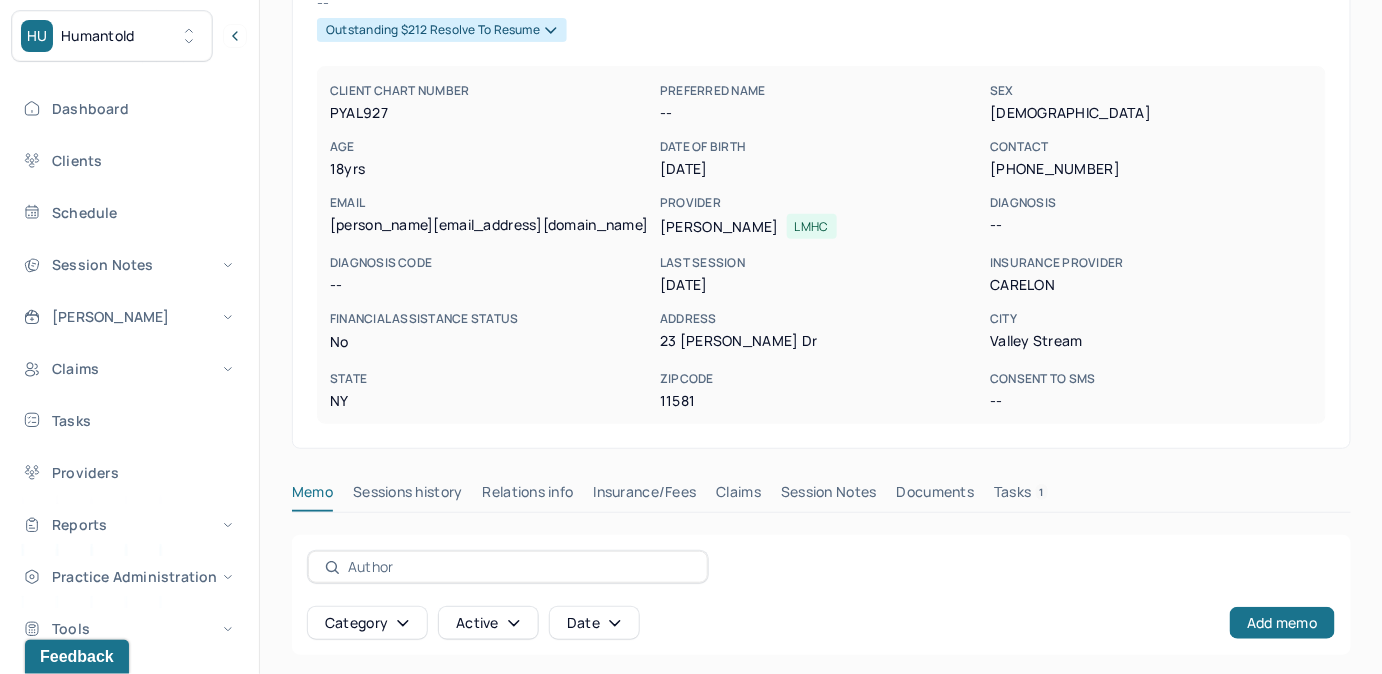 click on "Claims" at bounding box center [738, 496] 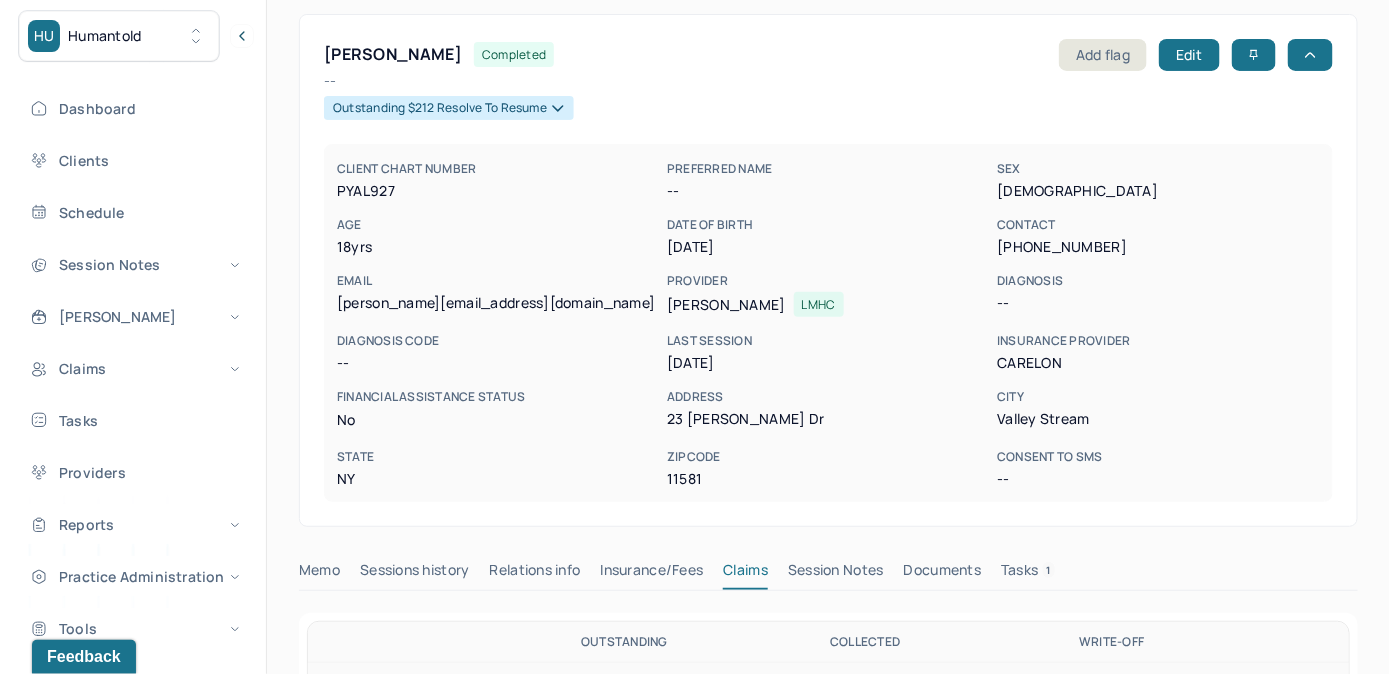 scroll, scrollTop: 69, scrollLeft: 0, axis: vertical 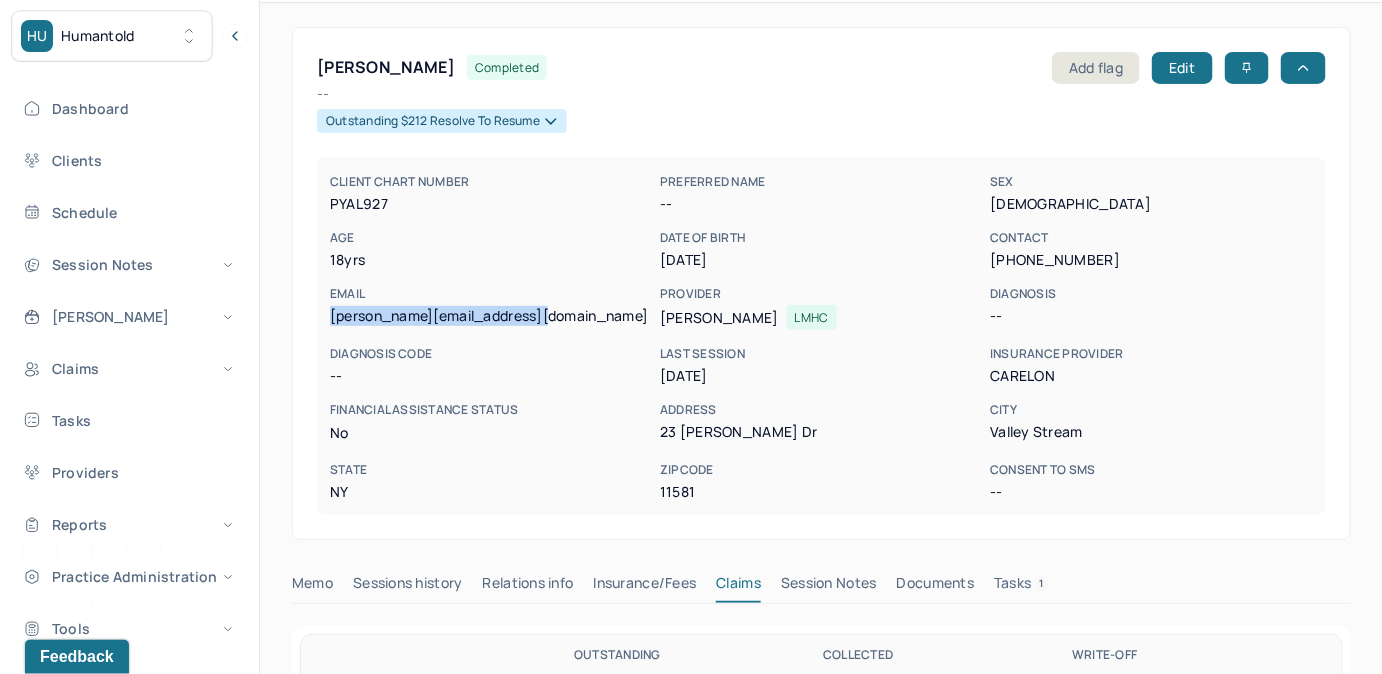 drag, startPoint x: 324, startPoint y: 310, endPoint x: 565, endPoint y: 306, distance: 241.03319 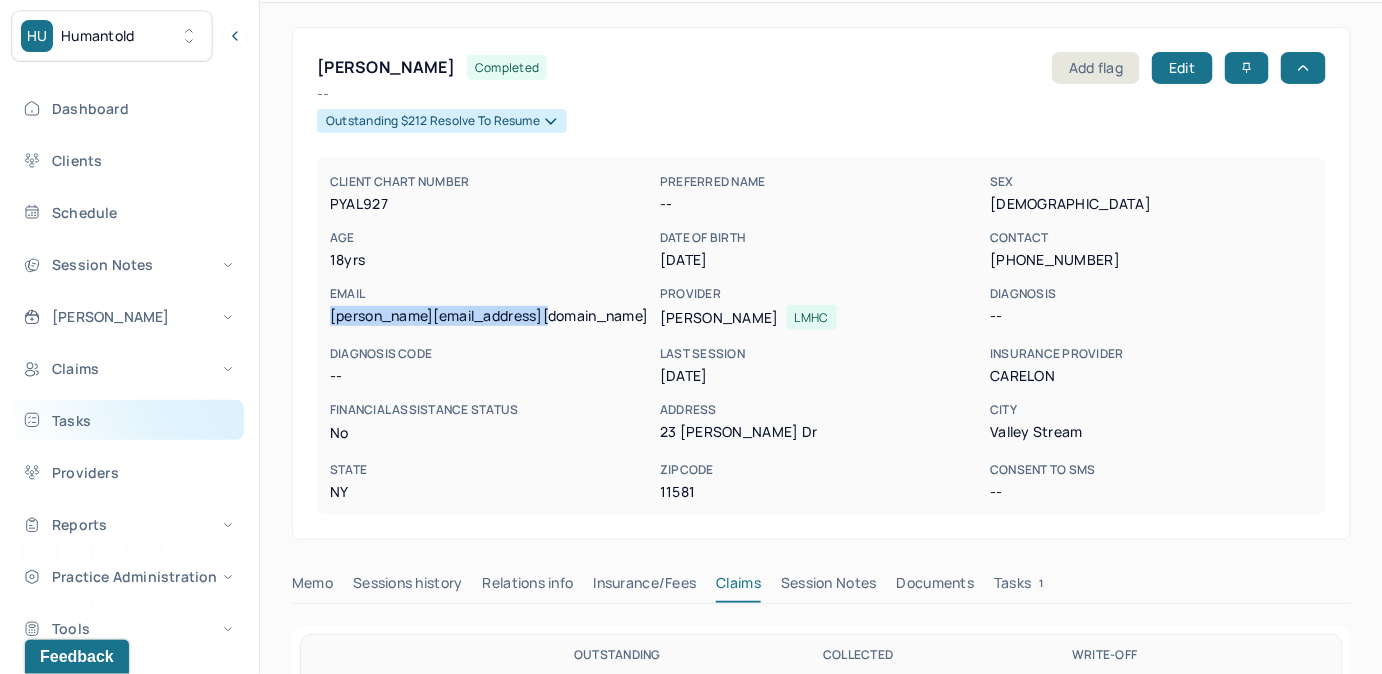 click on "Tasks" at bounding box center [128, 420] 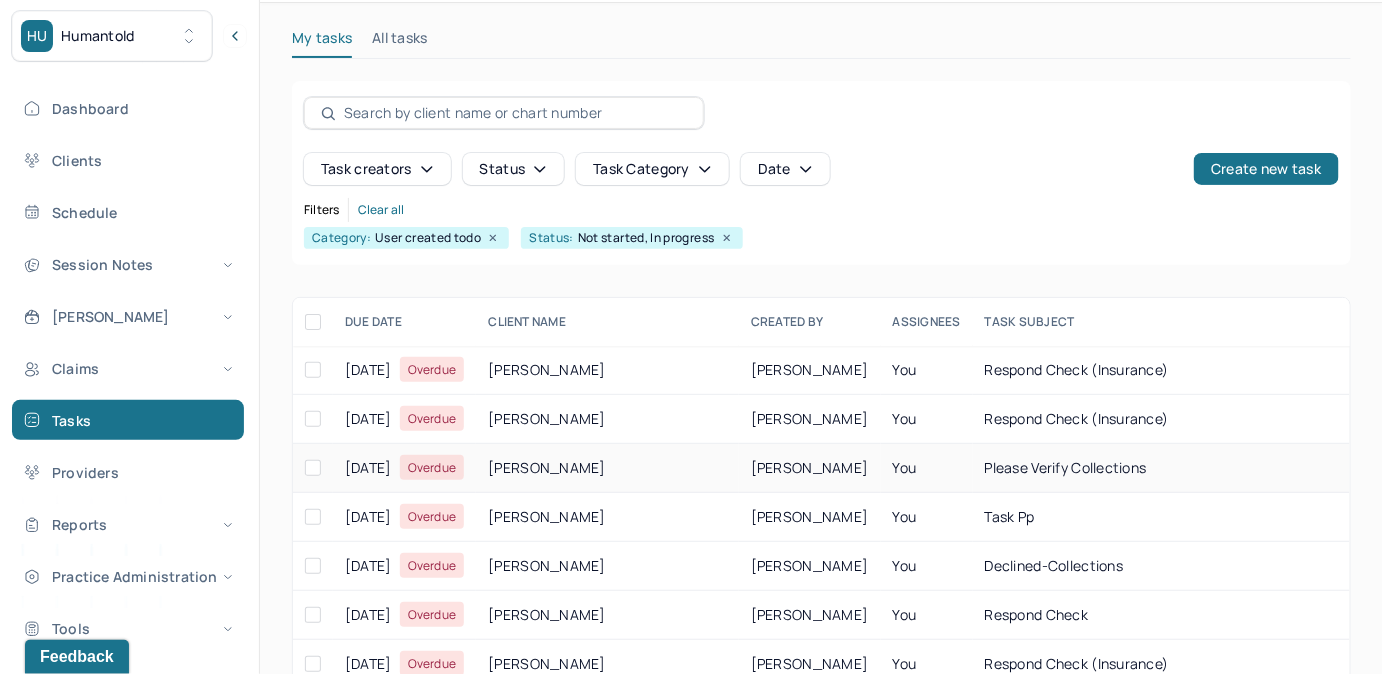 click on "Please Verify Collections" at bounding box center [1207, 468] 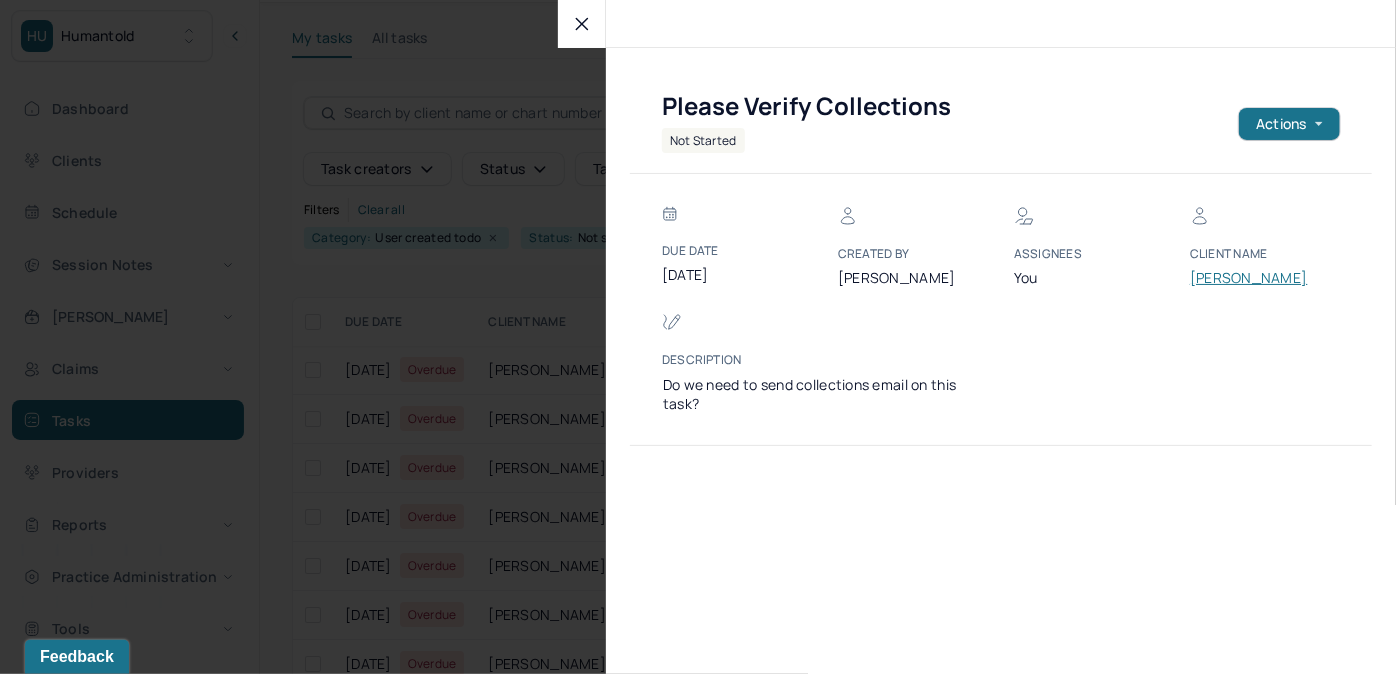click on "[PERSON_NAME]" at bounding box center [1250, 278] 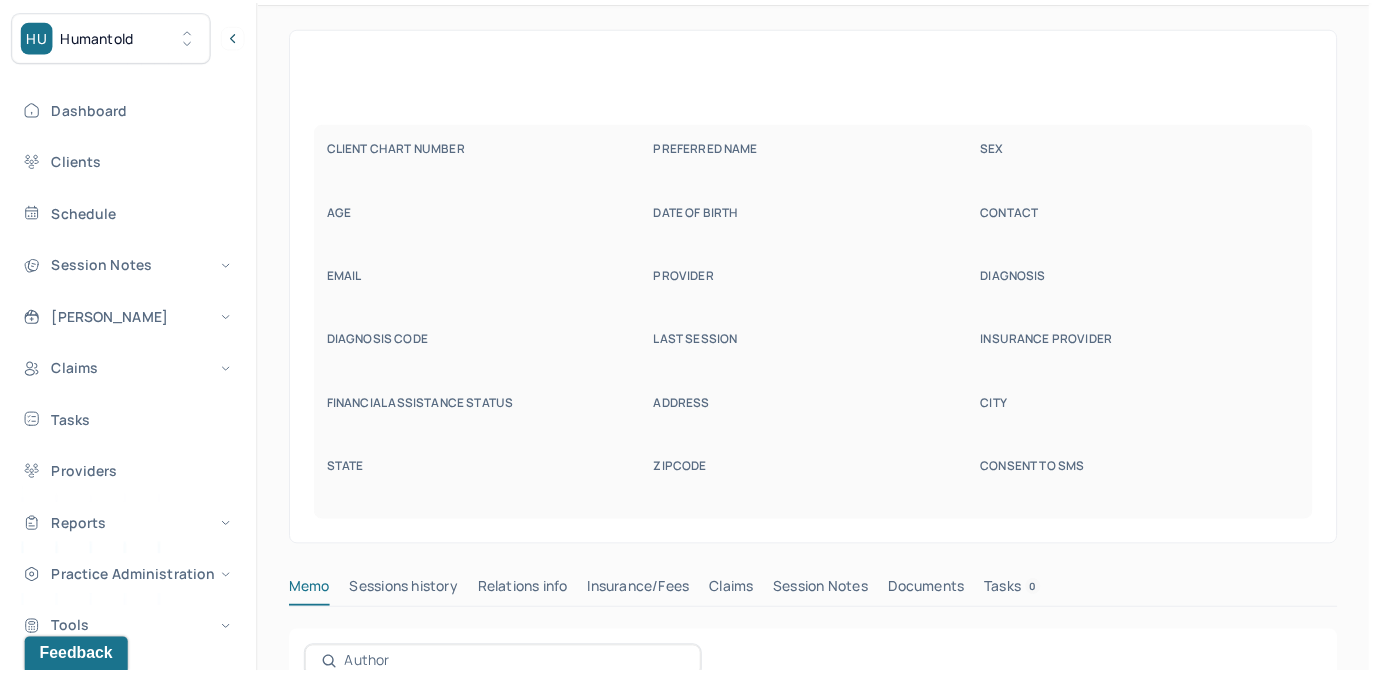 scroll, scrollTop: 0, scrollLeft: 0, axis: both 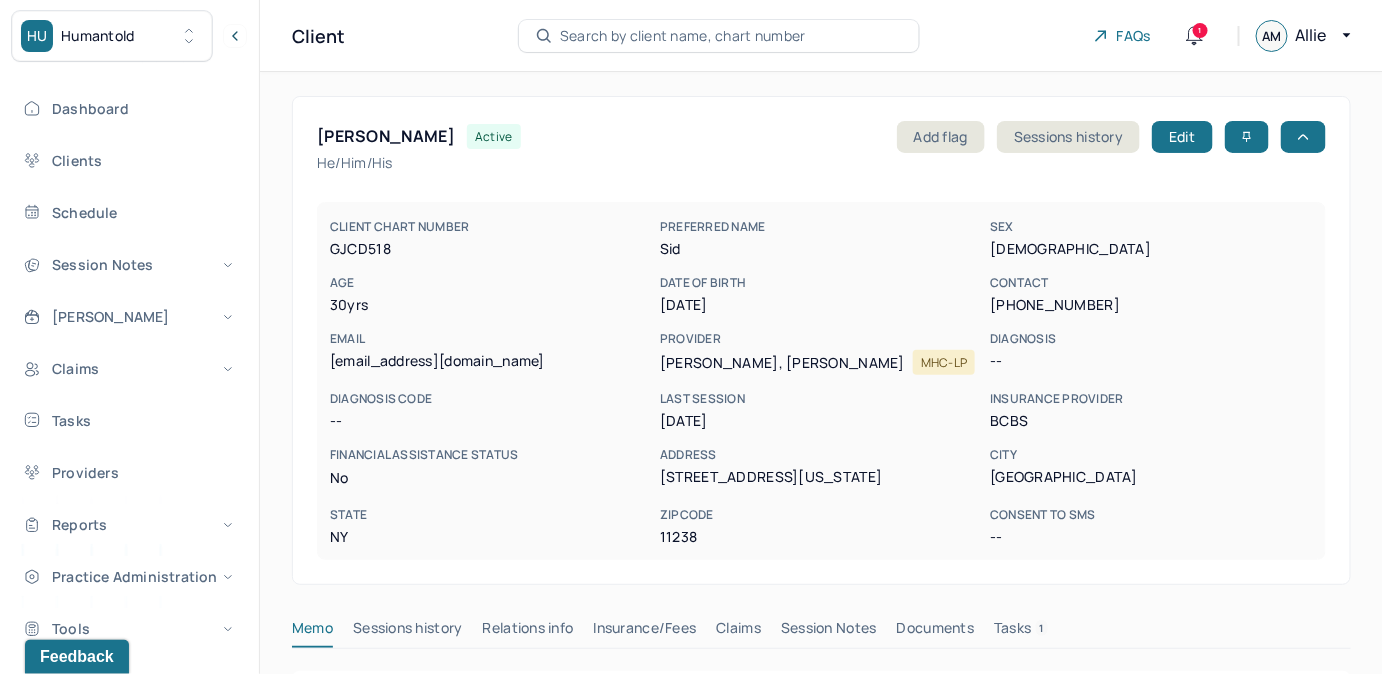 click on "Tasks 1" at bounding box center [1021, 632] 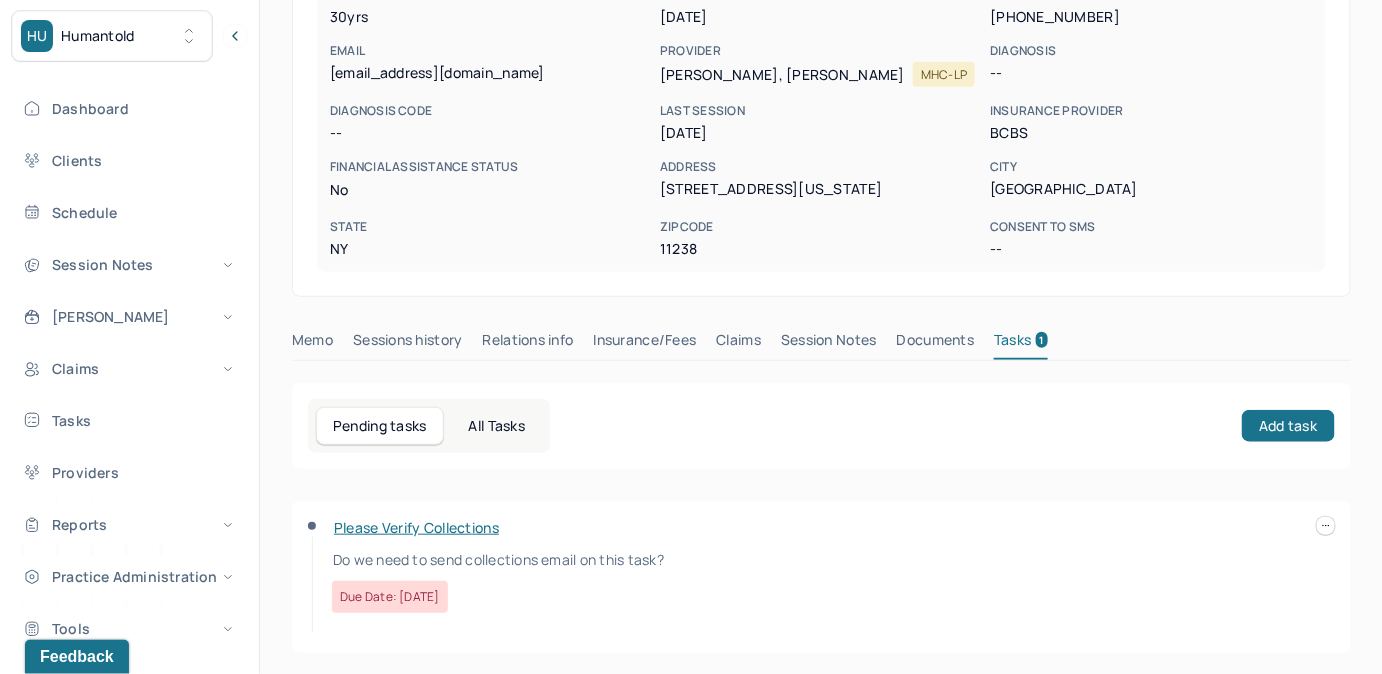 scroll, scrollTop: 292, scrollLeft: 0, axis: vertical 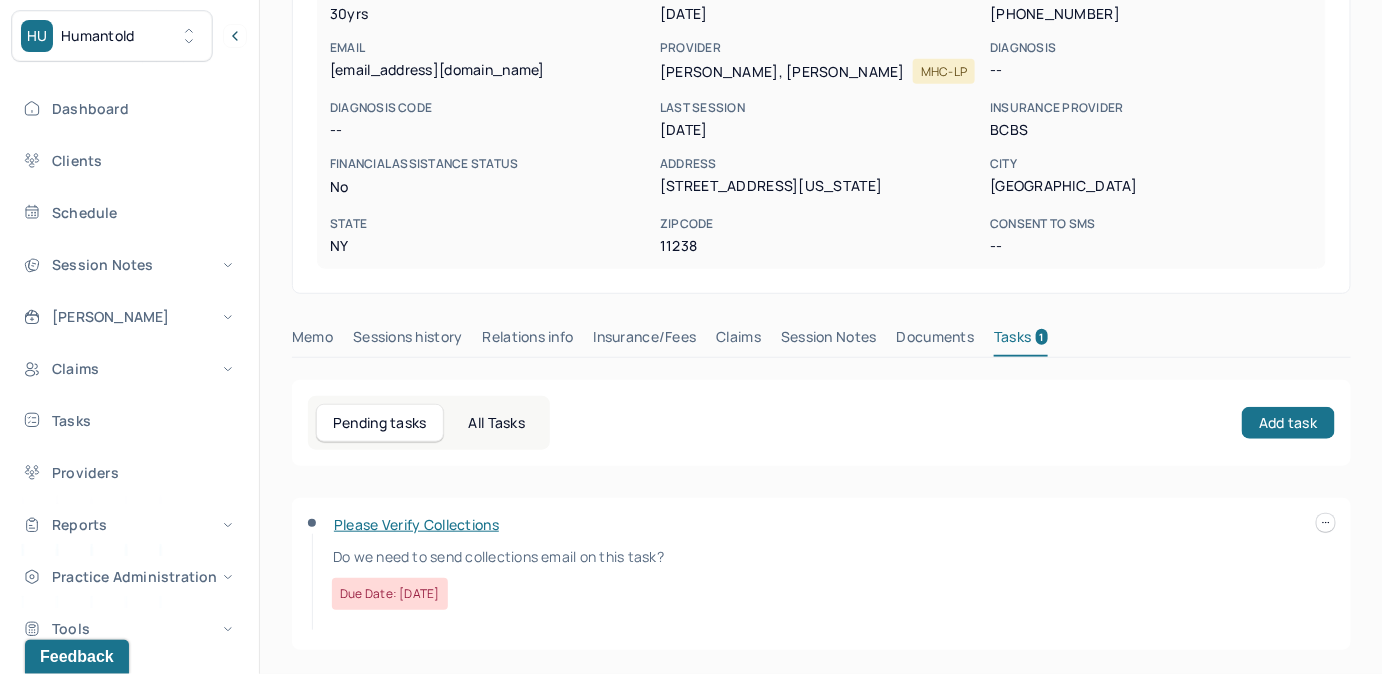 click on "Claims" at bounding box center (738, 341) 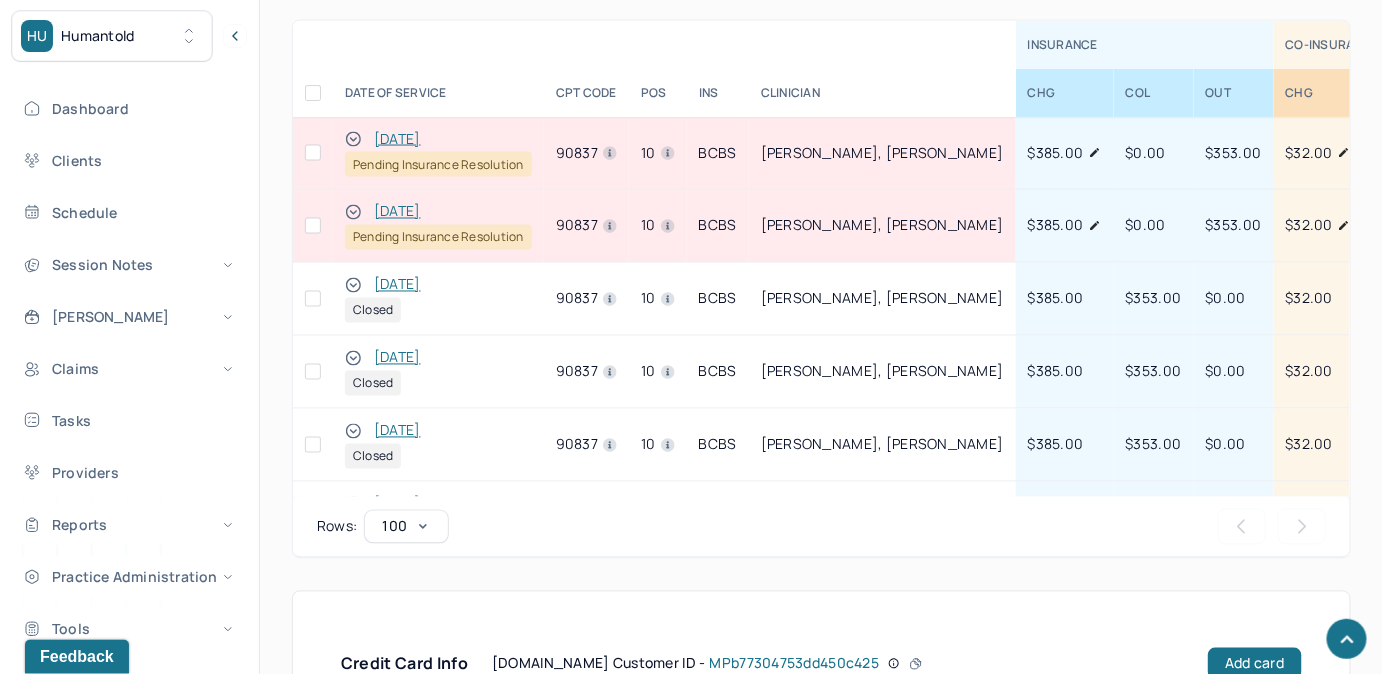 scroll, scrollTop: 1060, scrollLeft: 0, axis: vertical 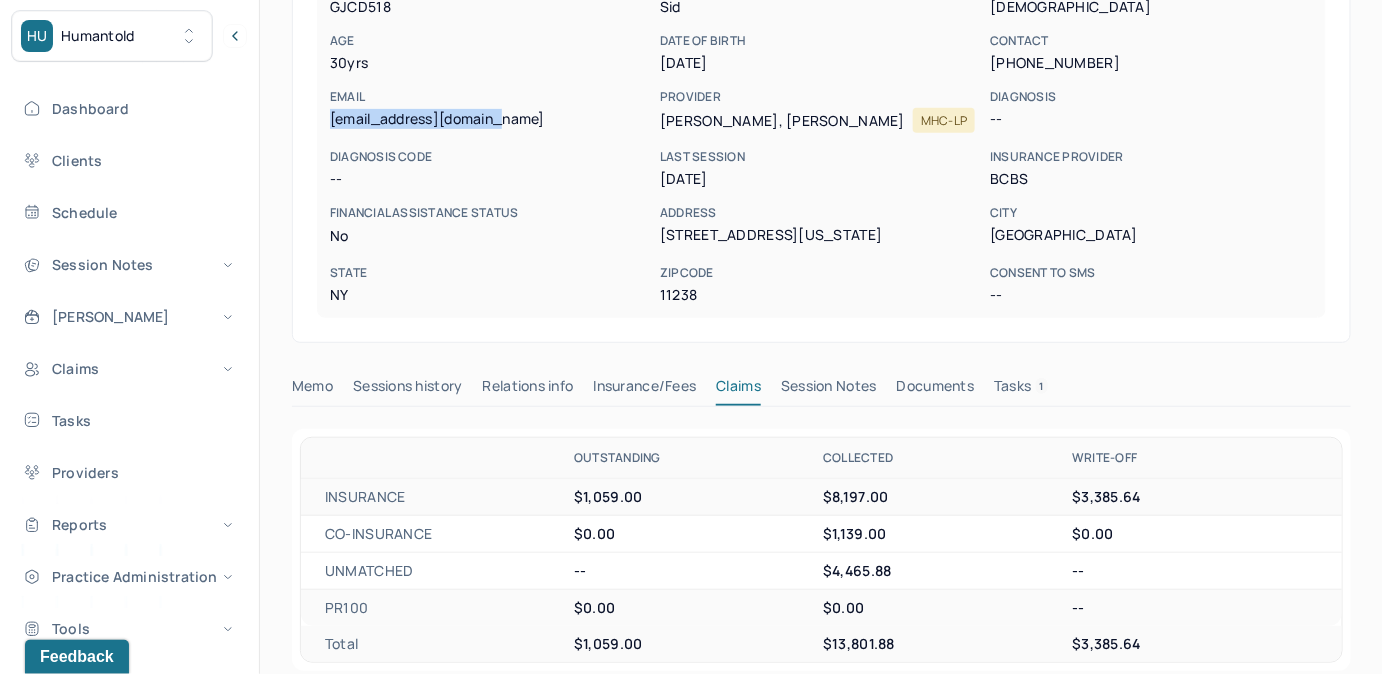 drag, startPoint x: 333, startPoint y: 118, endPoint x: 514, endPoint y: 126, distance: 181.17671 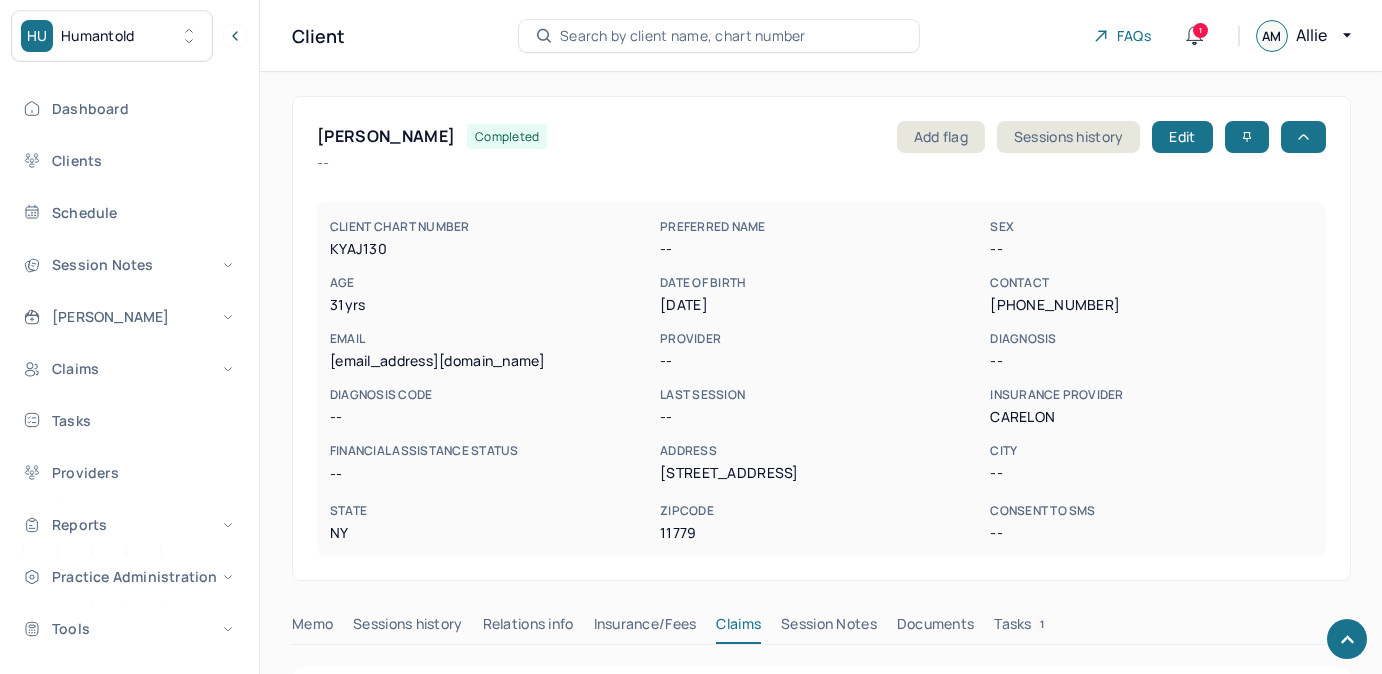scroll, scrollTop: 1413, scrollLeft: 0, axis: vertical 